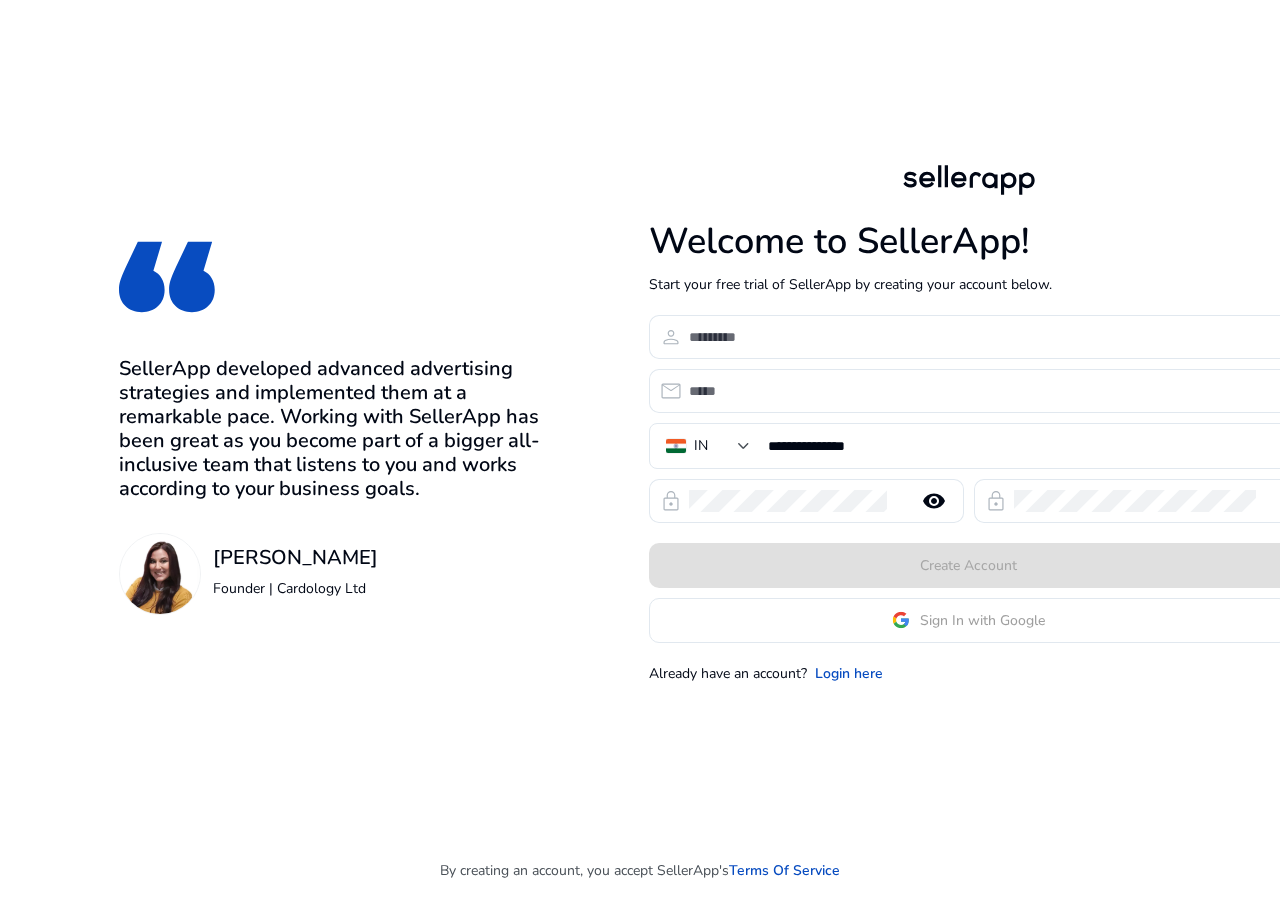 scroll, scrollTop: 0, scrollLeft: 0, axis: both 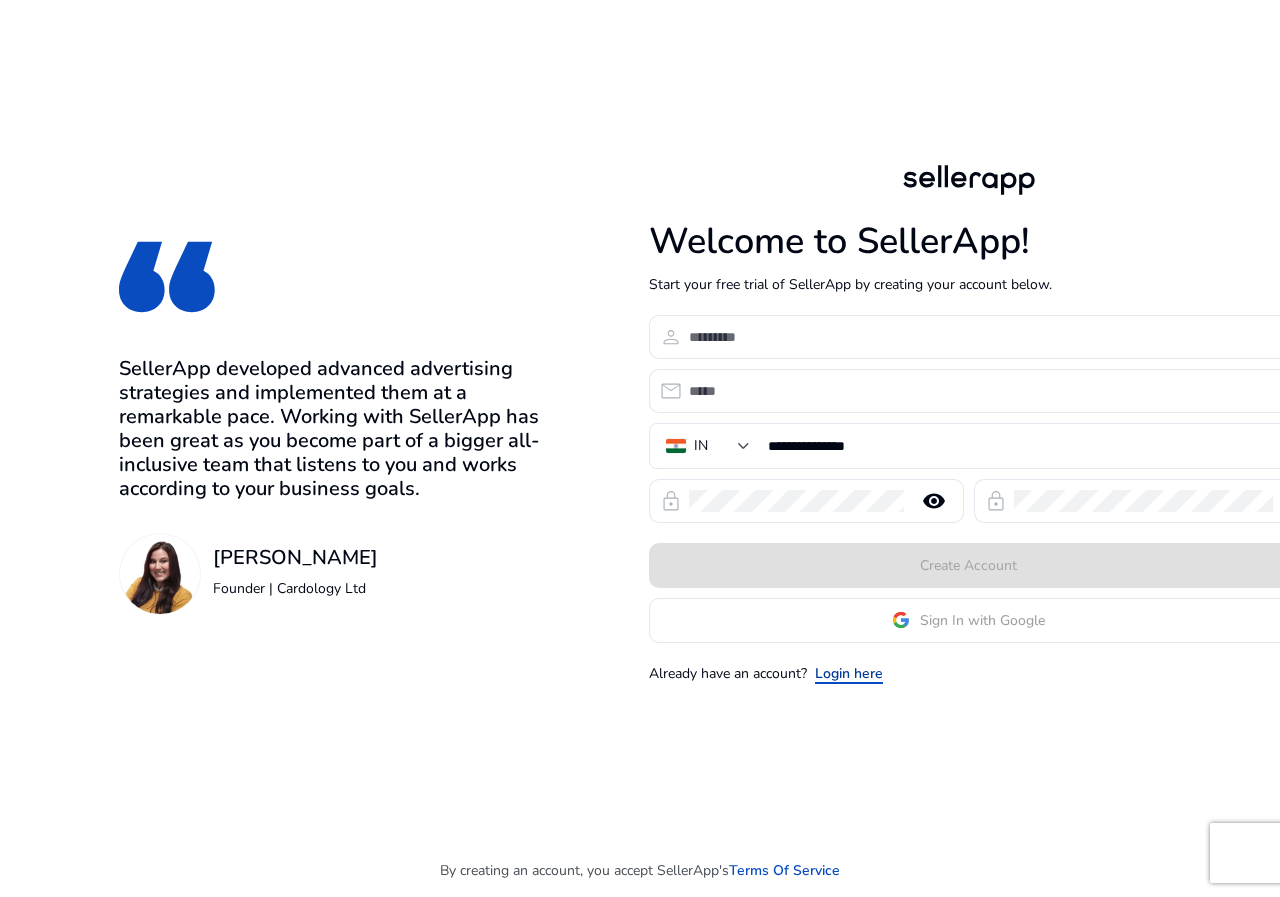 click on "Login here" 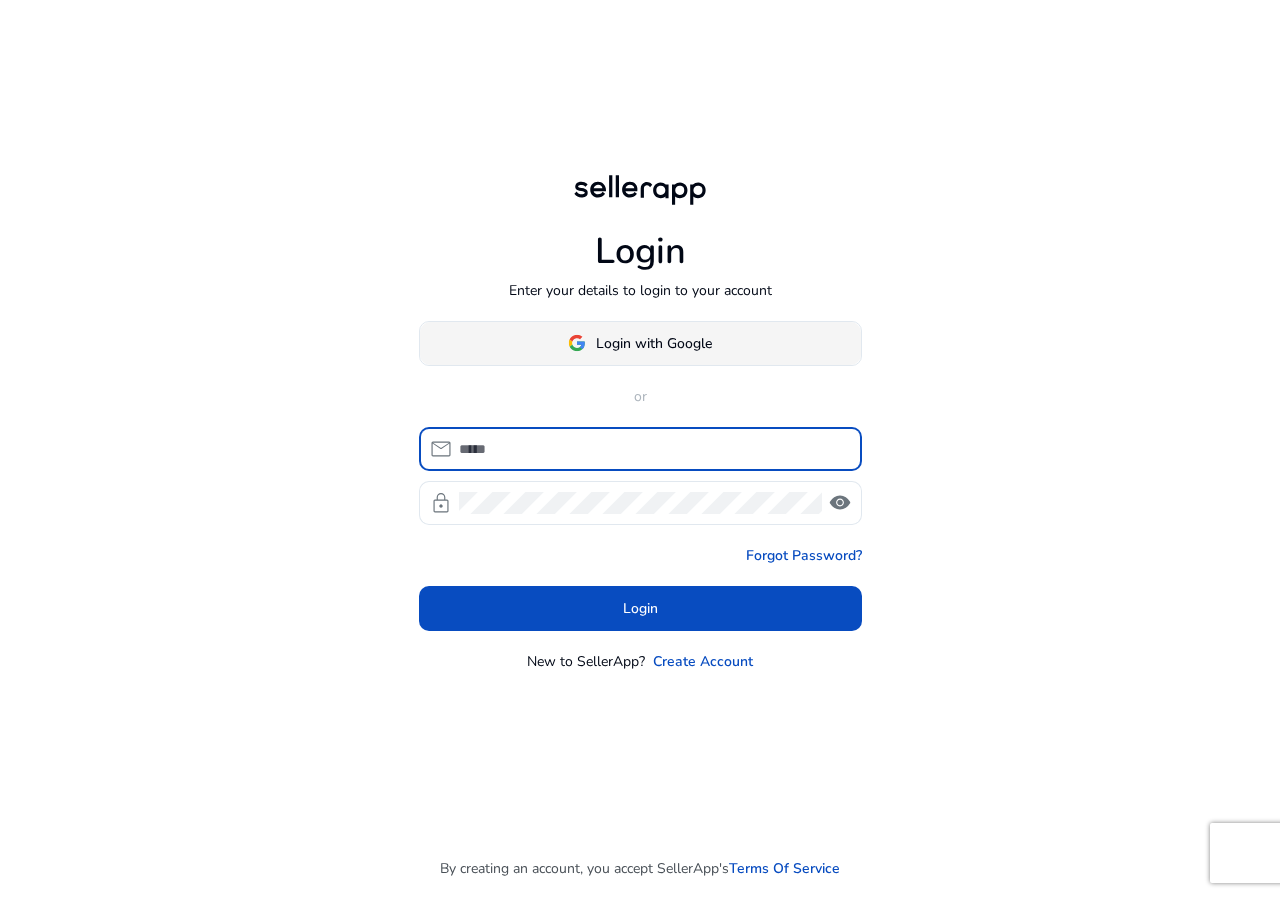 click on "Login with Google" 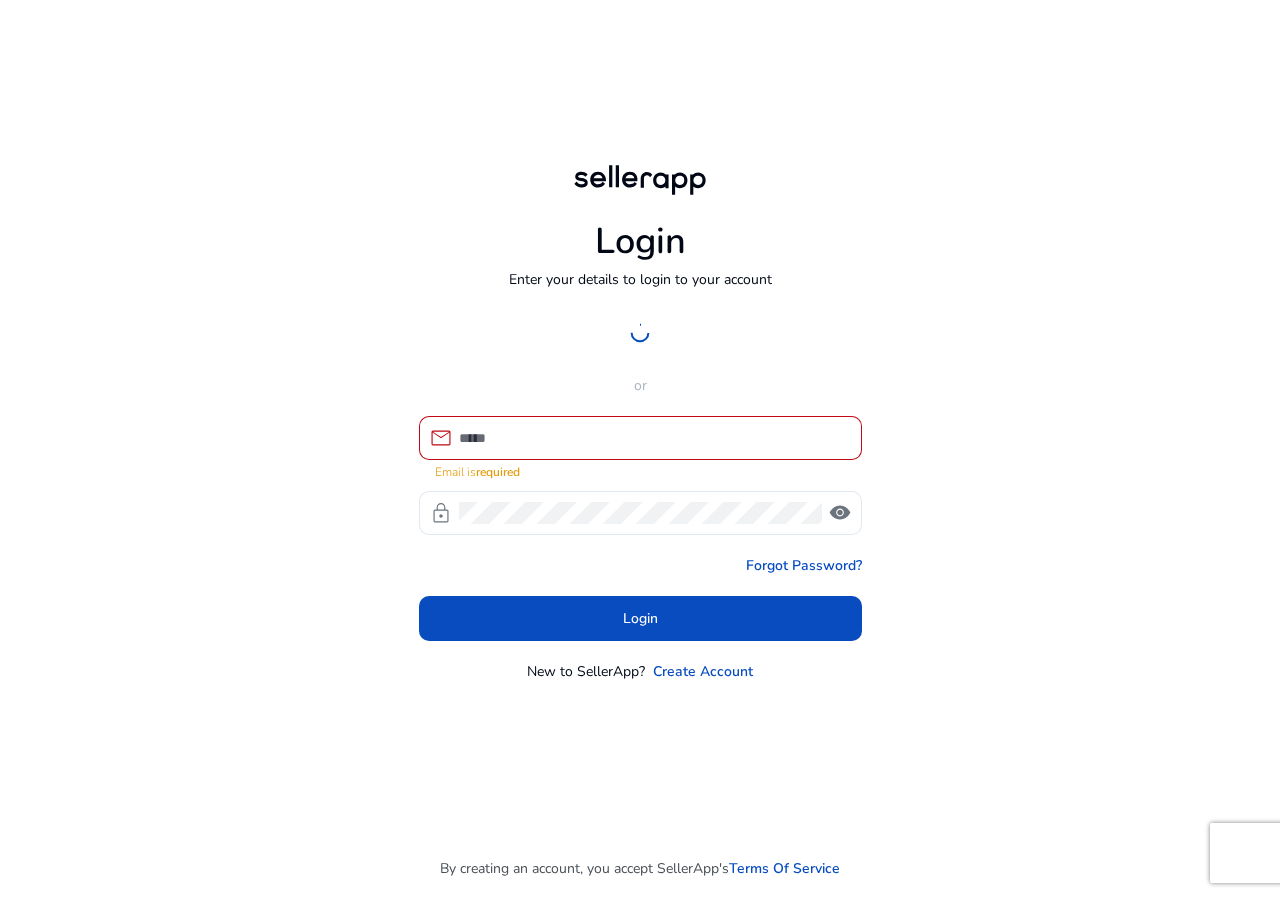 click on "Login Enter your details to login to your account Login with Google or  mail  Email is  required  lock   visibility   Forgot Password?   Login  New to SellerApp? Create Account" 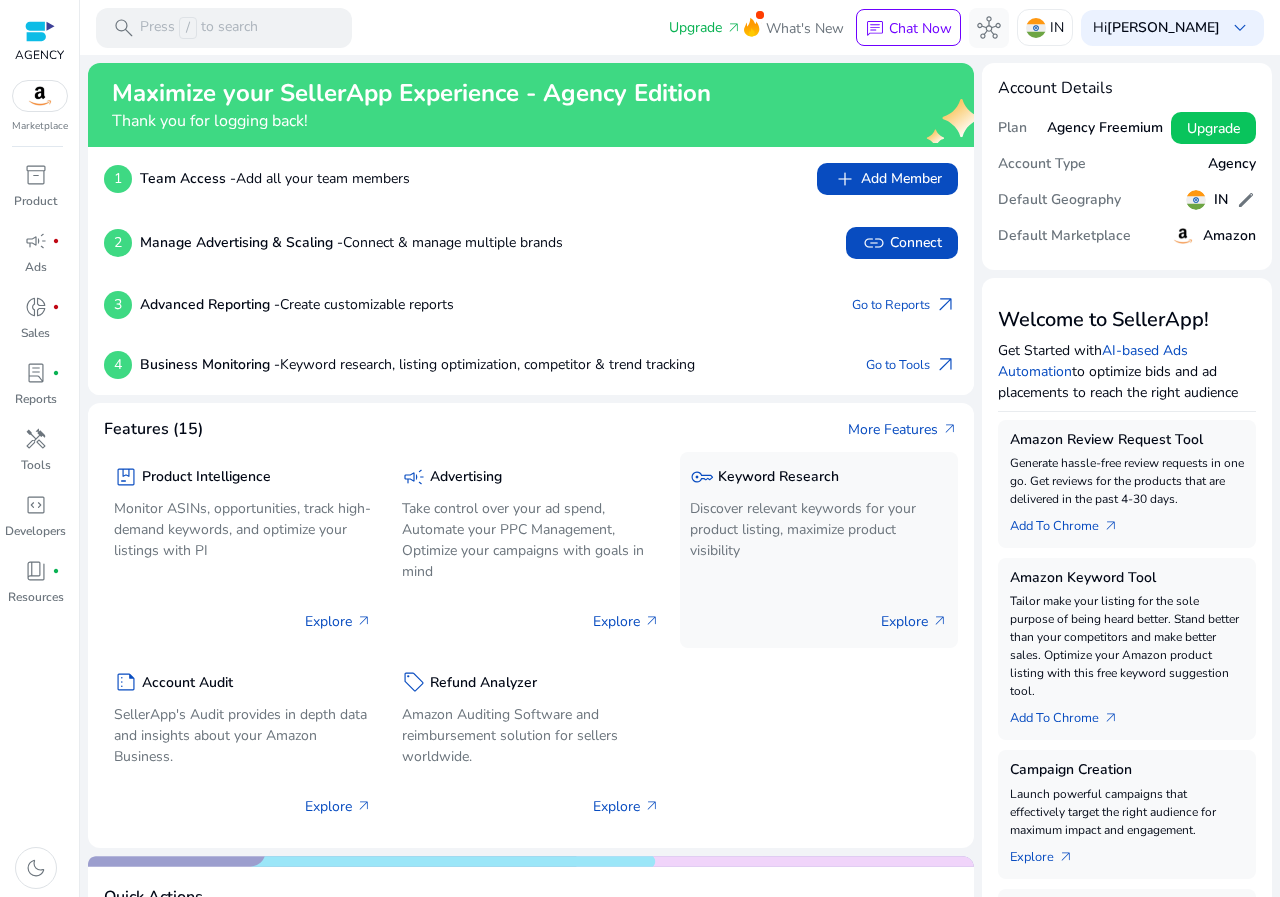 click on "Discover relevant keywords for your product listing, maximize product visibility" 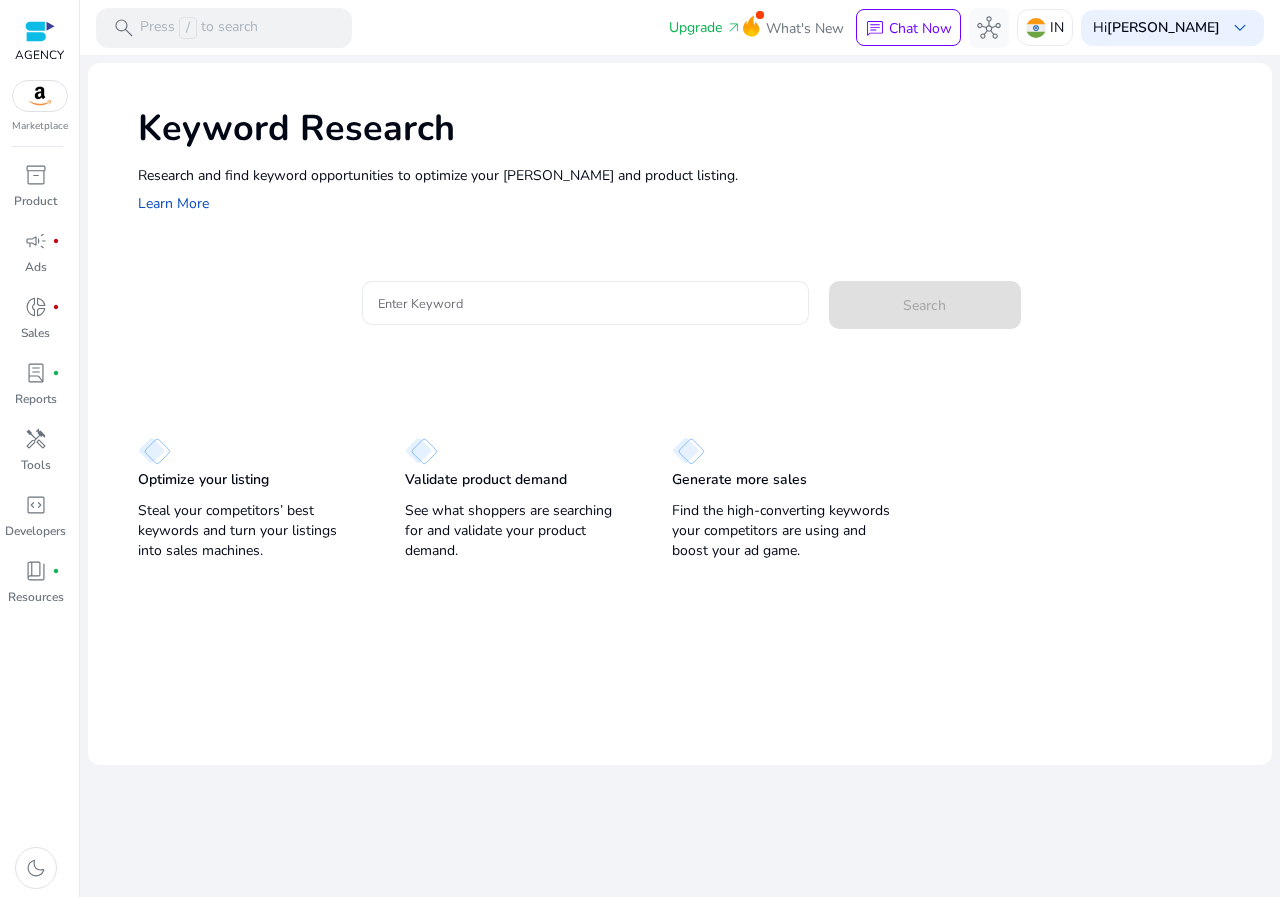 click 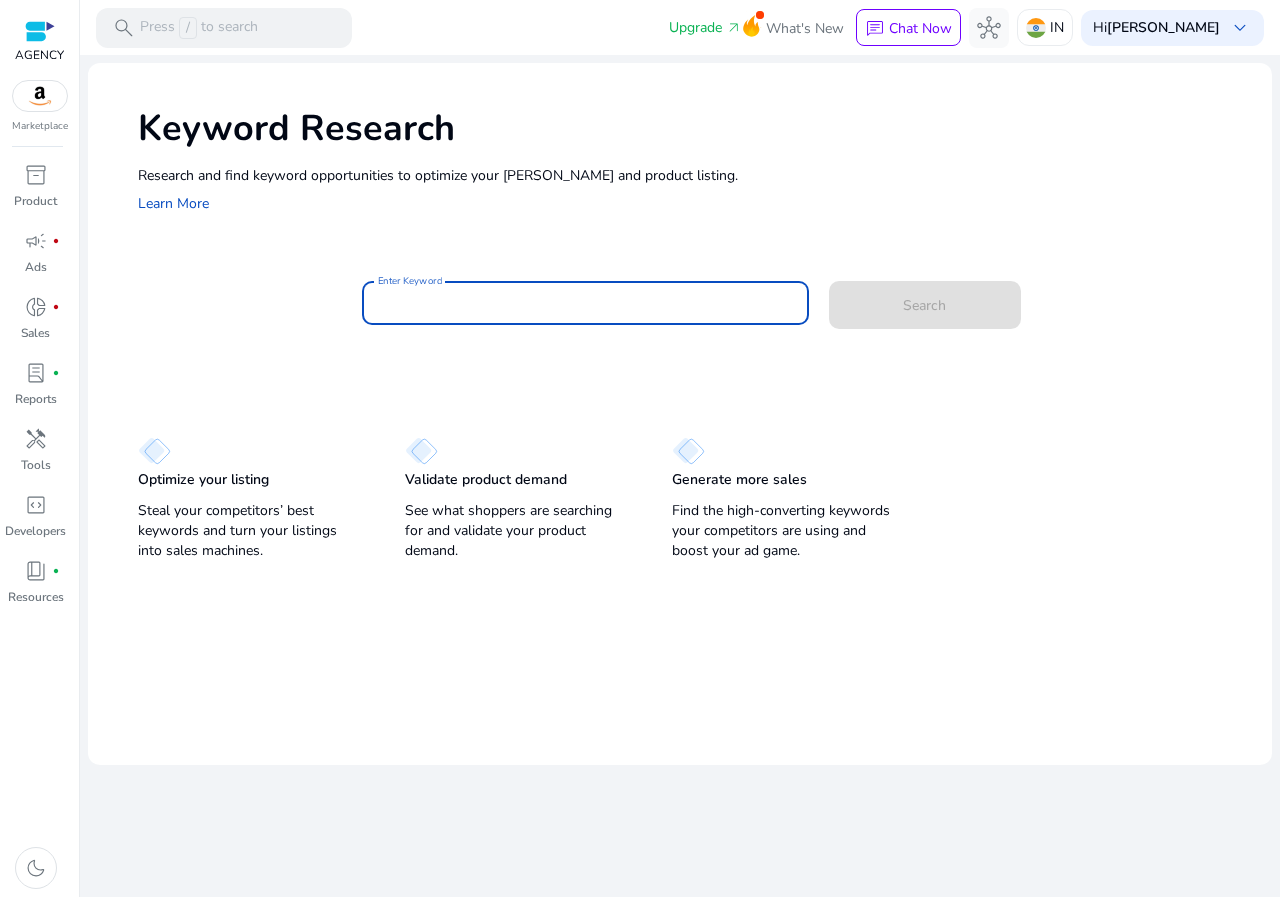 click on "Enter Keyword" at bounding box center (585, 303) 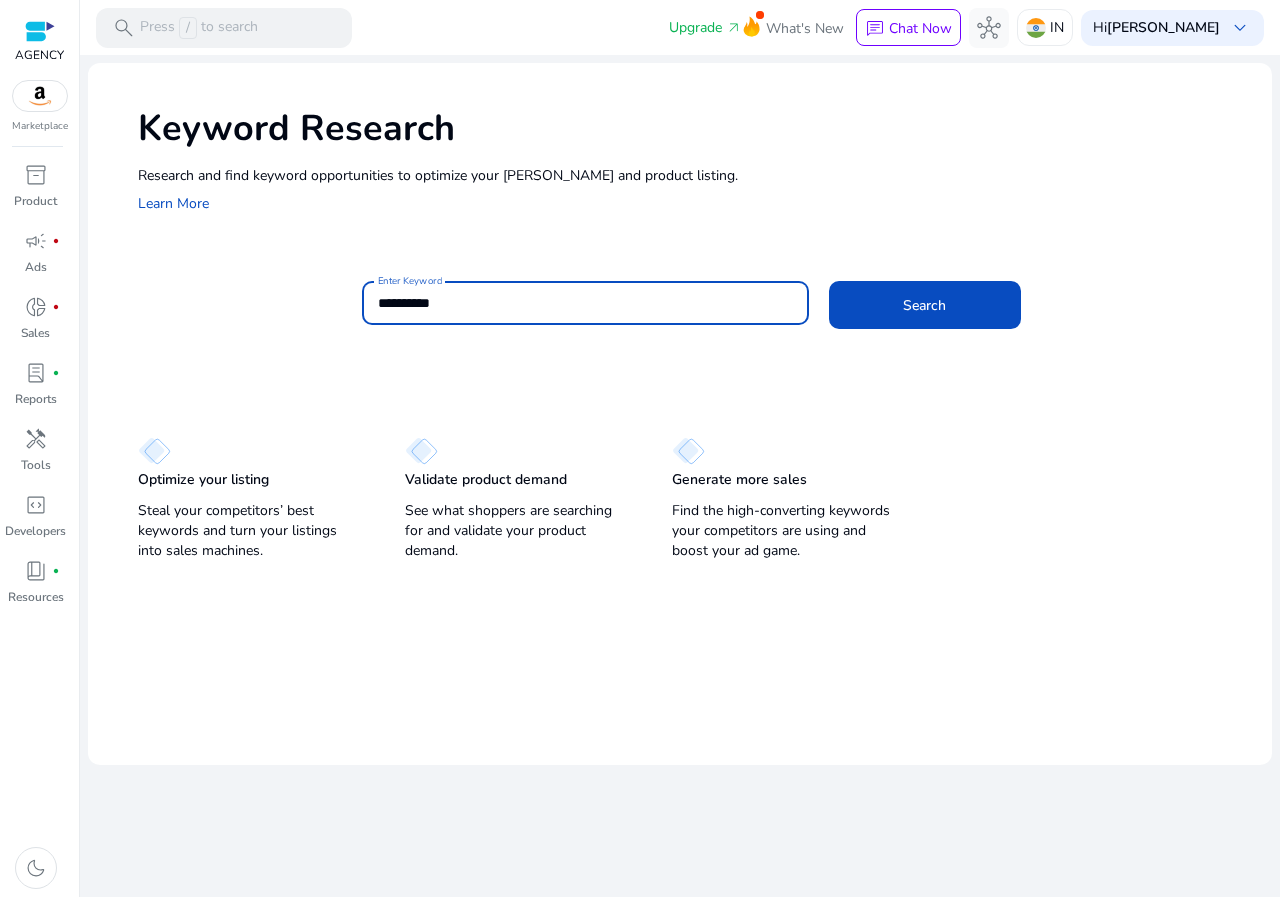 type on "**********" 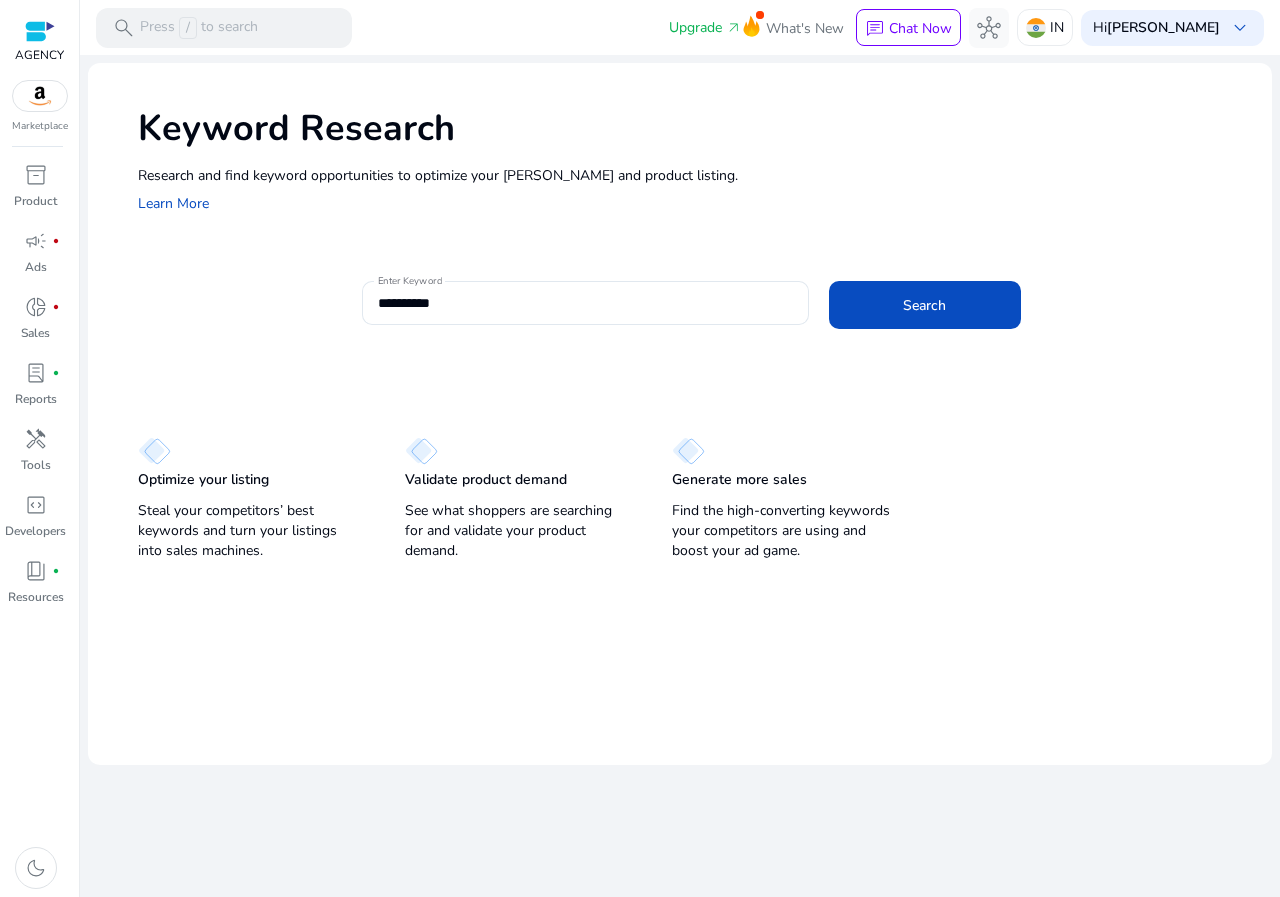 click on "**********" 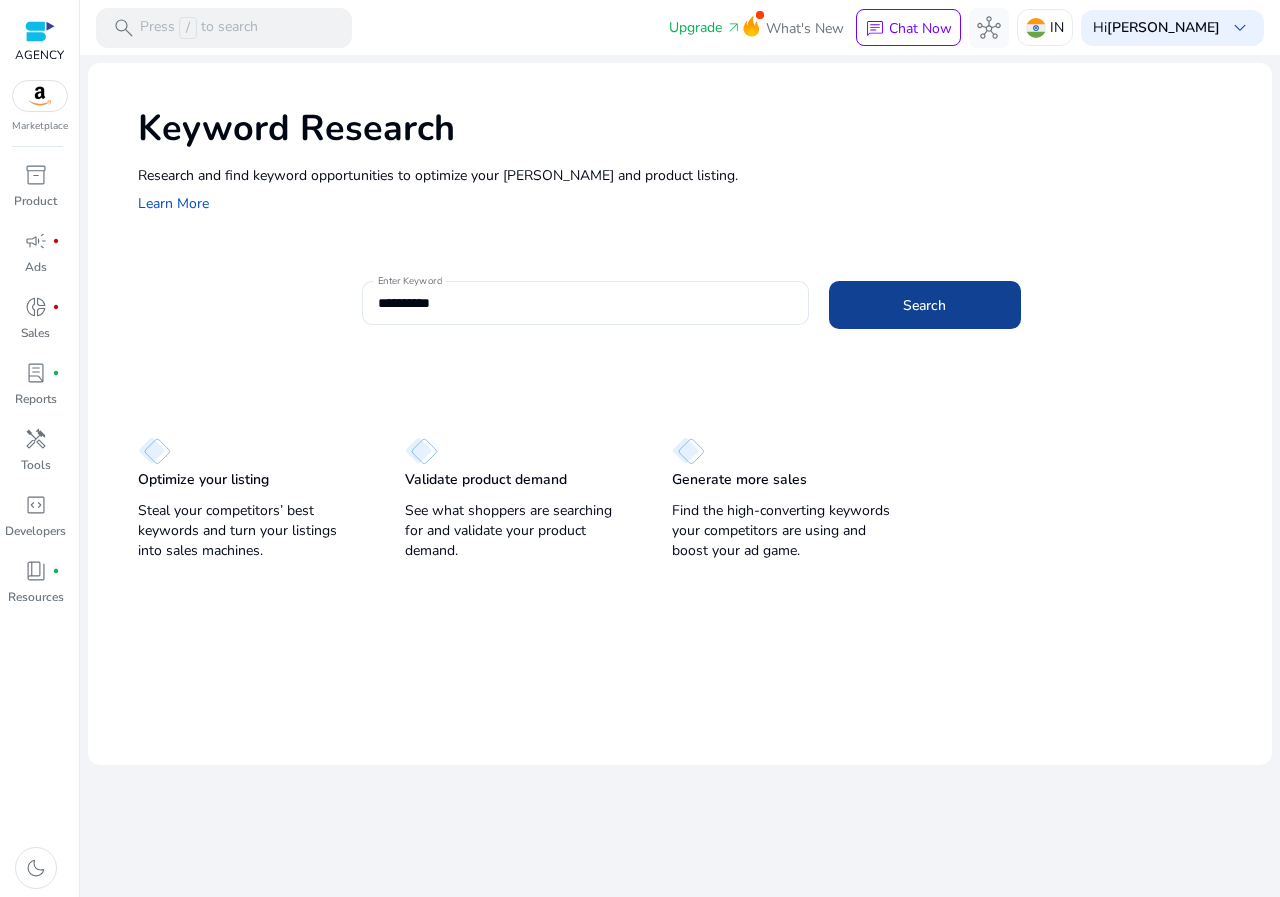 click 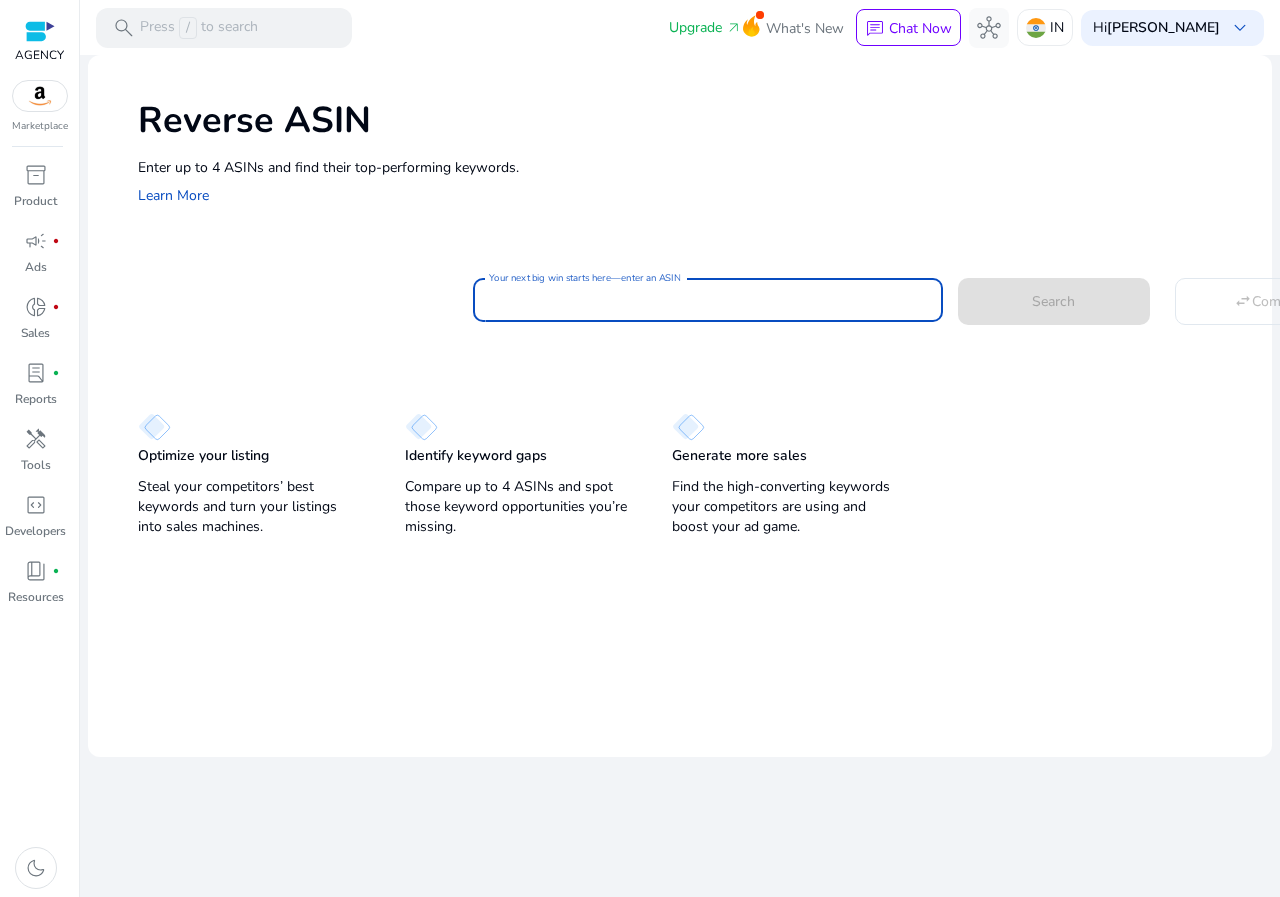 click on "Your next big win starts here—enter an ASIN" at bounding box center (708, 300) 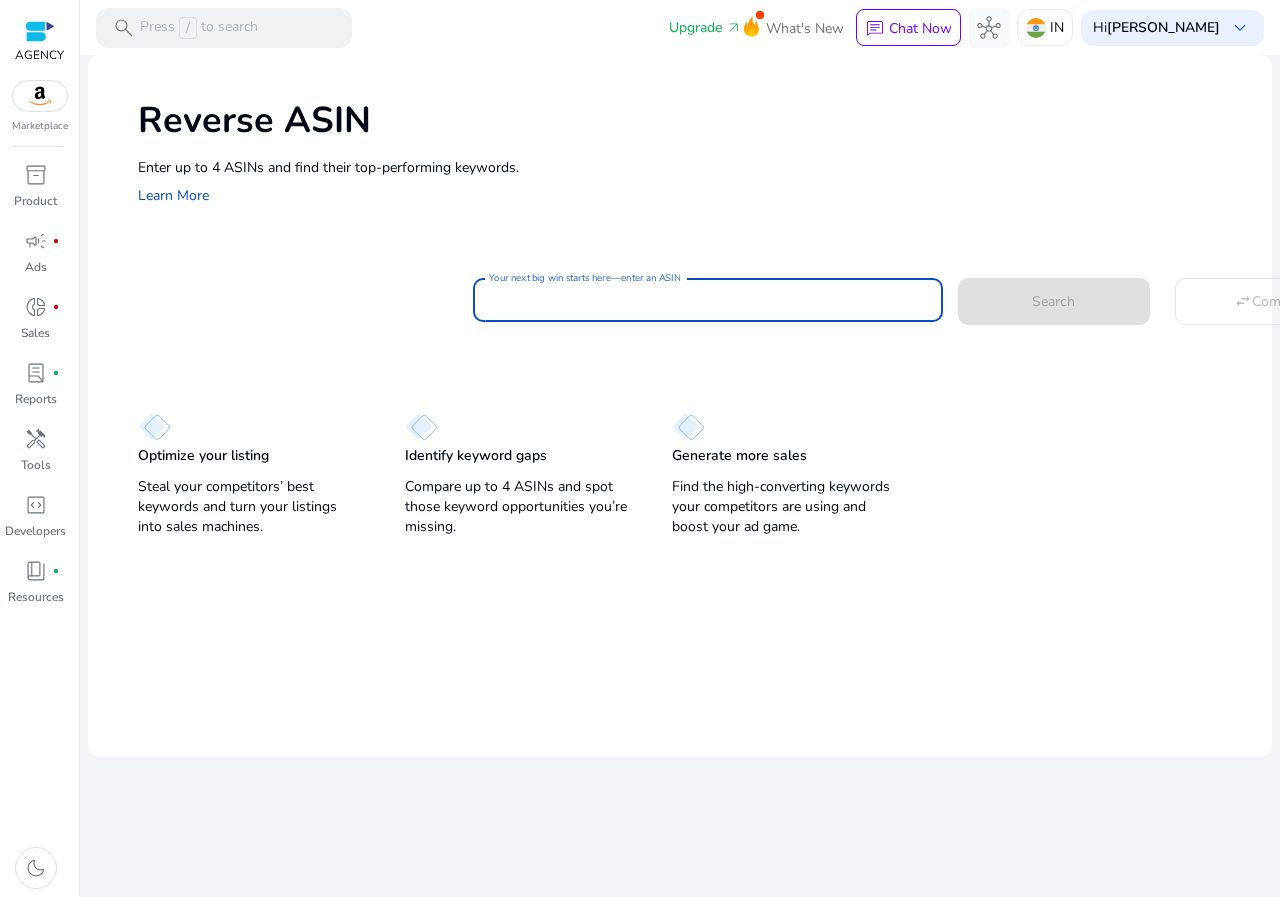 paste on "**********" 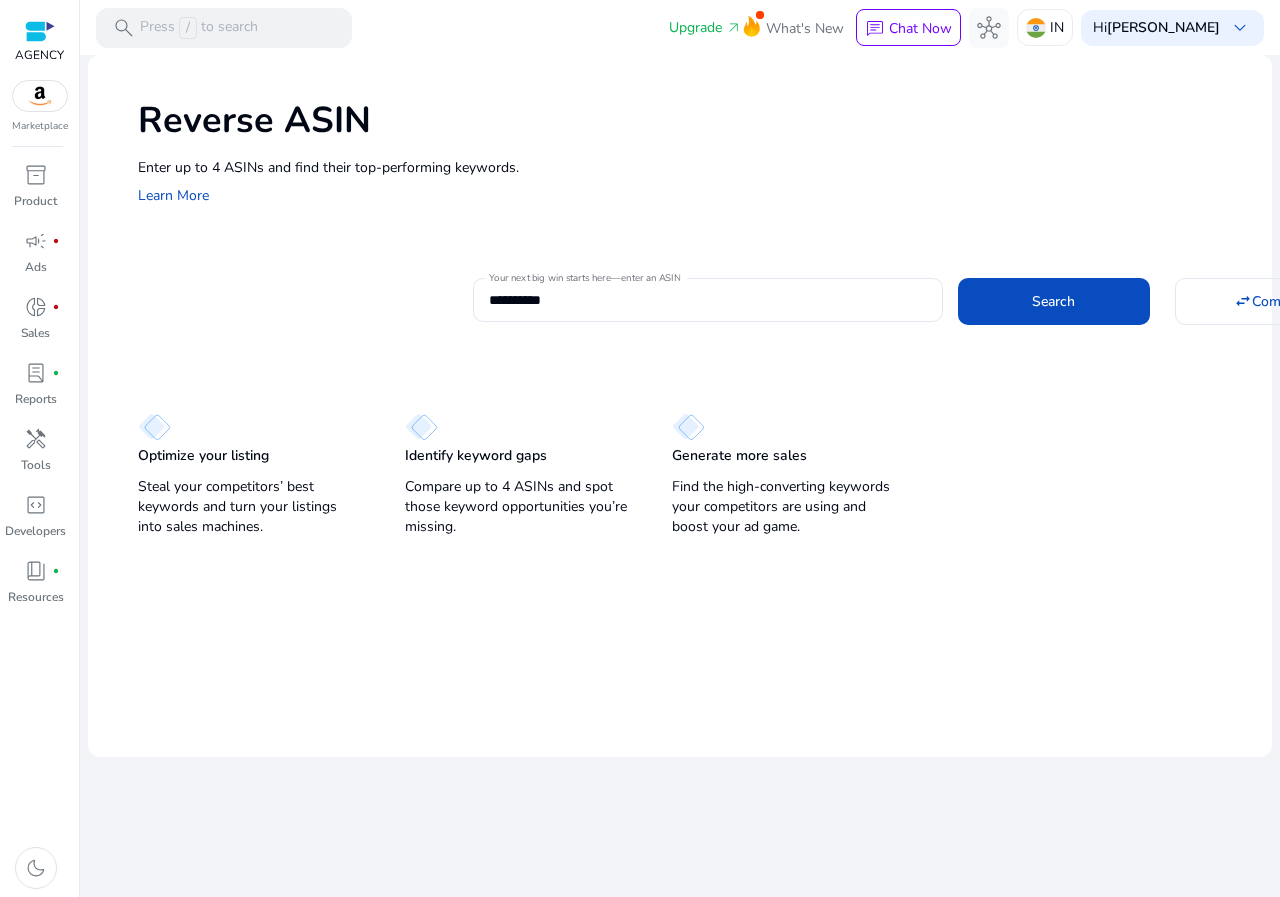 click on "Enter up to 4 ASINs and find their top-performing keywords." 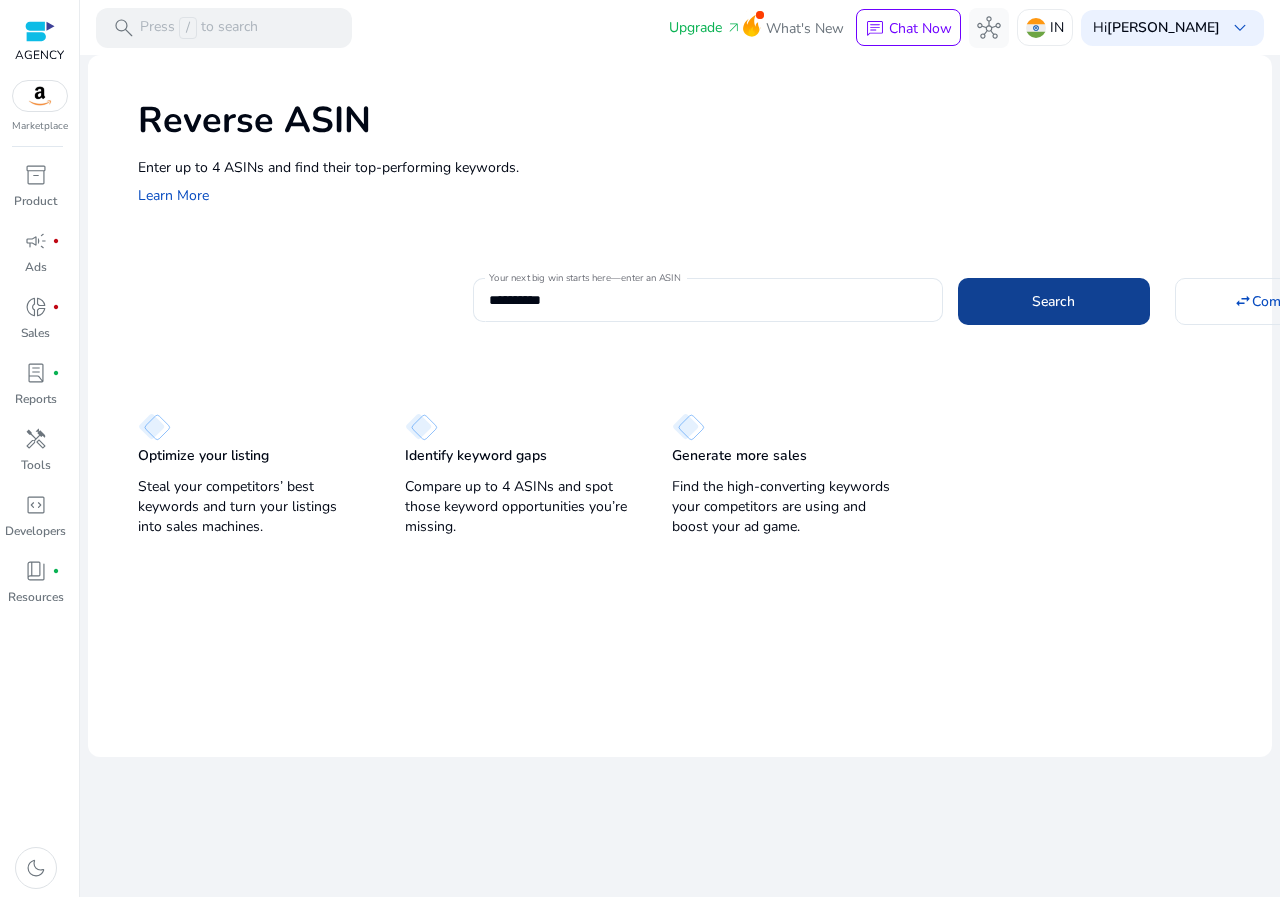 click 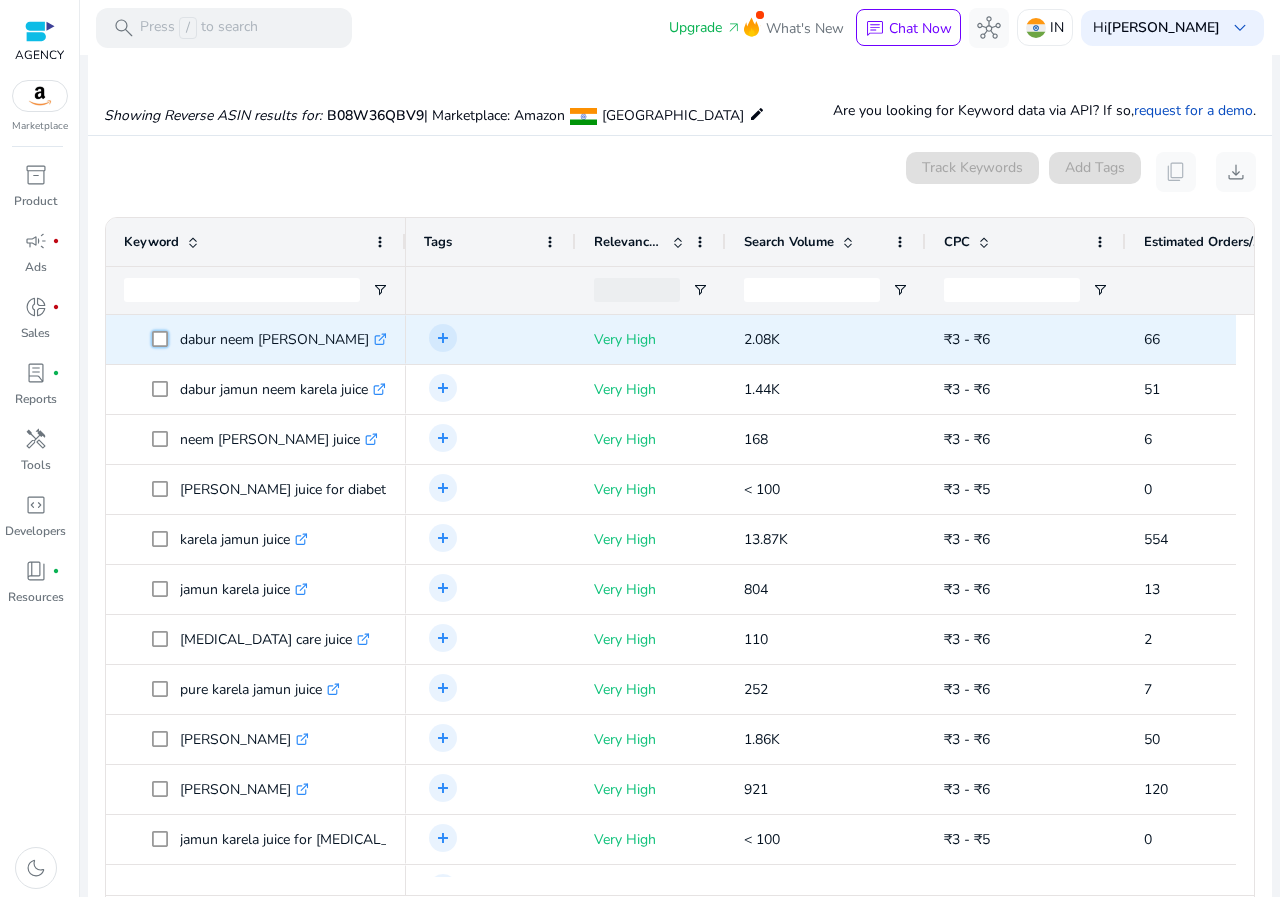 click on "dabur neem [PERSON_NAME]  .st0{fill:#2c8af8}
dabur jamun neem karela juice  .st0{fill:#2c8af8}
neem karela jamun juice  .st0{fill:#2c8af8}
karela jamun juice for diabetic  .st0{fill:#2c8af8}" 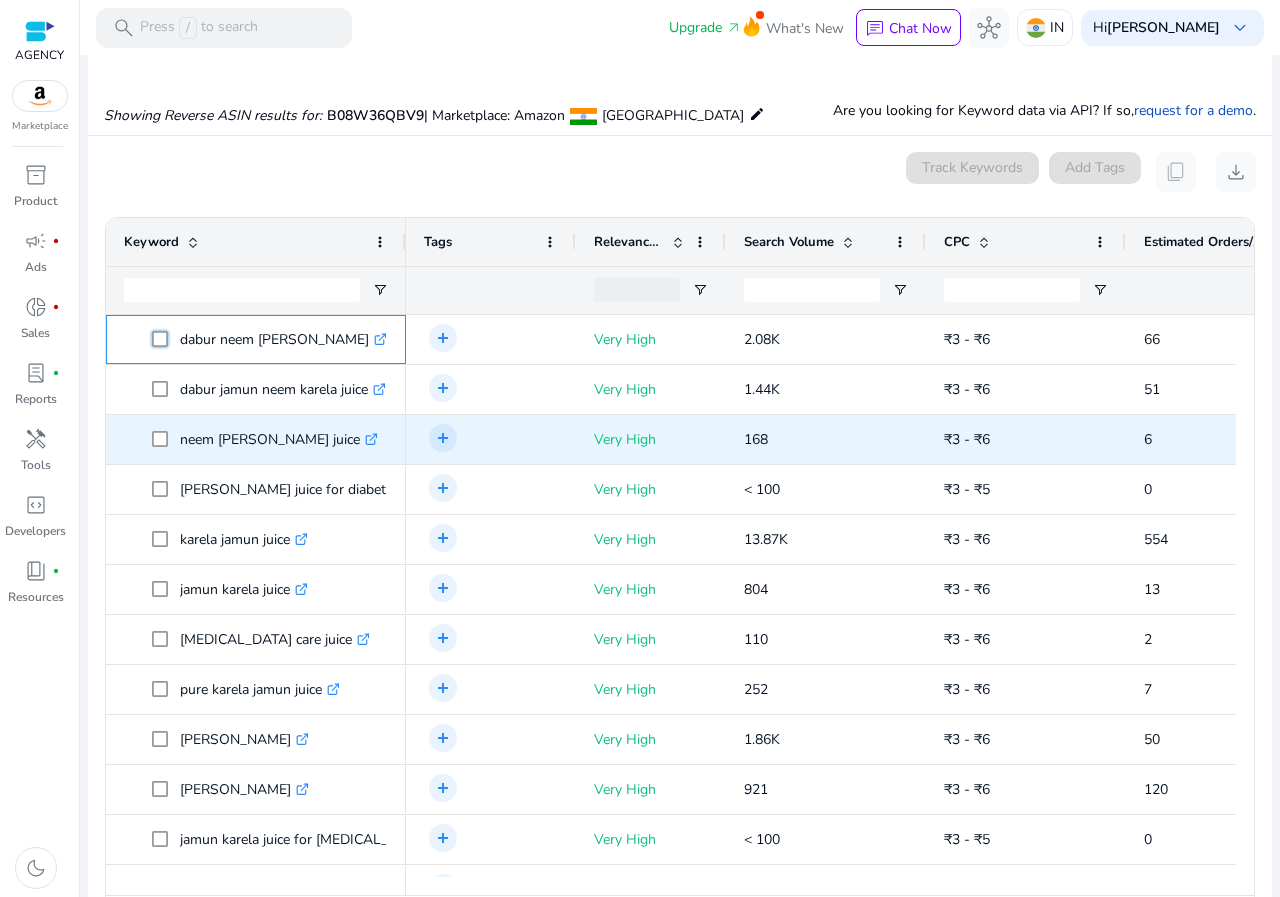 scroll, scrollTop: 146, scrollLeft: 0, axis: vertical 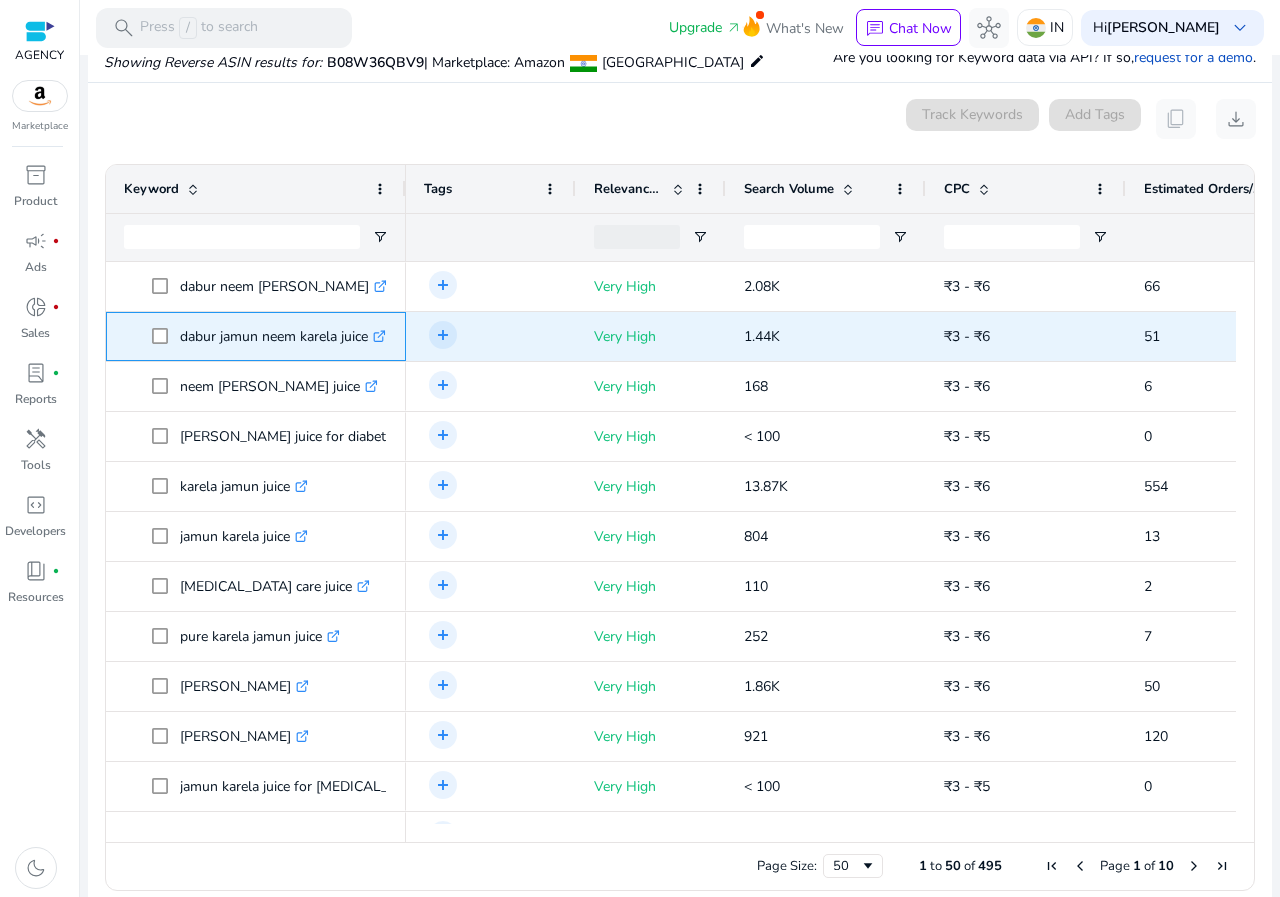 click 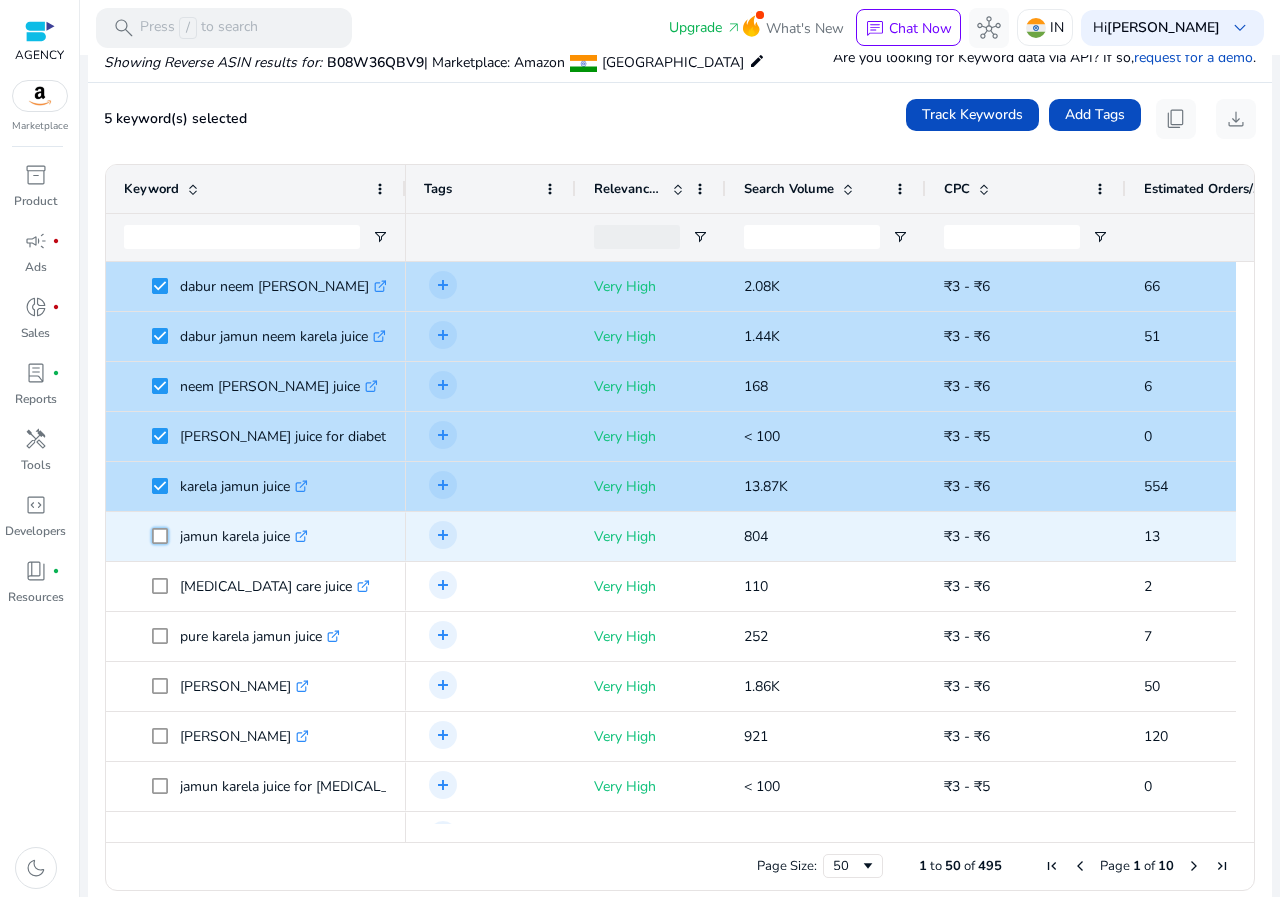 scroll, scrollTop: 0, scrollLeft: 0, axis: both 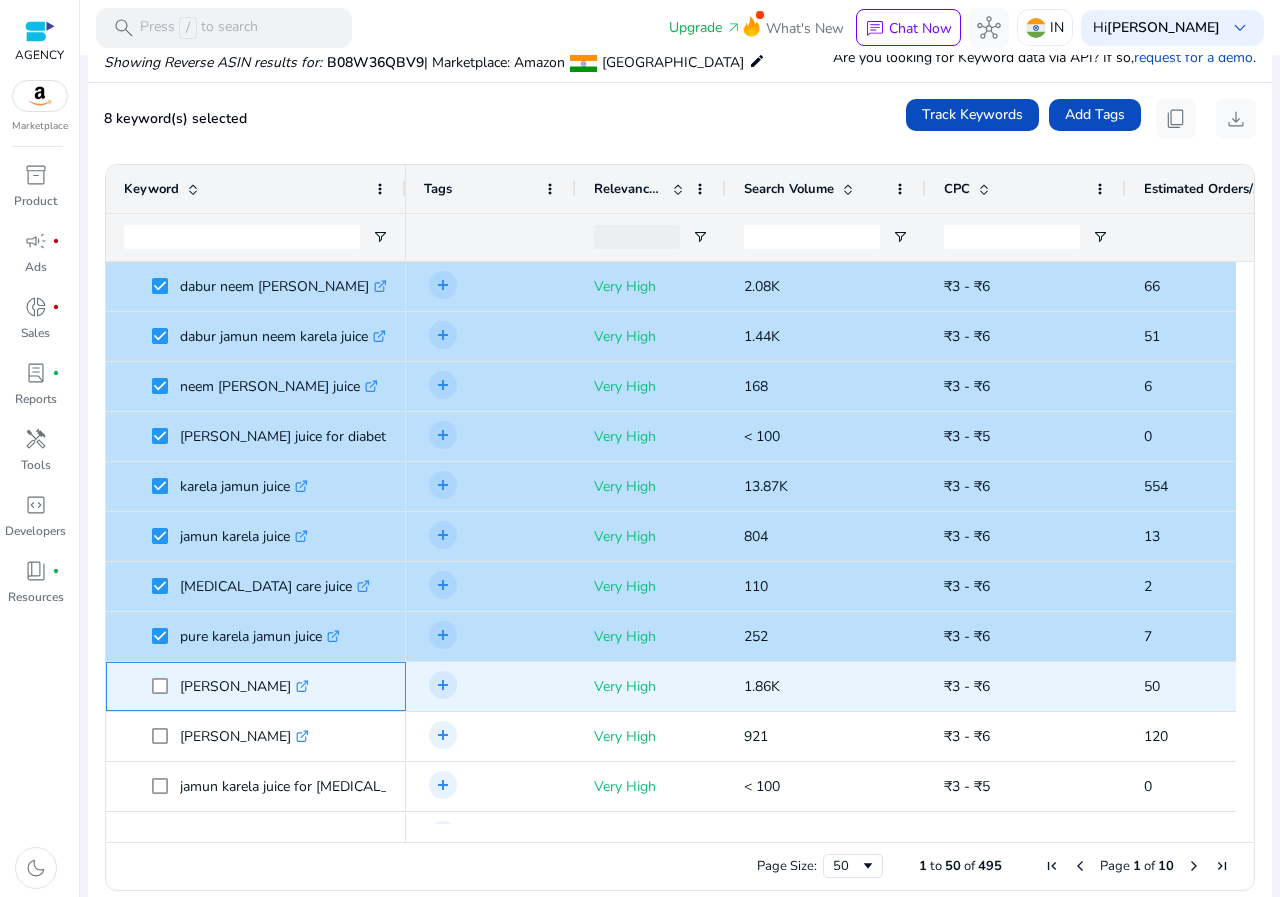 click 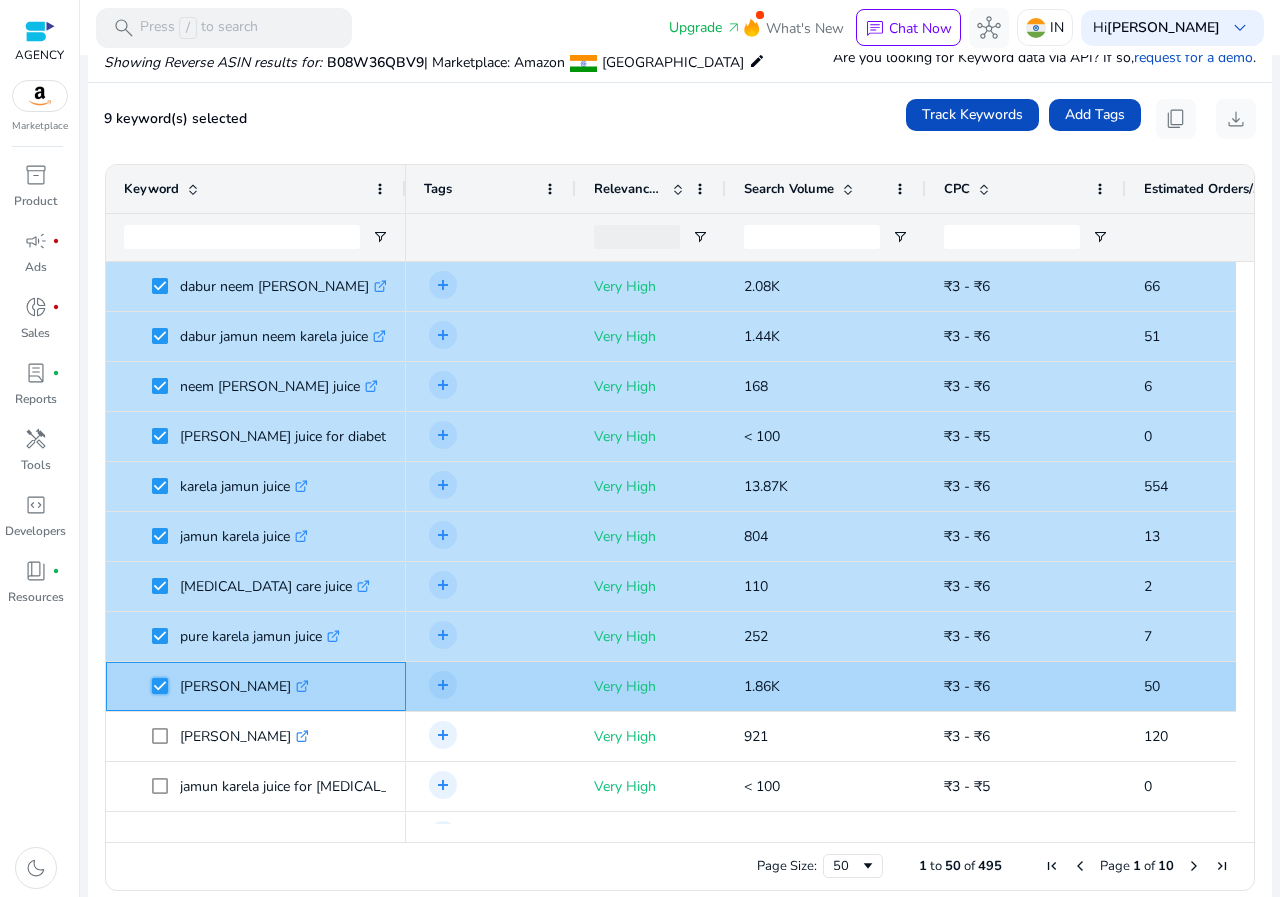 scroll, scrollTop: 83, scrollLeft: 0, axis: vertical 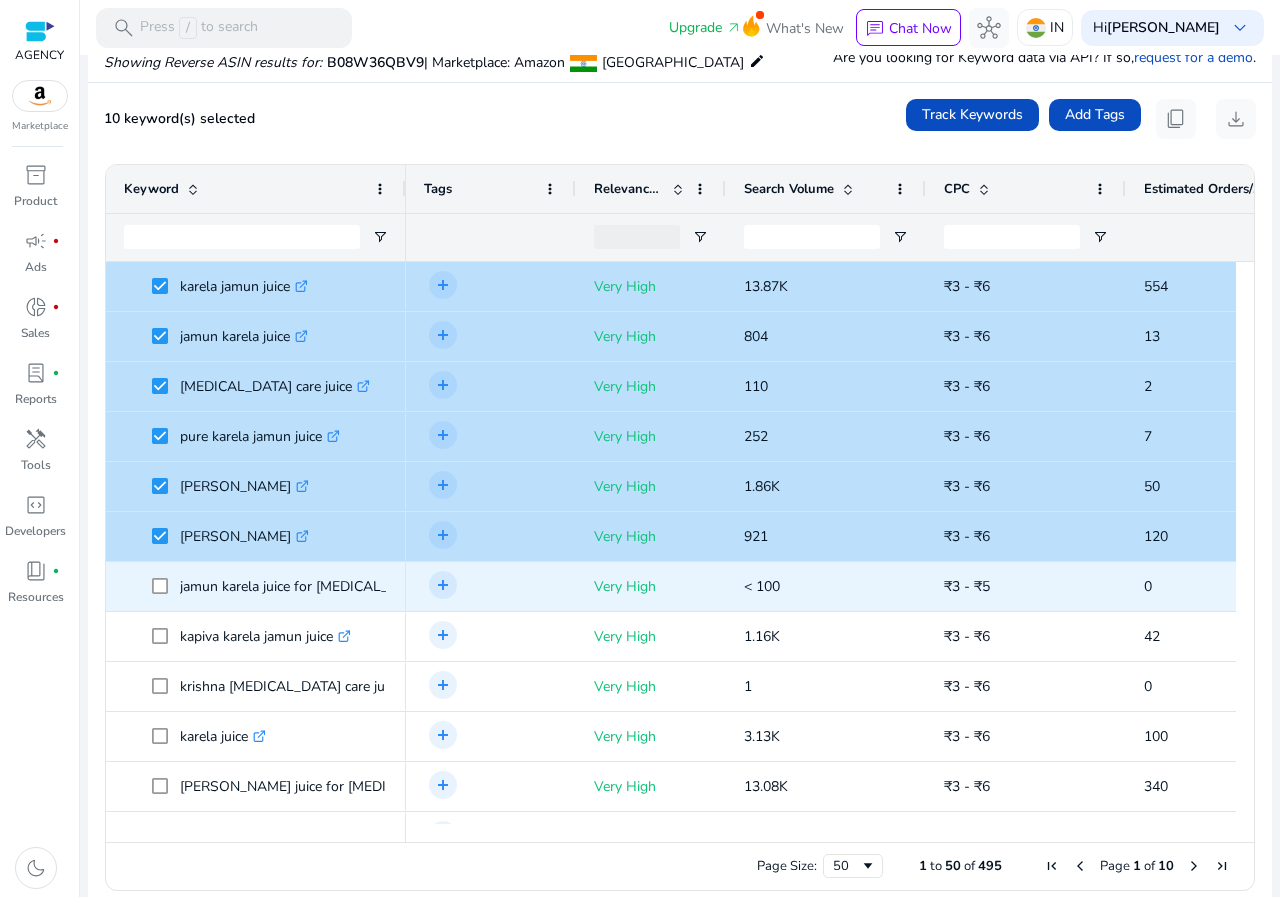 click 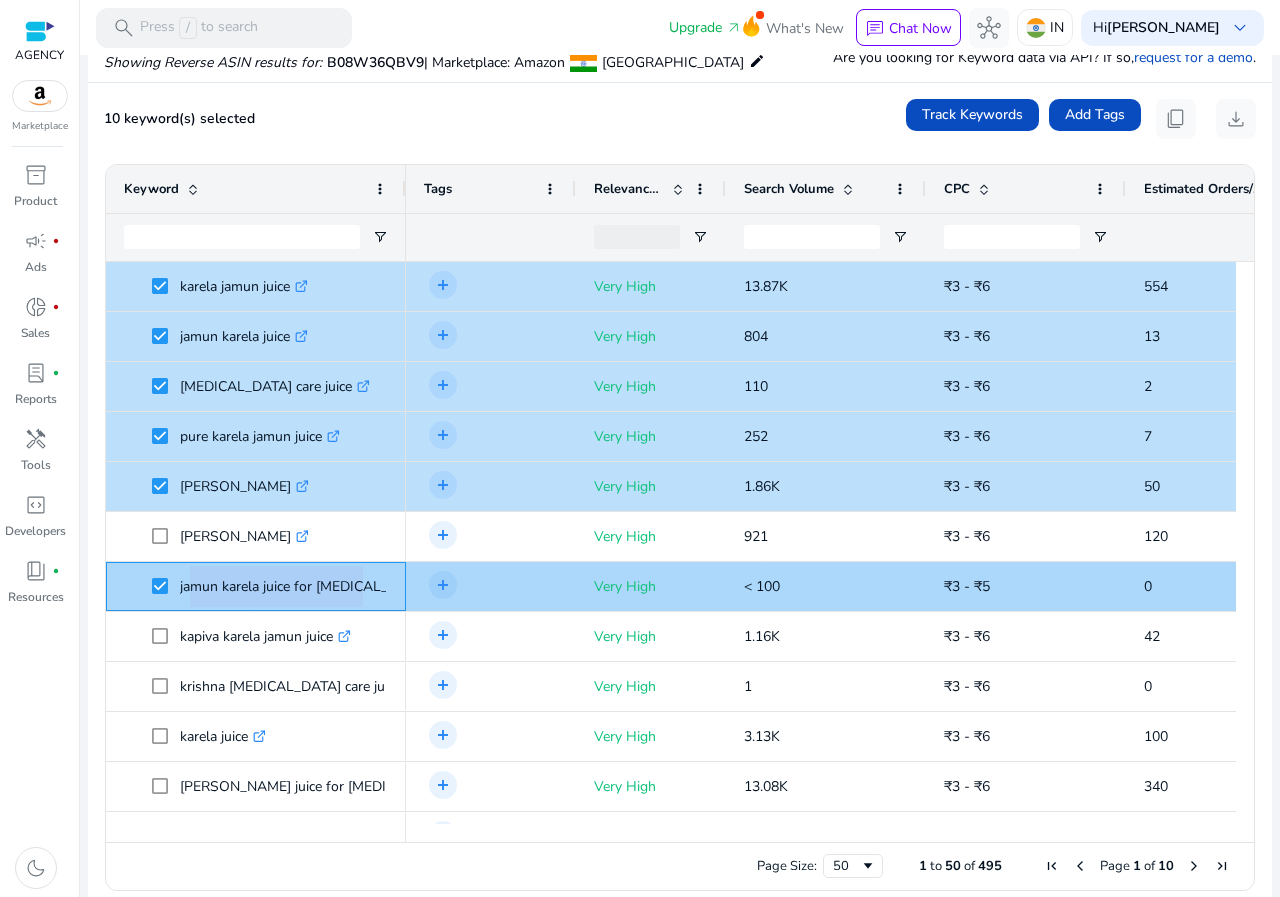 drag, startPoint x: 187, startPoint y: 598, endPoint x: 351, endPoint y: 586, distance: 164.43843 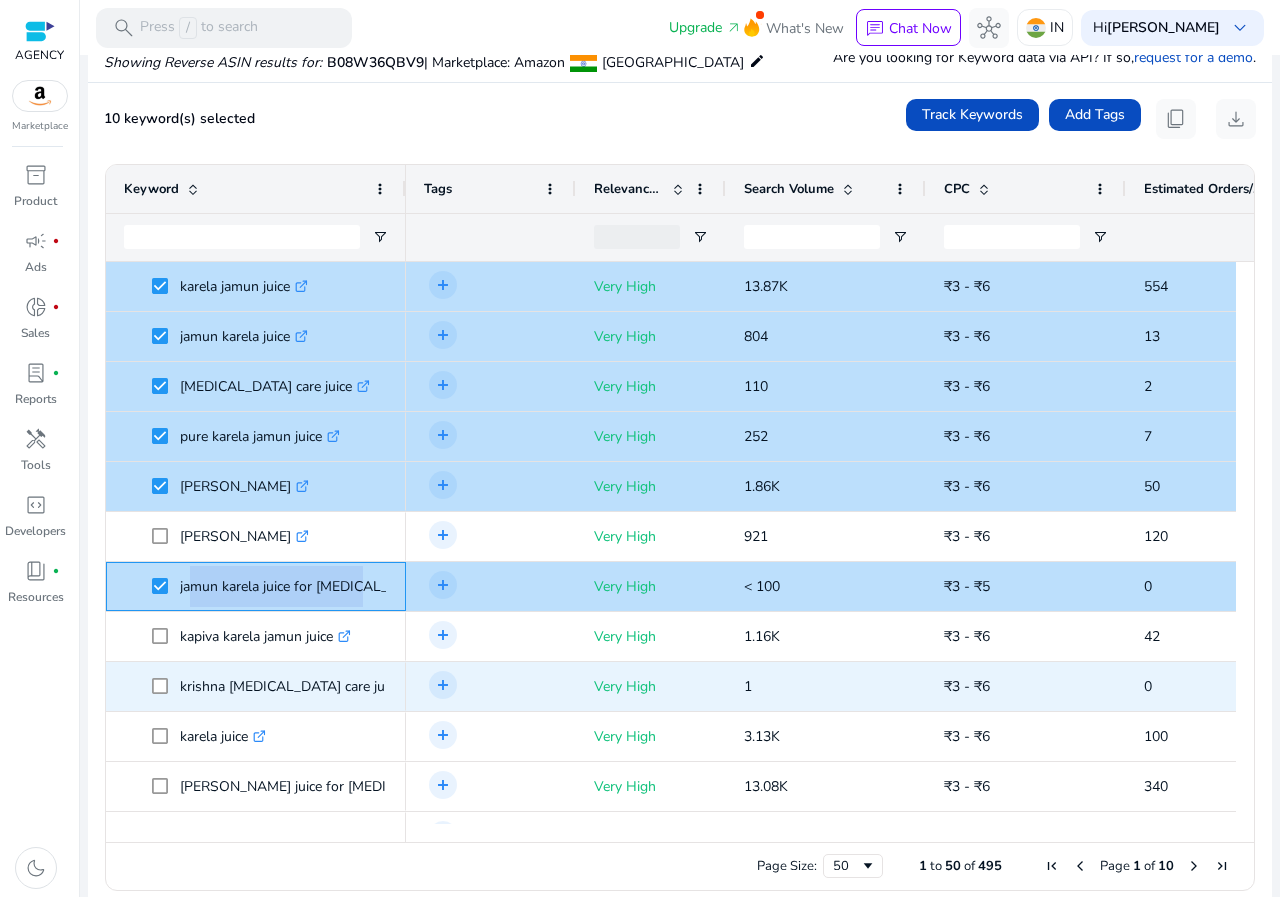 scroll, scrollTop: 279, scrollLeft: 0, axis: vertical 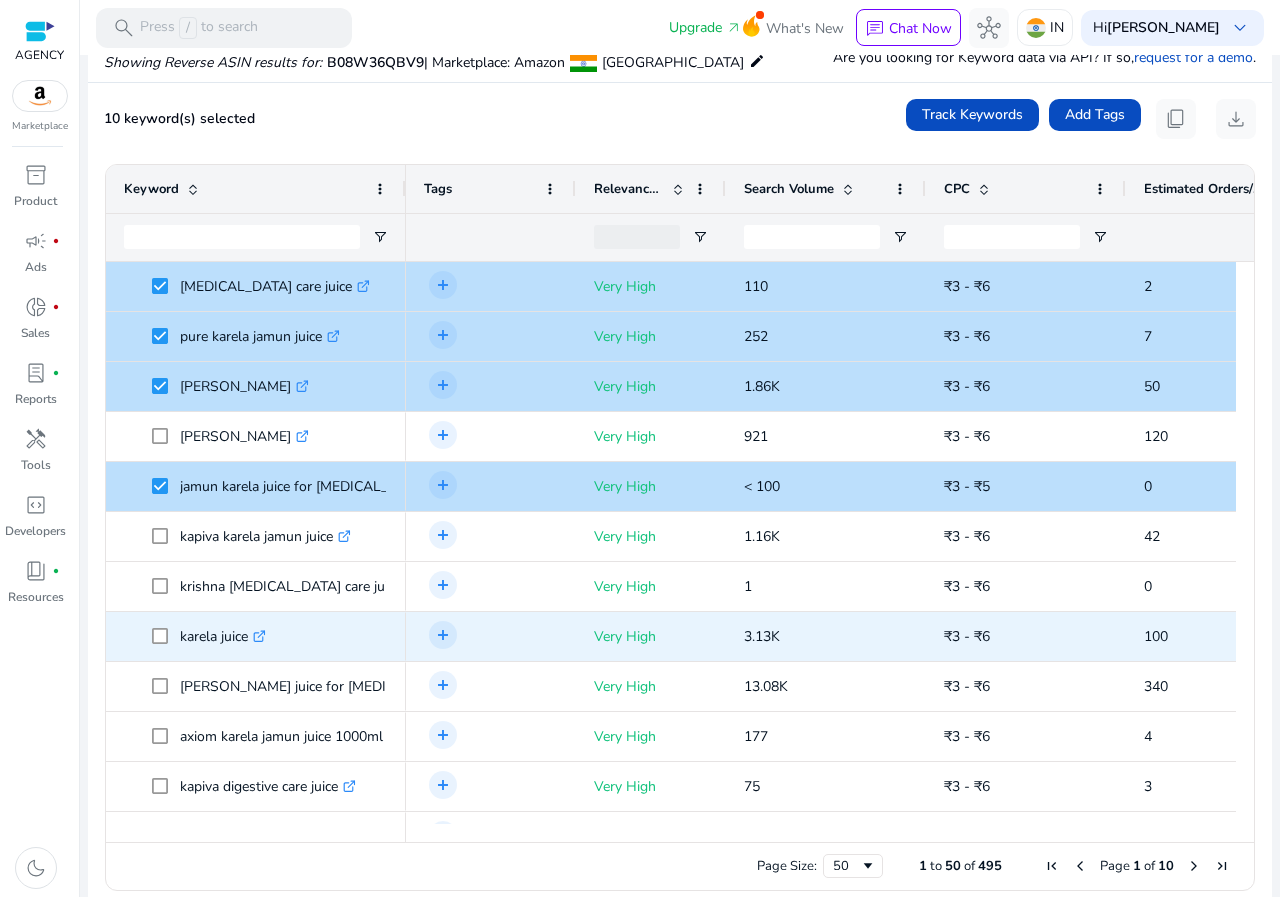 click 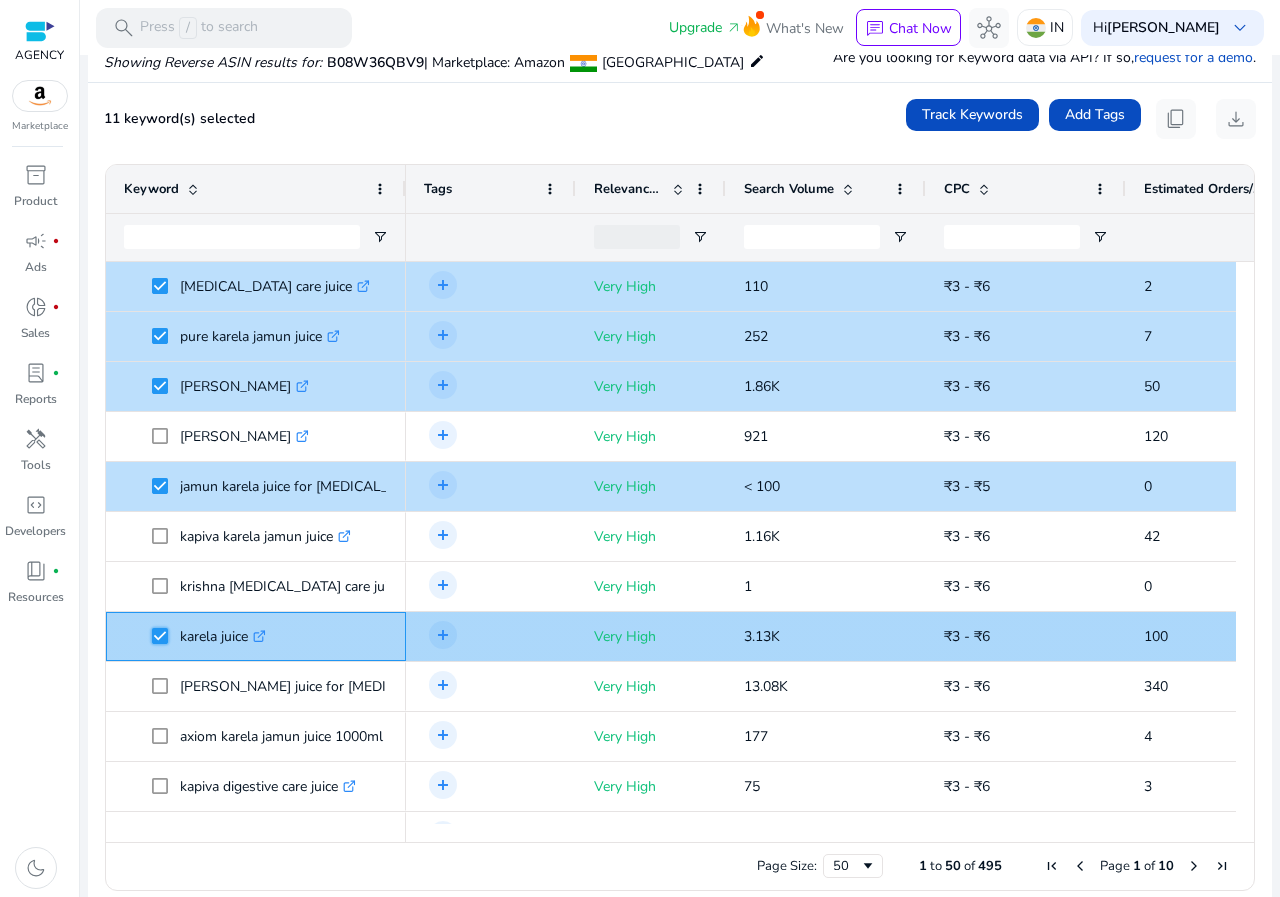 scroll, scrollTop: 488, scrollLeft: 0, axis: vertical 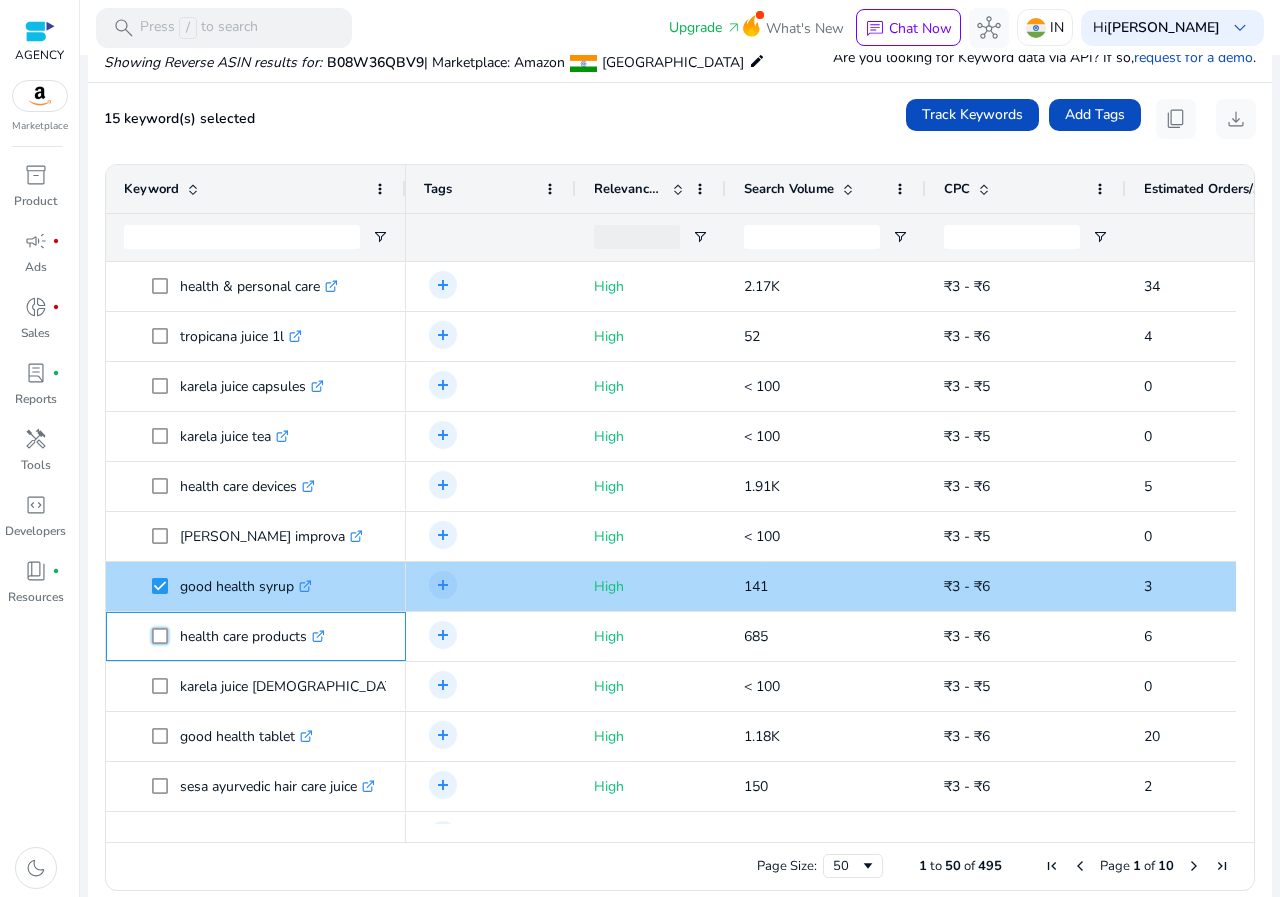 click on "kapiva karela jamun juice for [MEDICAL_DATA]  .st0{fill:#2c8af8}
karela jamum juice  .st0{fill:#2c8af8}
true herbs pure karela jamun juice  .st0{fill:#2c8af8}
pure karela jamun juice true herbs  .st0{fill:#2c8af8}" 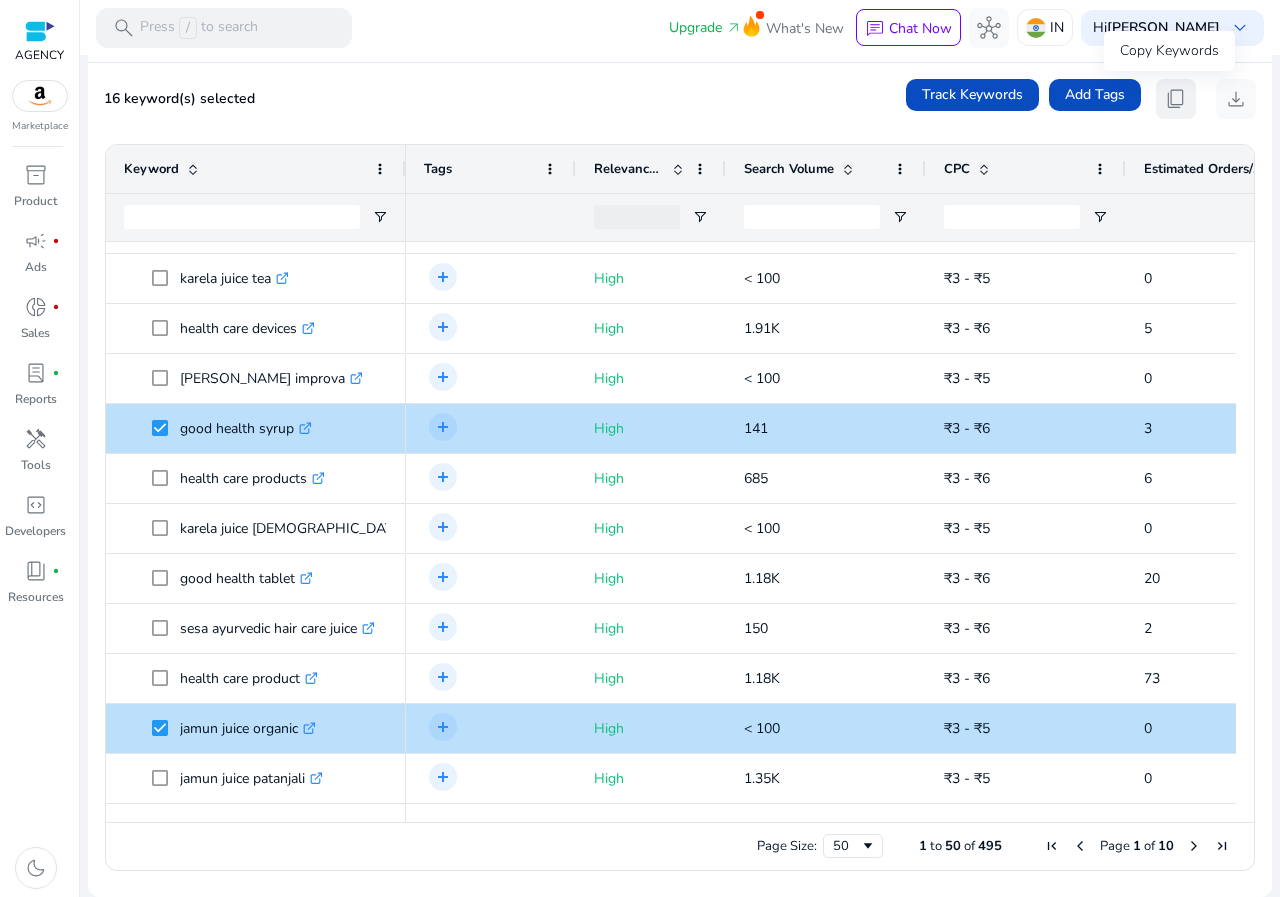 click on "content_copy" 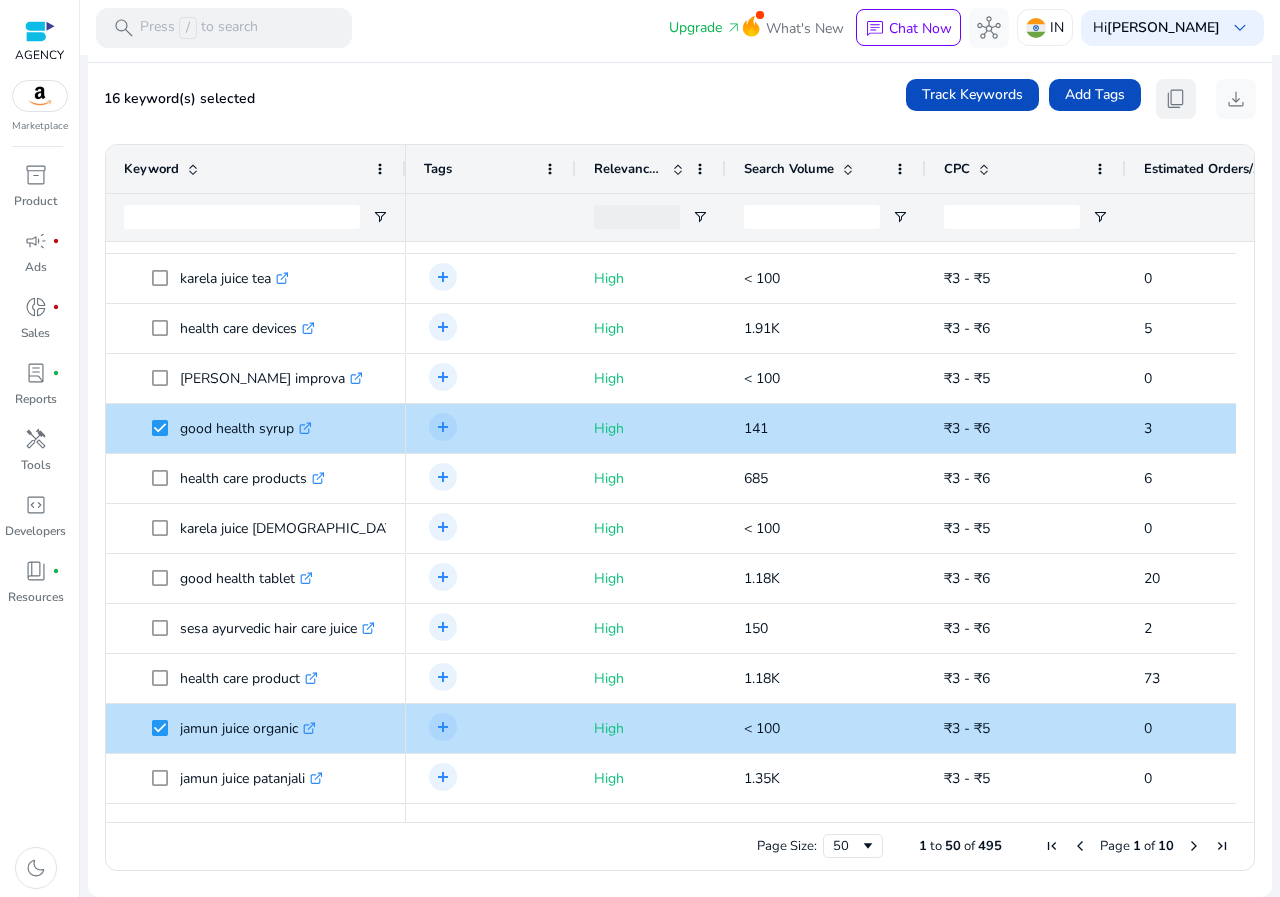 click on "content_copy" 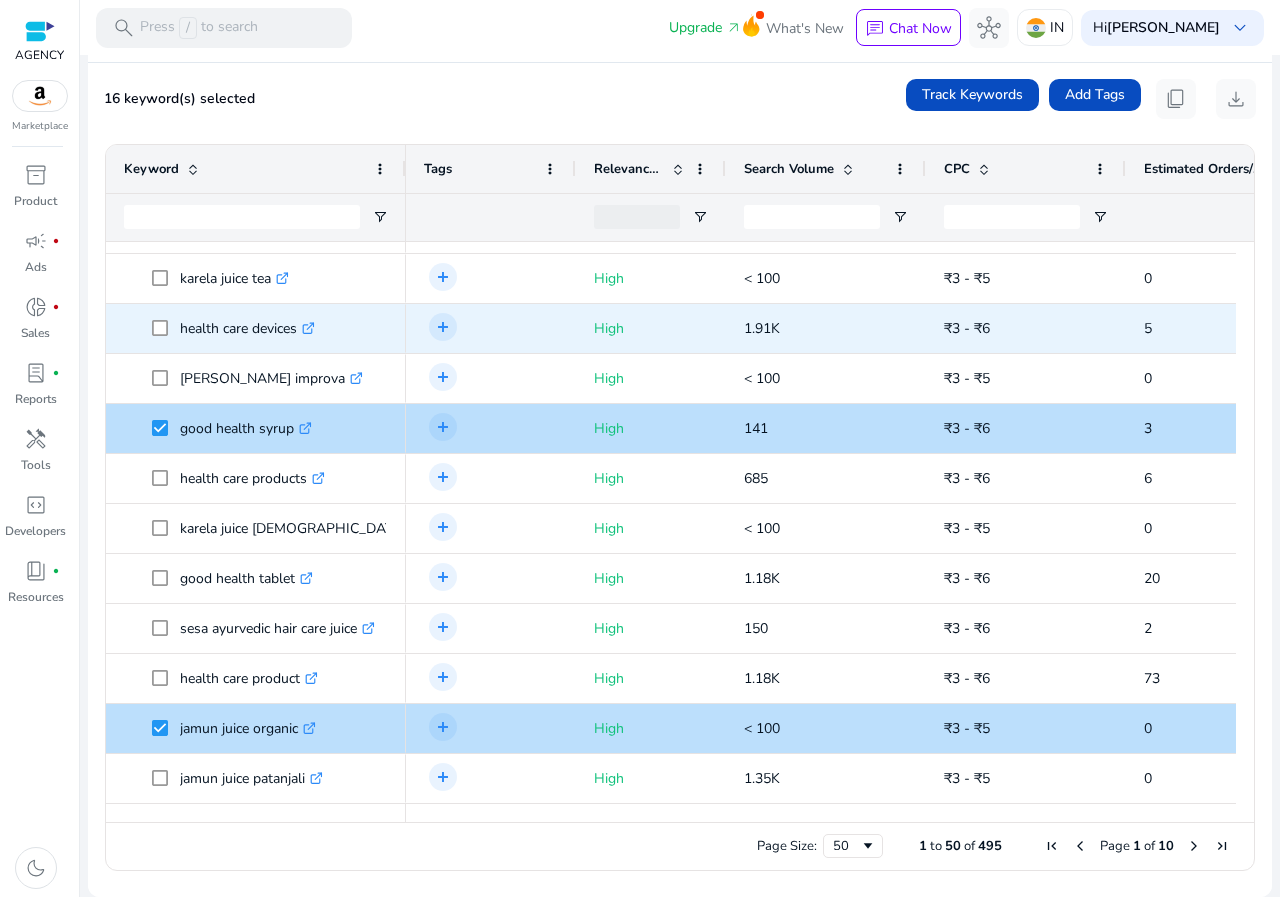 scroll, scrollTop: 1801, scrollLeft: 0, axis: vertical 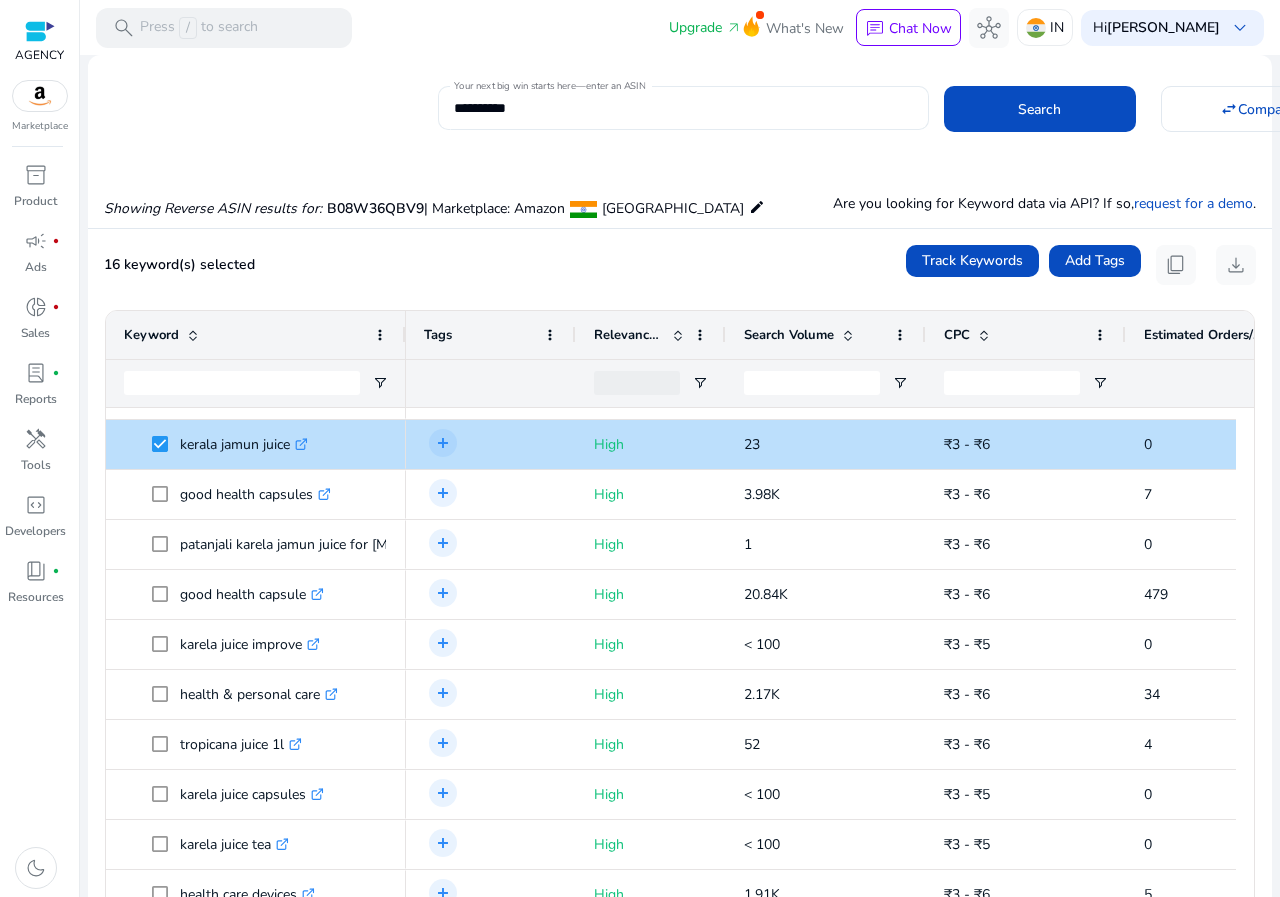 click on "**********" at bounding box center [683, 108] 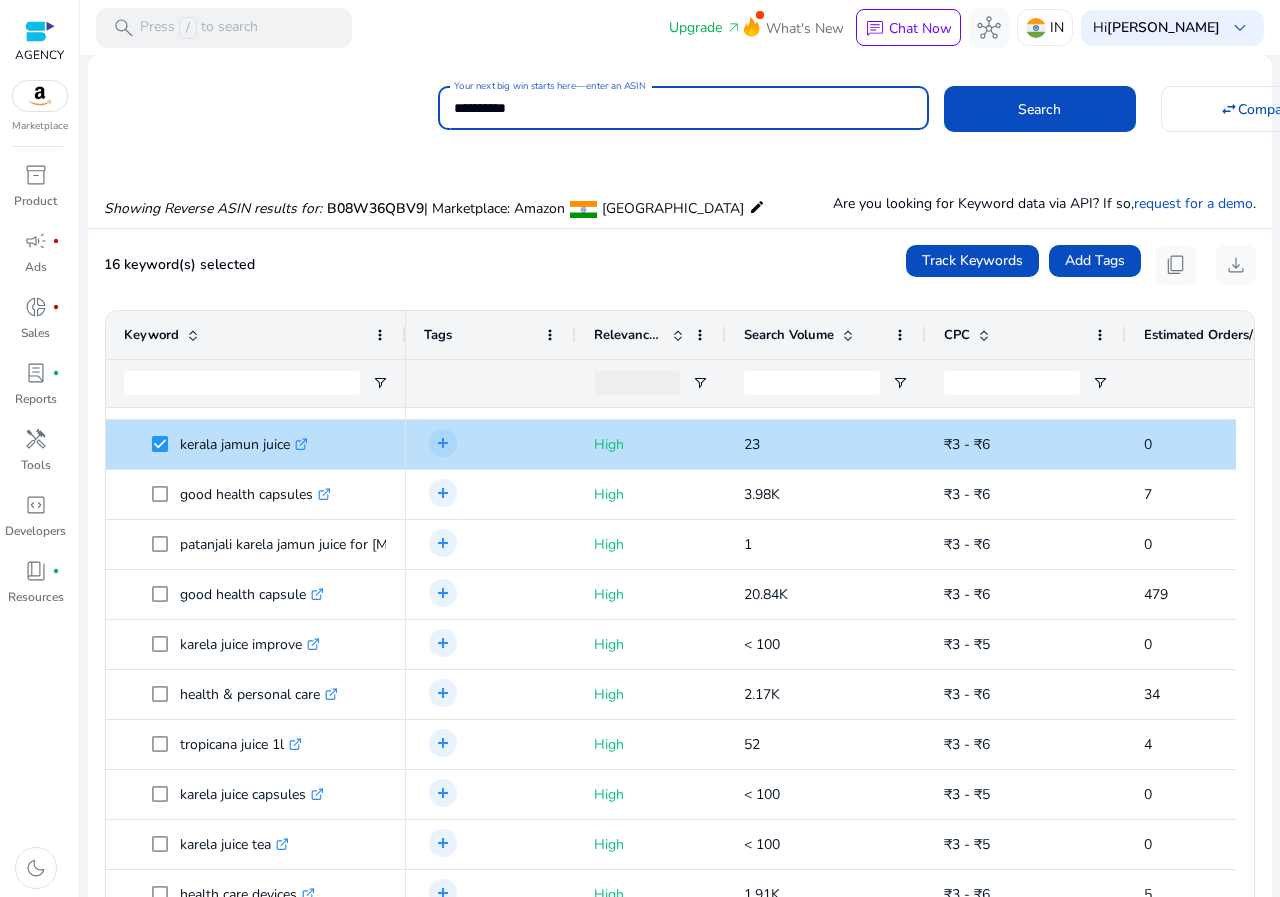 click on "**********" at bounding box center (683, 108) 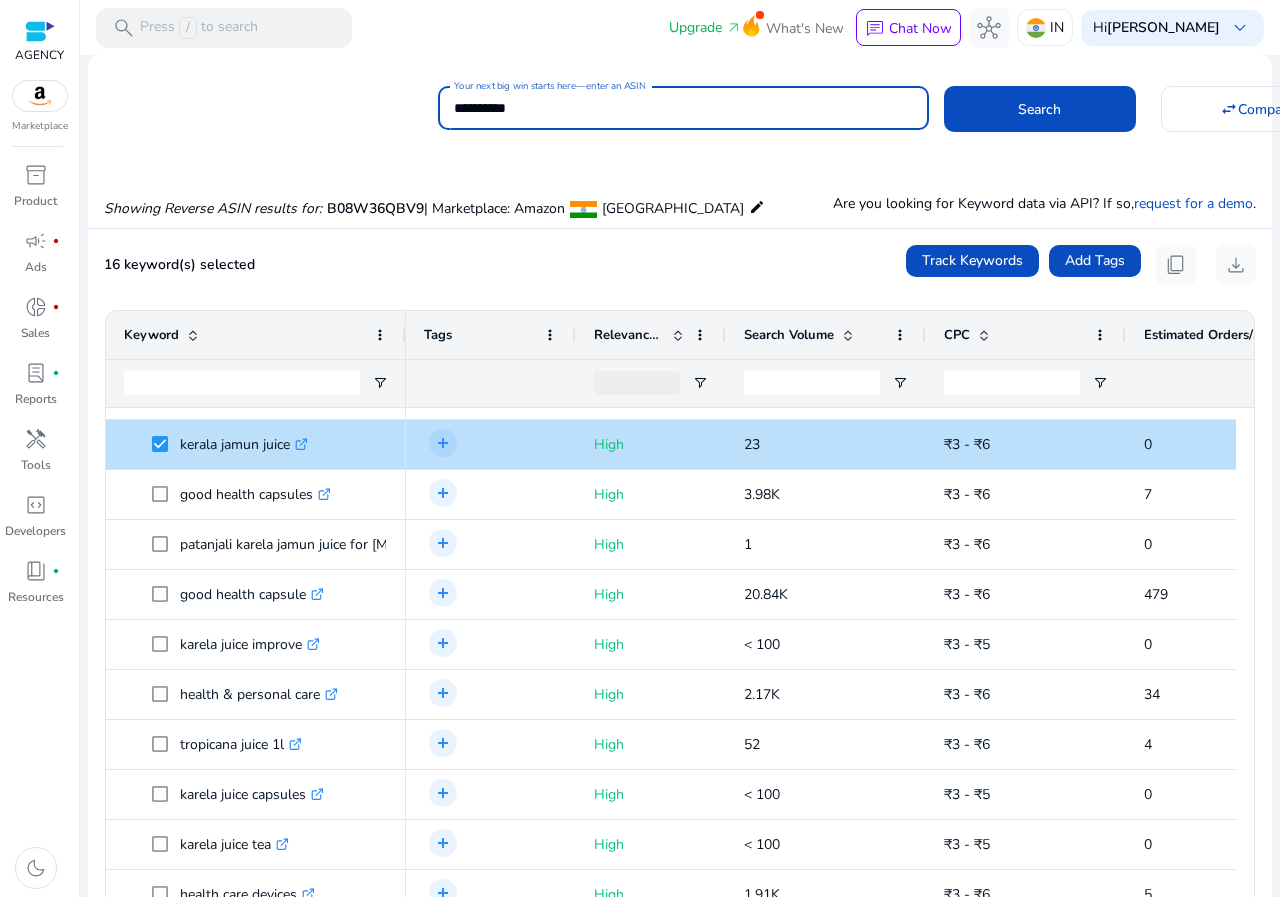 click on "Search" 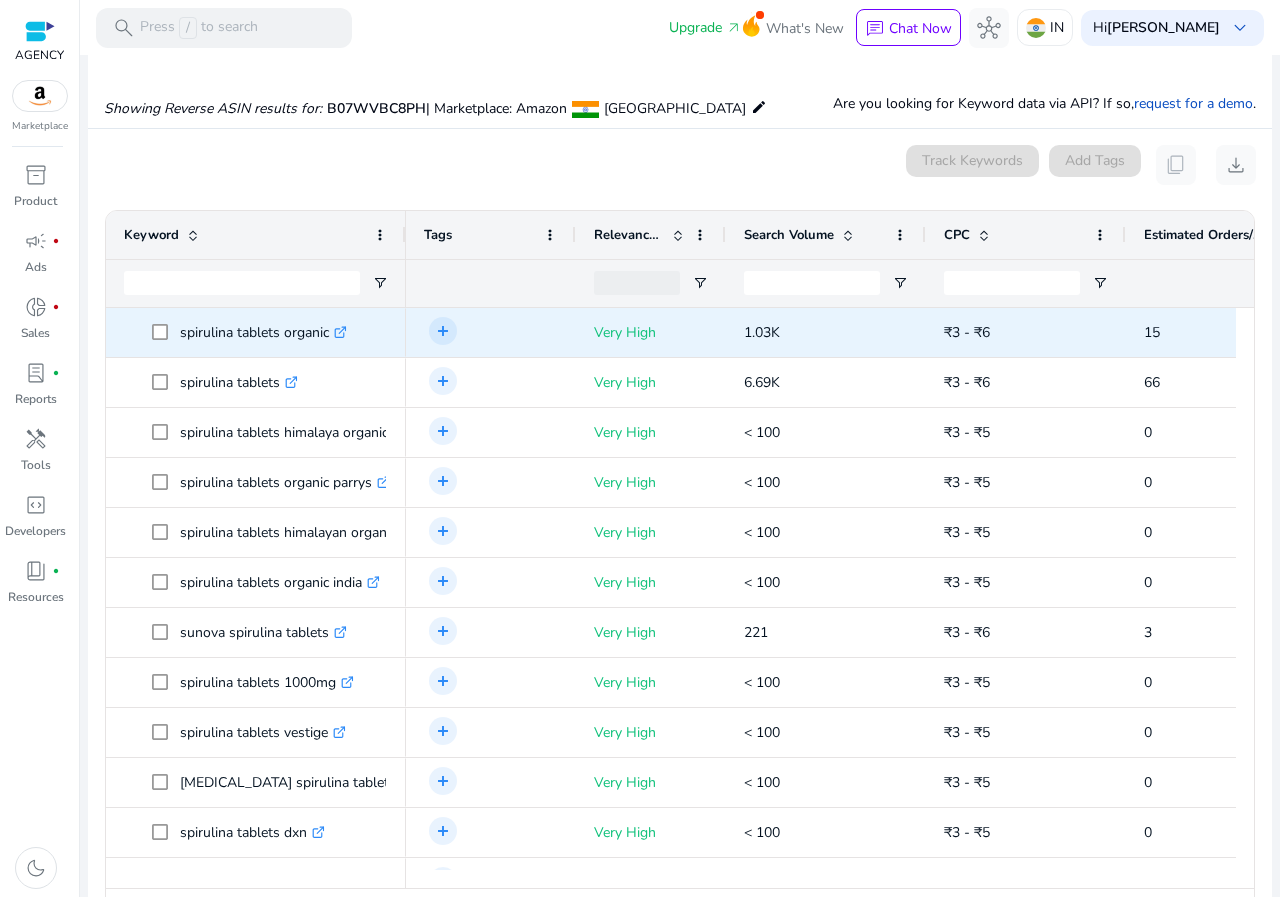 scroll, scrollTop: 146, scrollLeft: 0, axis: vertical 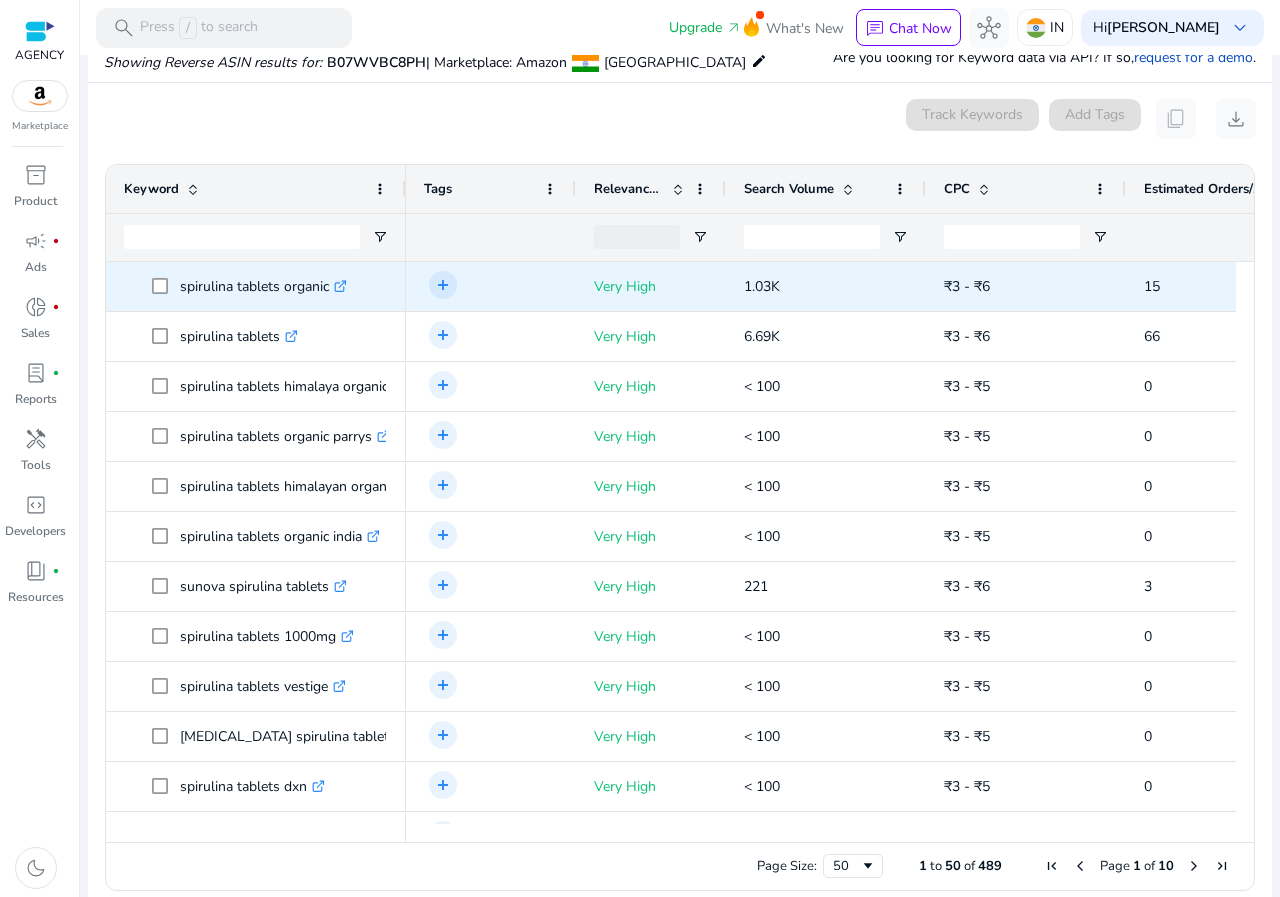 click 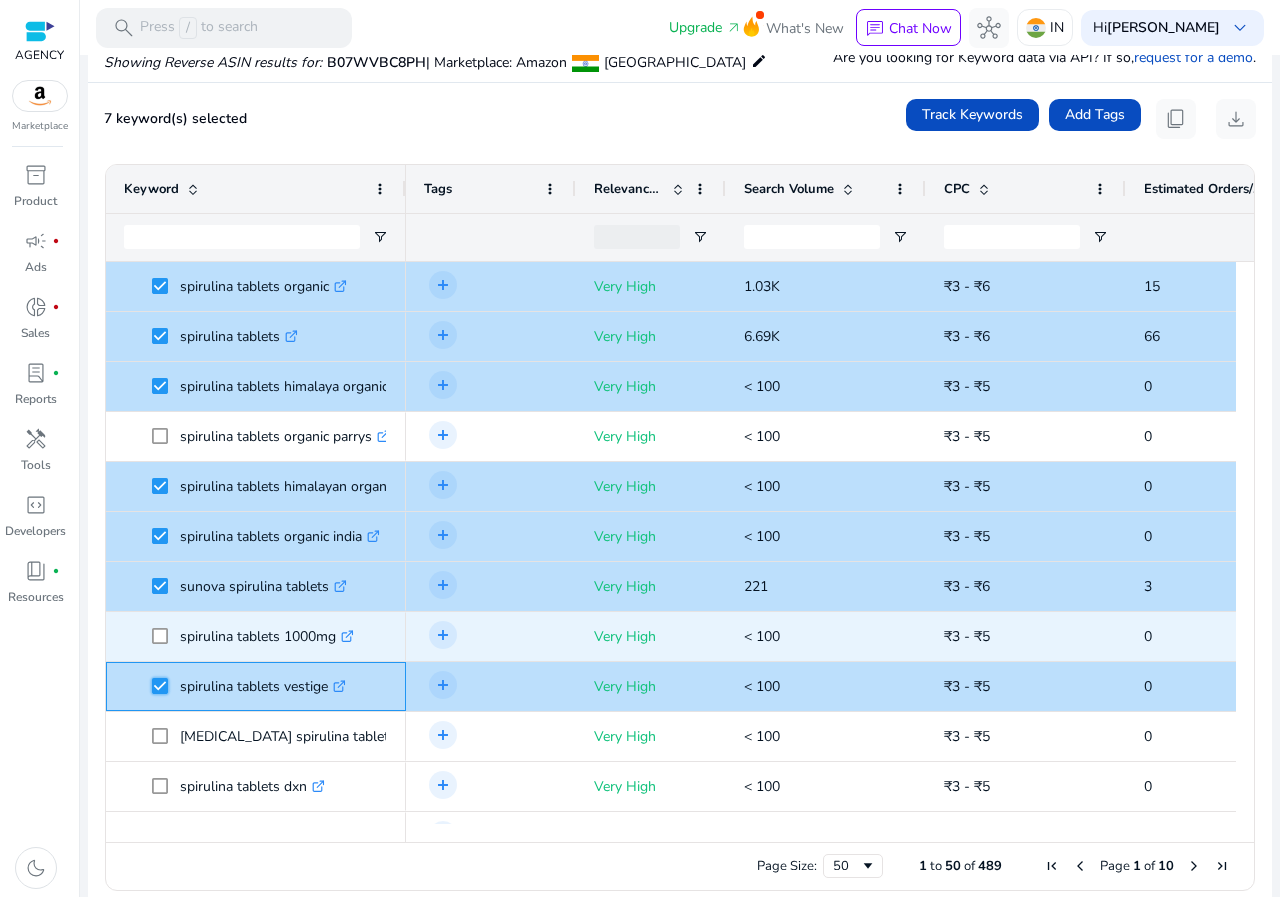 scroll, scrollTop: 83, scrollLeft: 0, axis: vertical 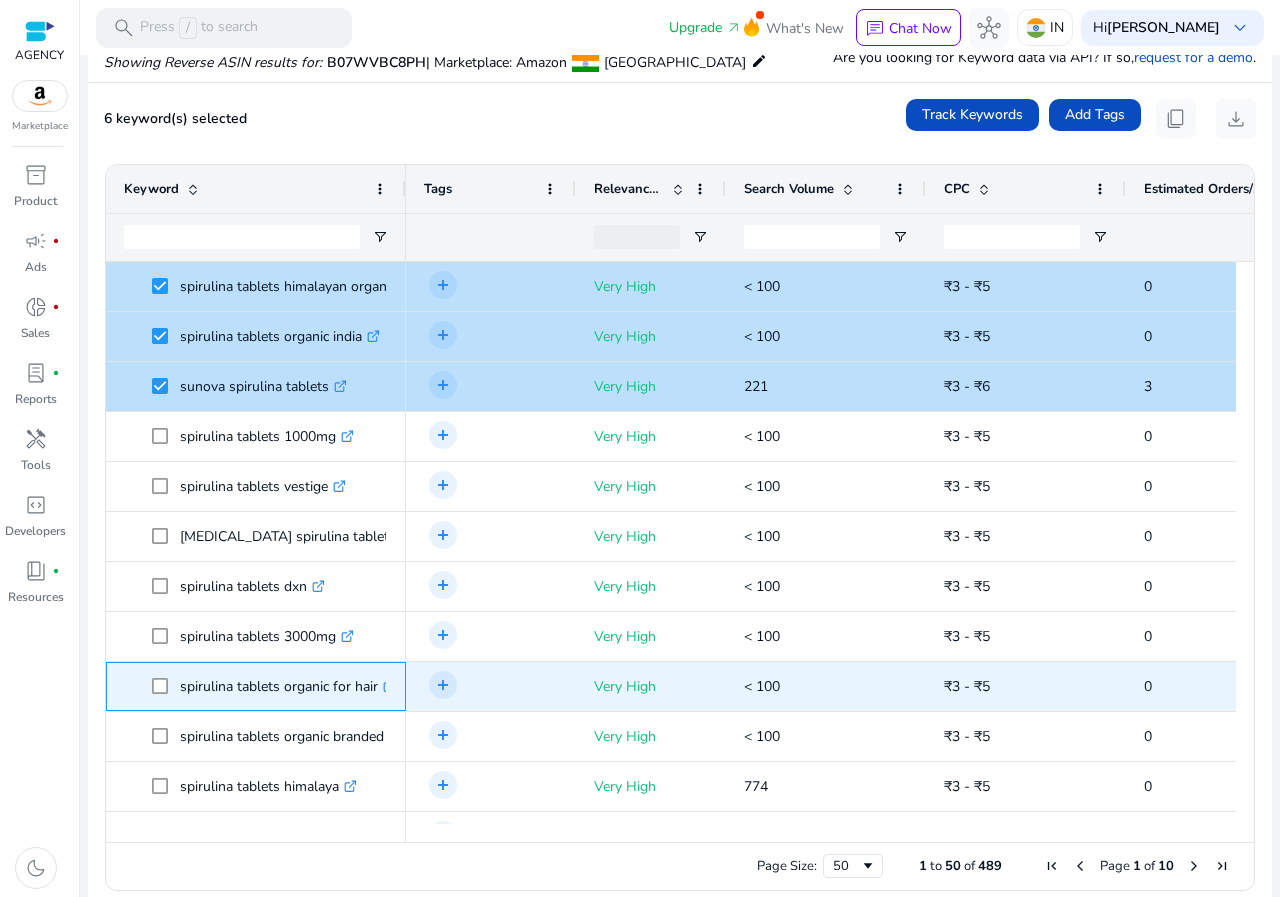click 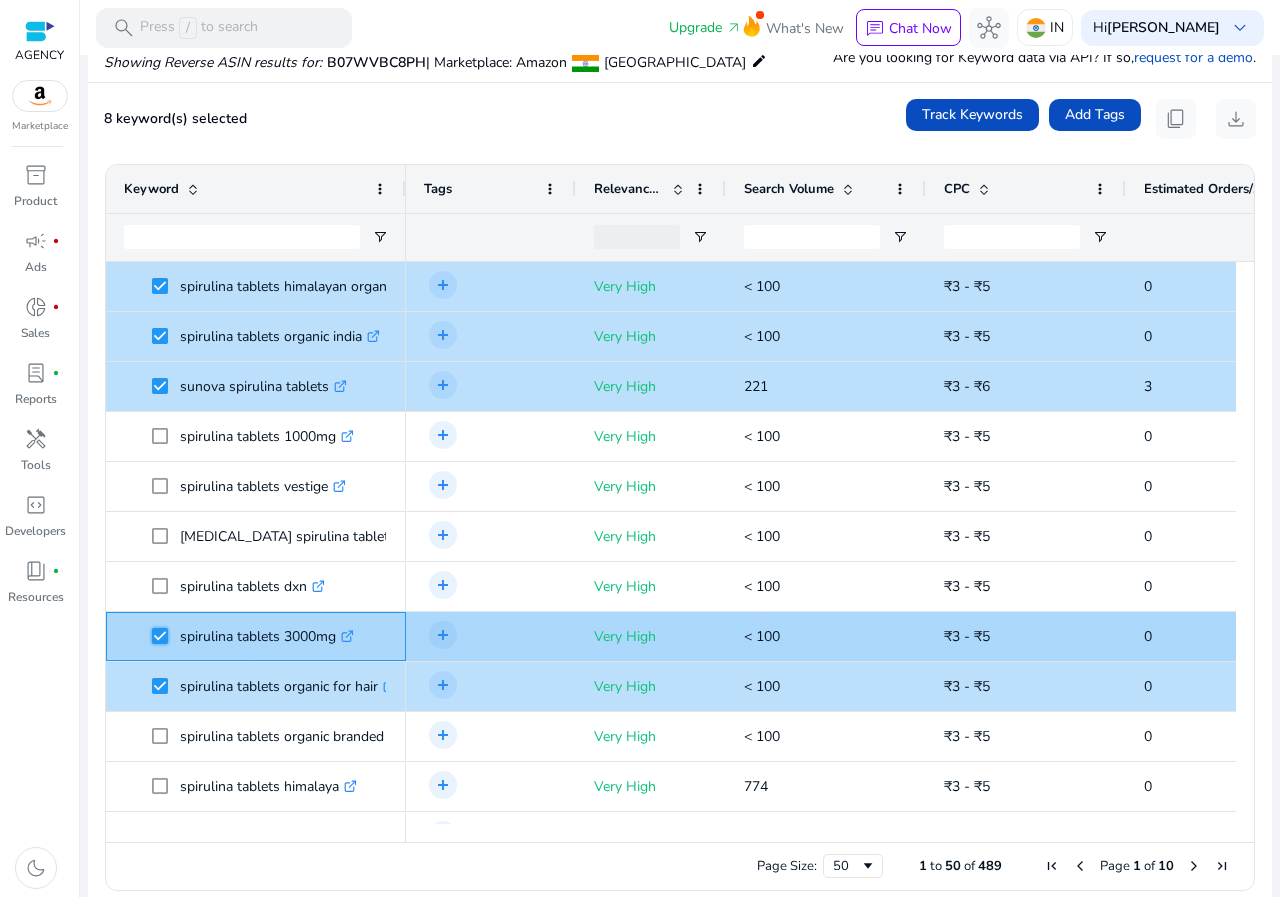 scroll, scrollTop: 300, scrollLeft: 0, axis: vertical 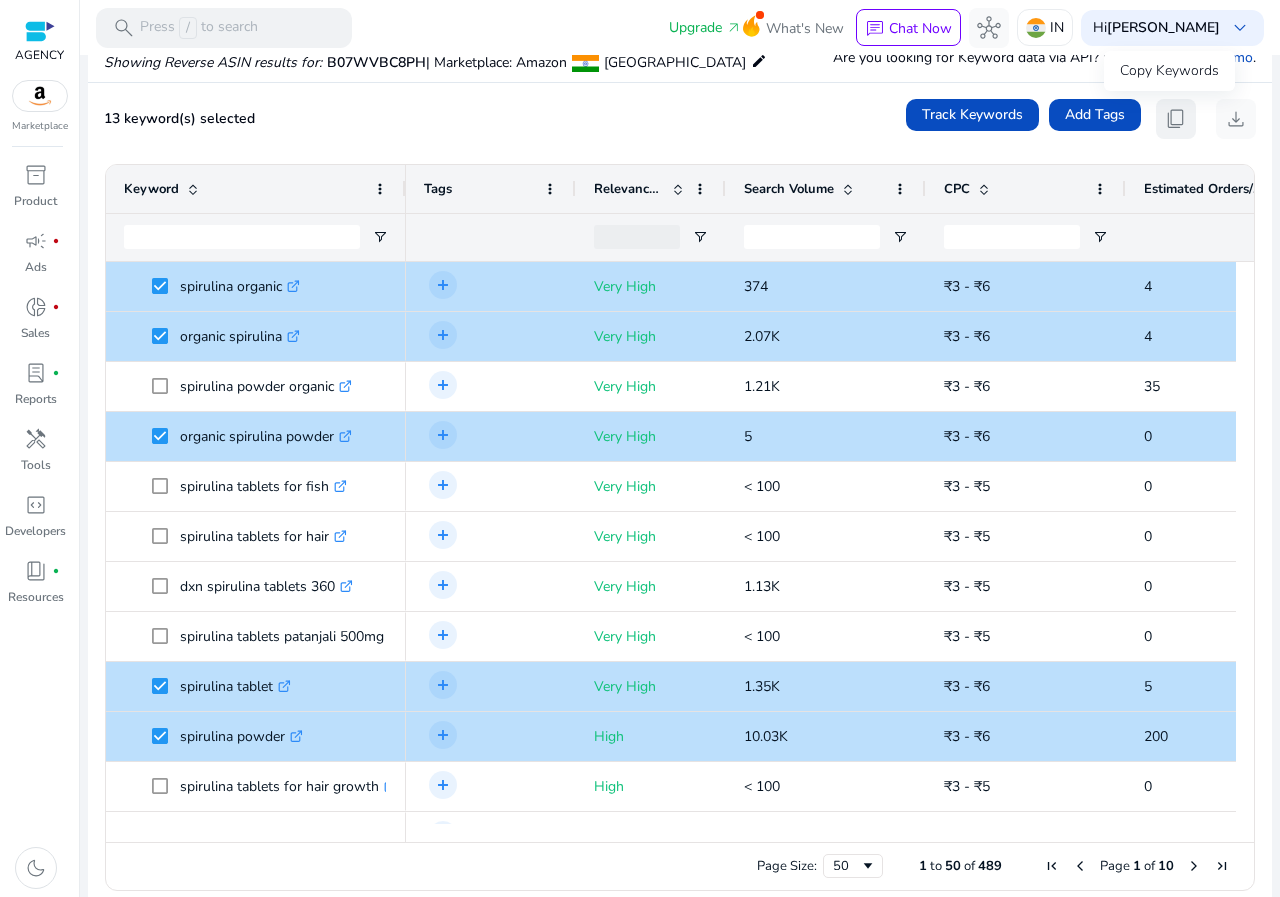 click on "content_copy" 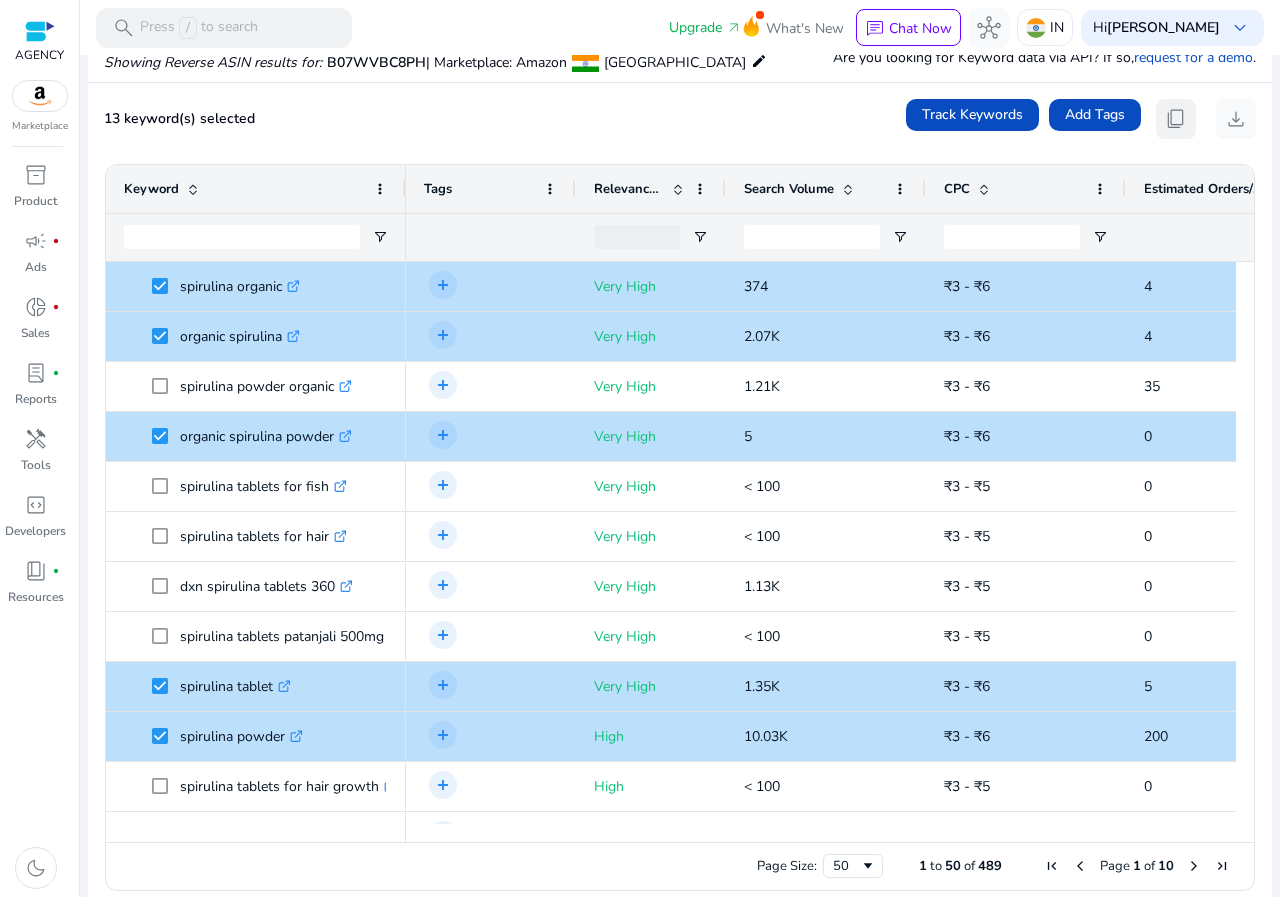 click on "content_copy" 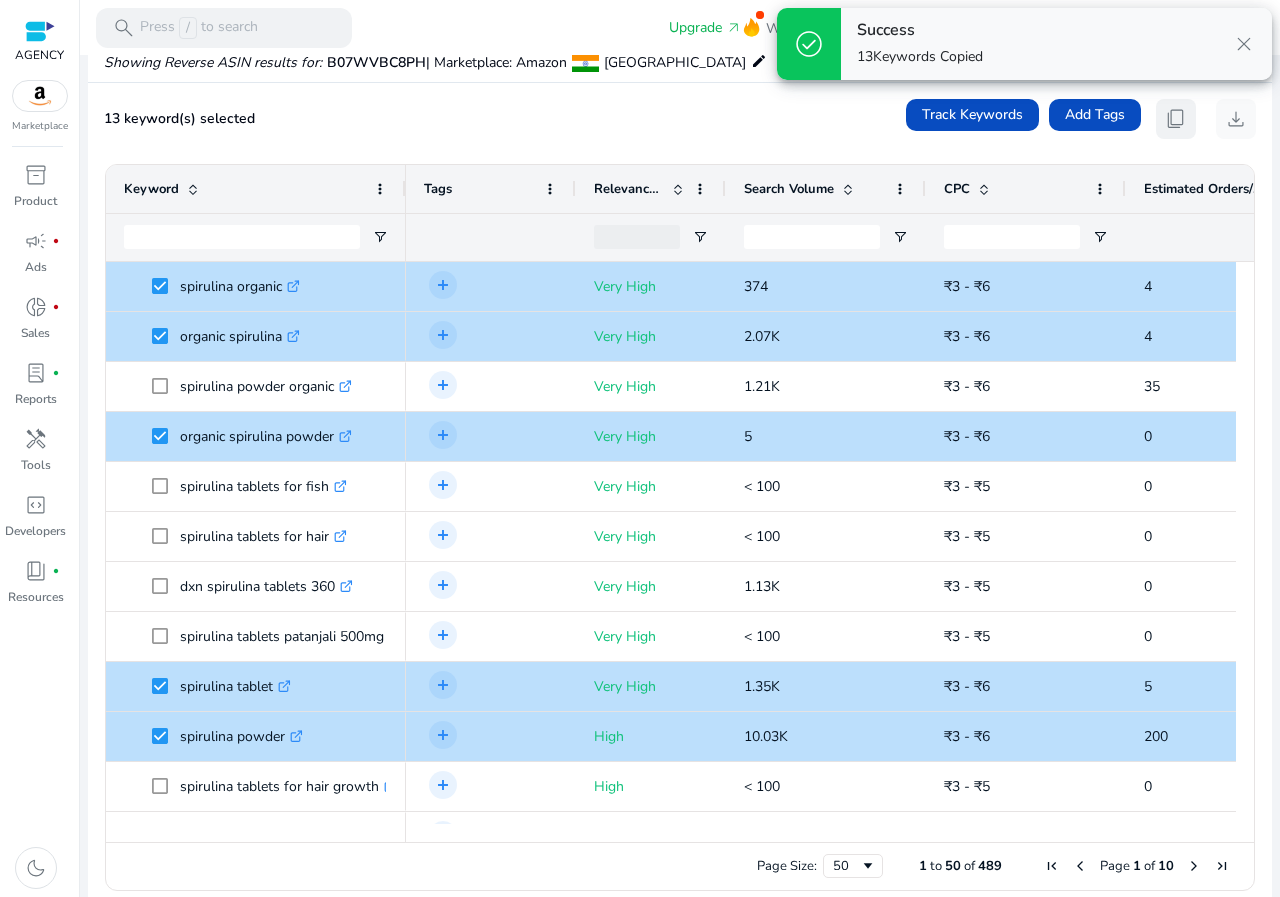 click on "content_copy" 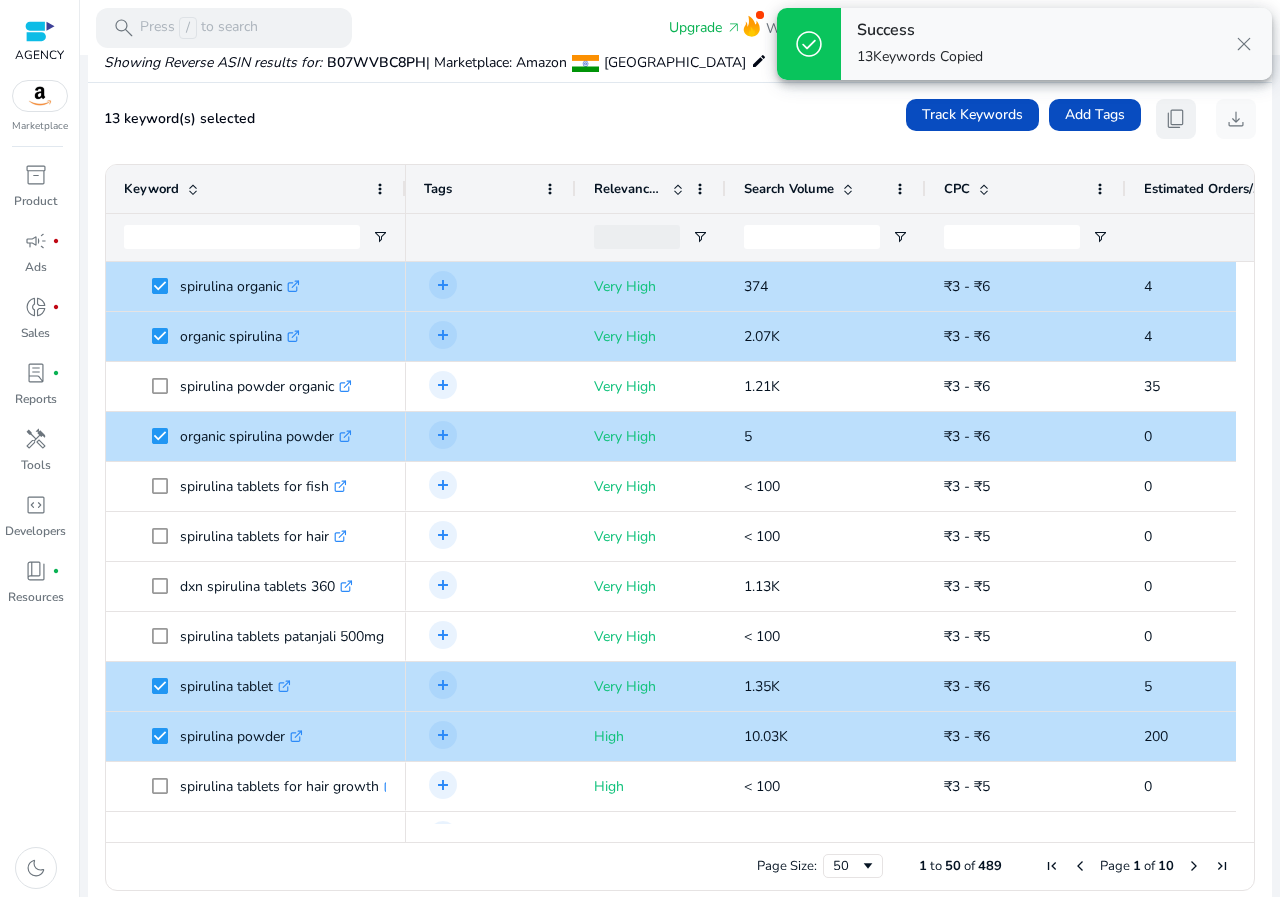 click on "content_copy" 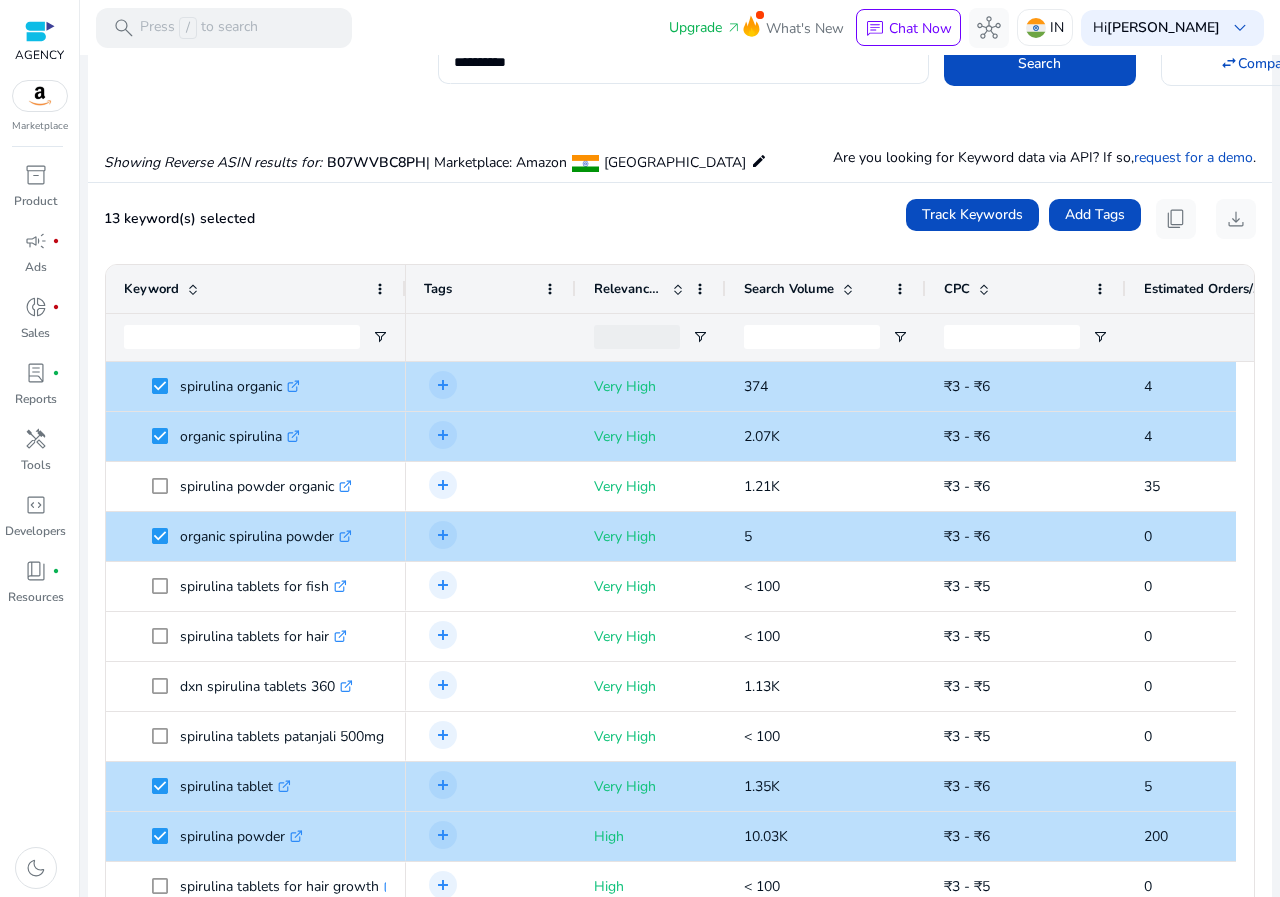 scroll, scrollTop: 0, scrollLeft: 0, axis: both 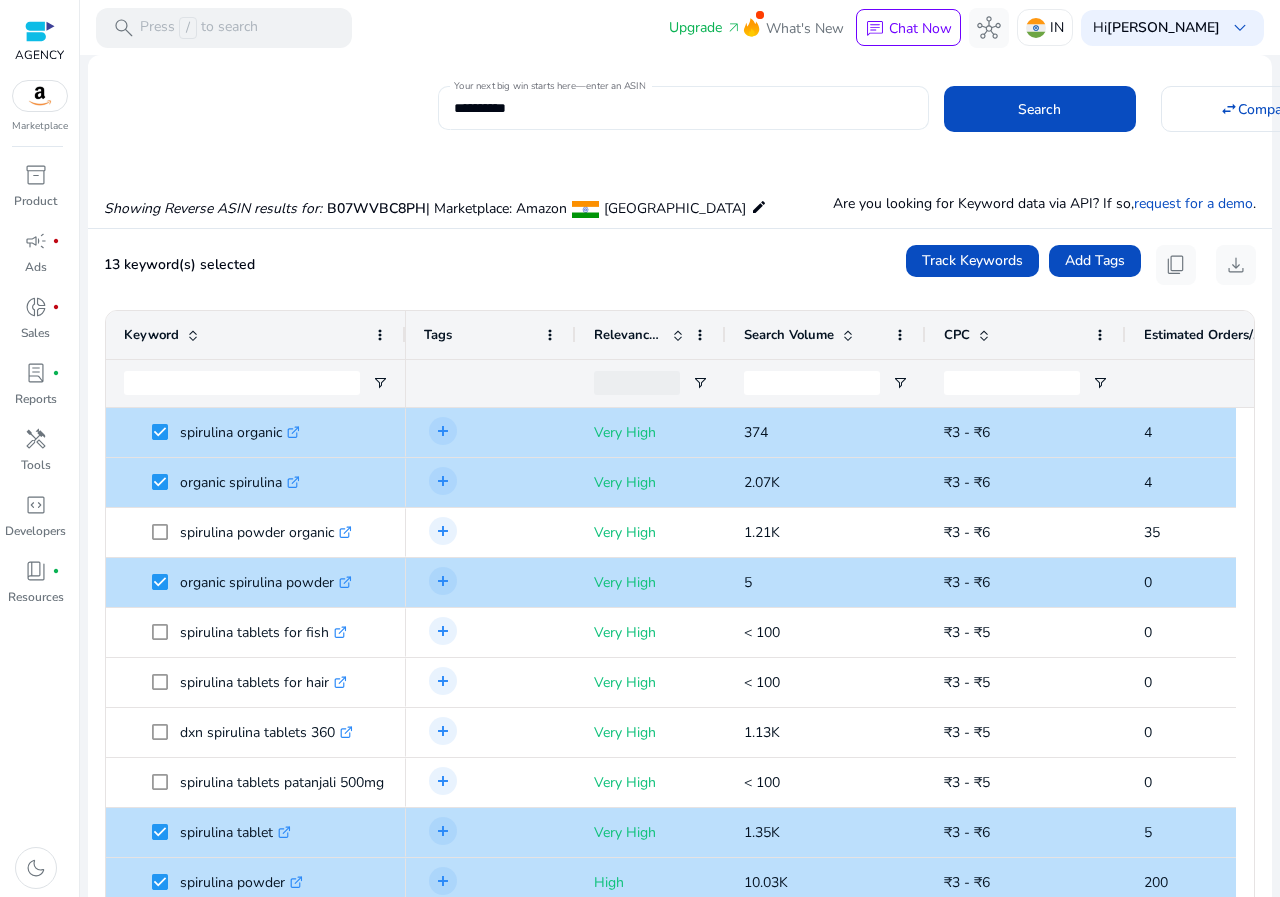 click on "**********" at bounding box center (683, 108) 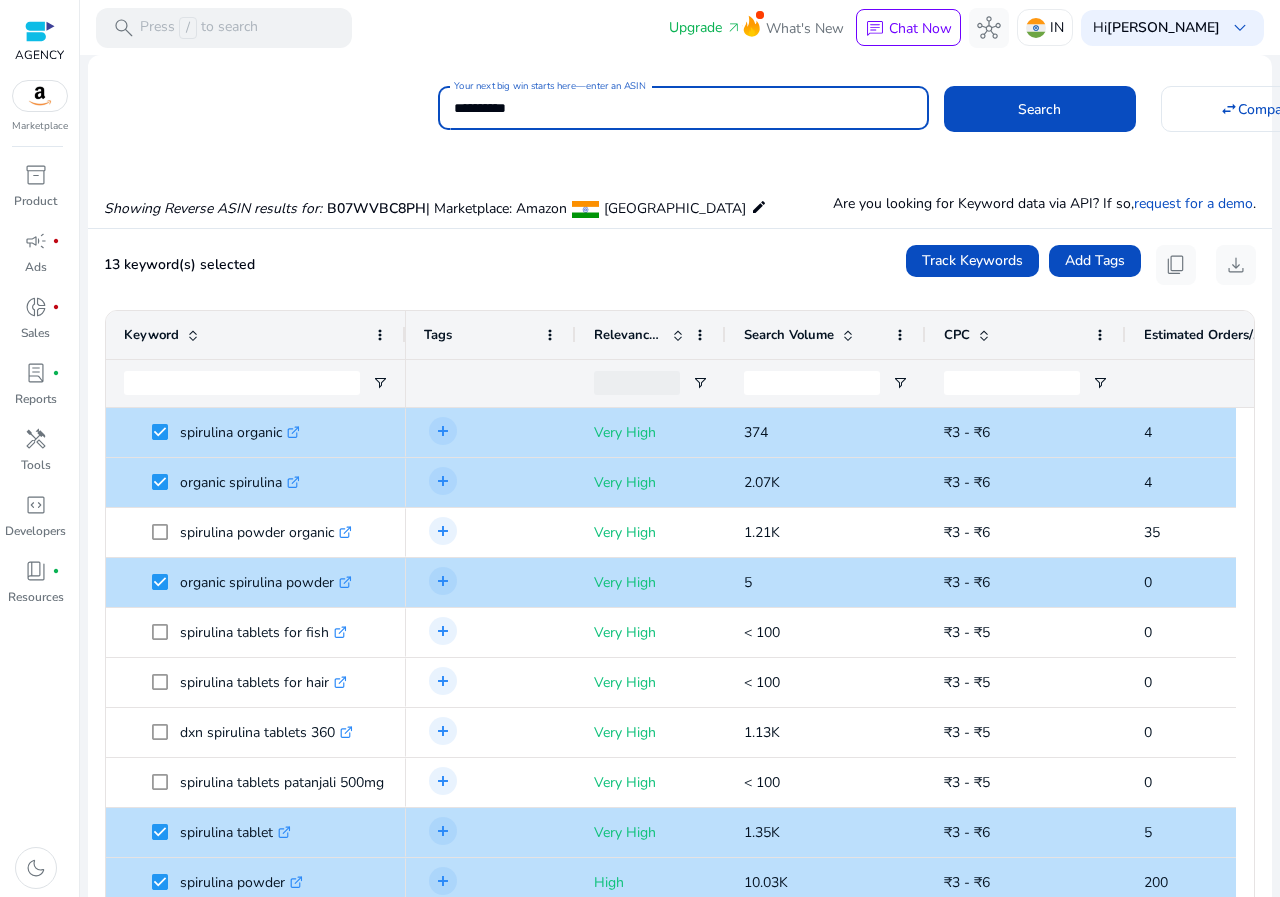 click on "**********" at bounding box center (683, 108) 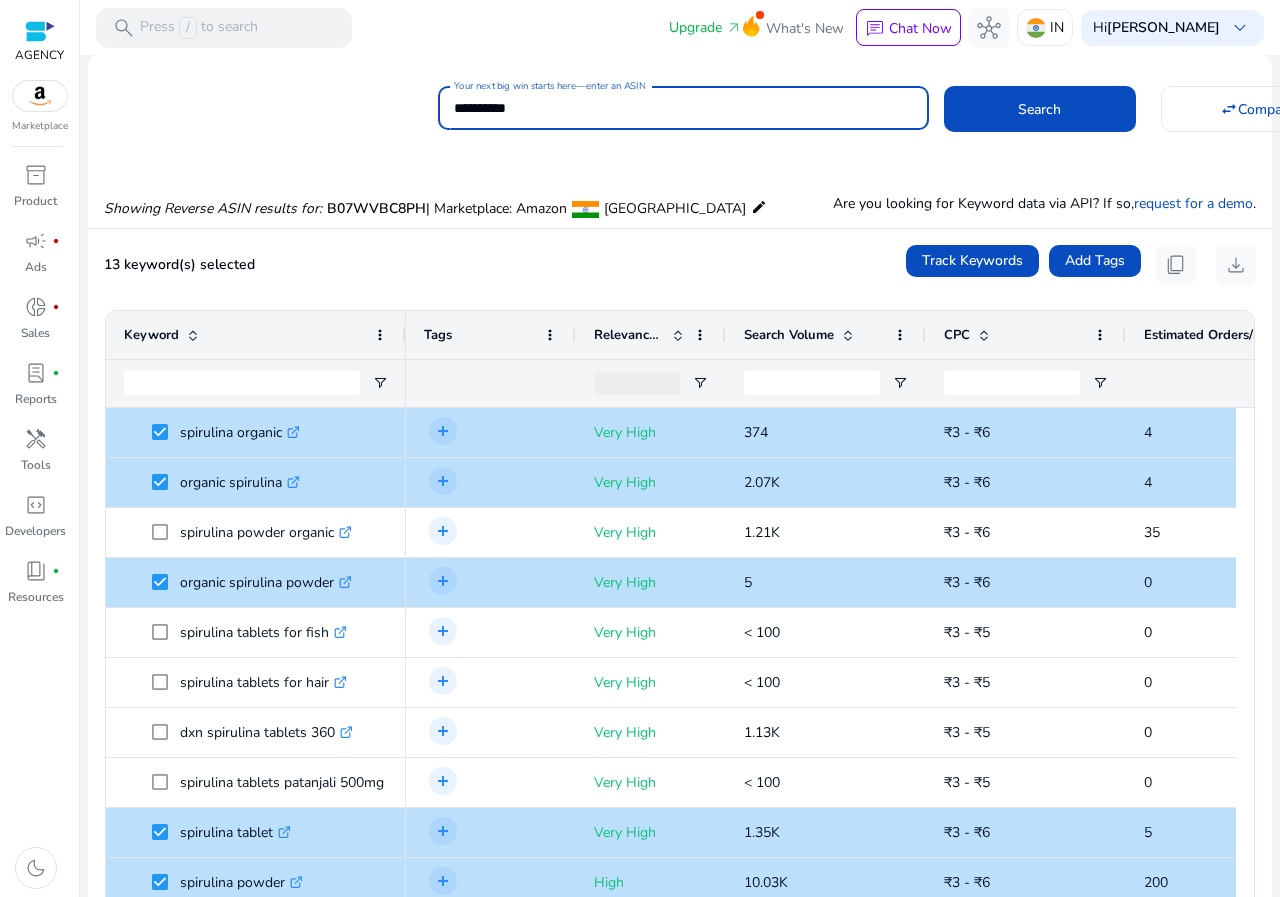 paste 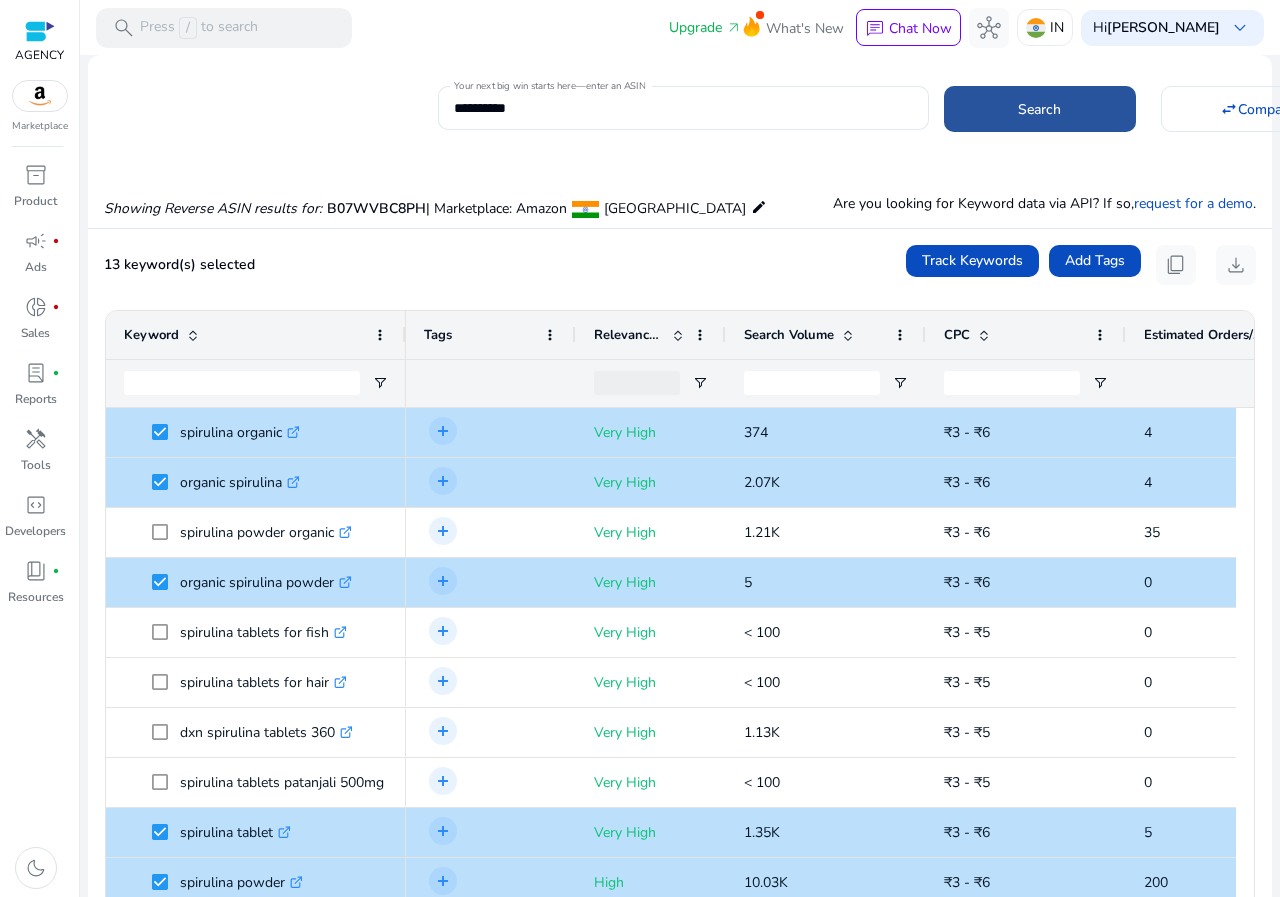 click on "Search" 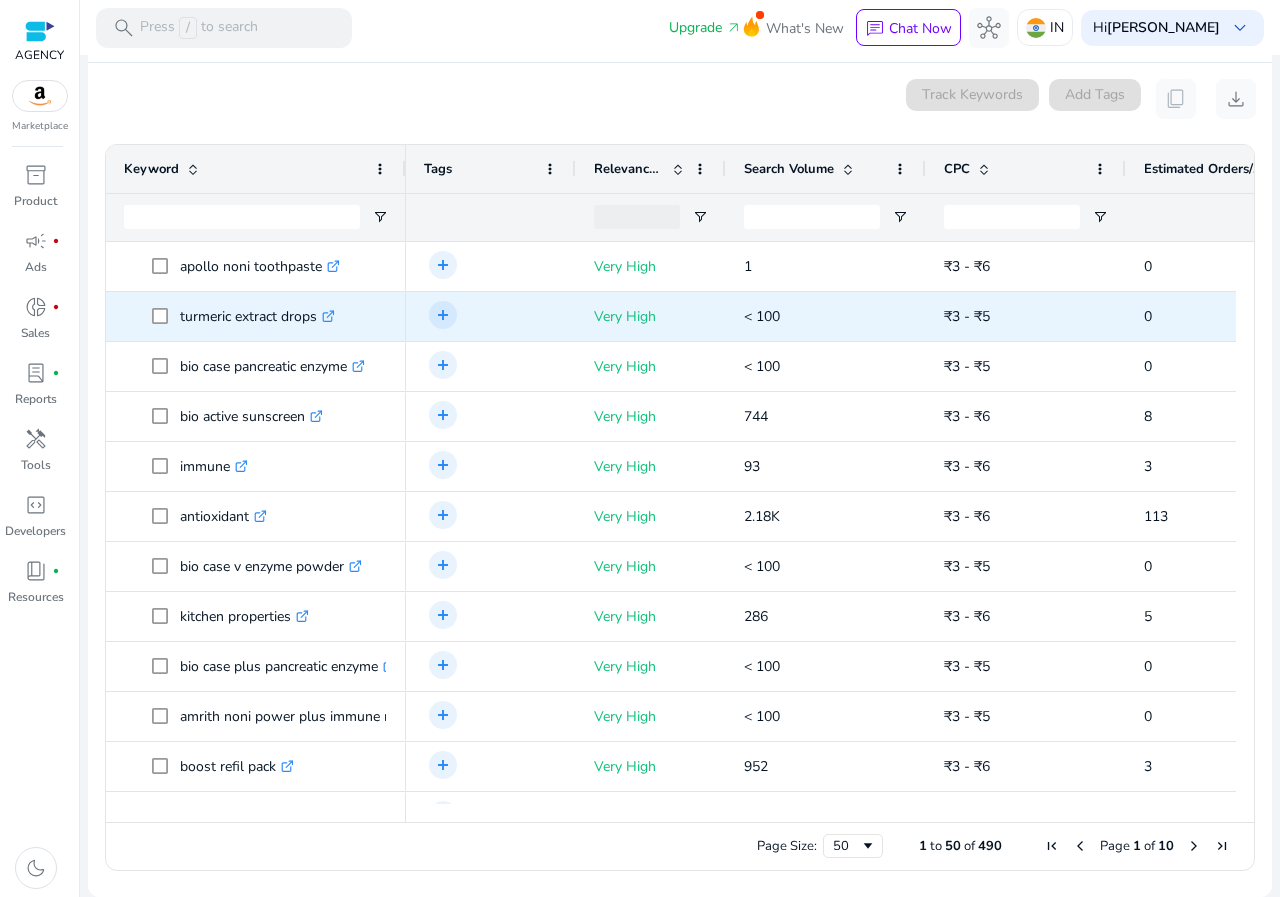 scroll, scrollTop: 146, scrollLeft: 0, axis: vertical 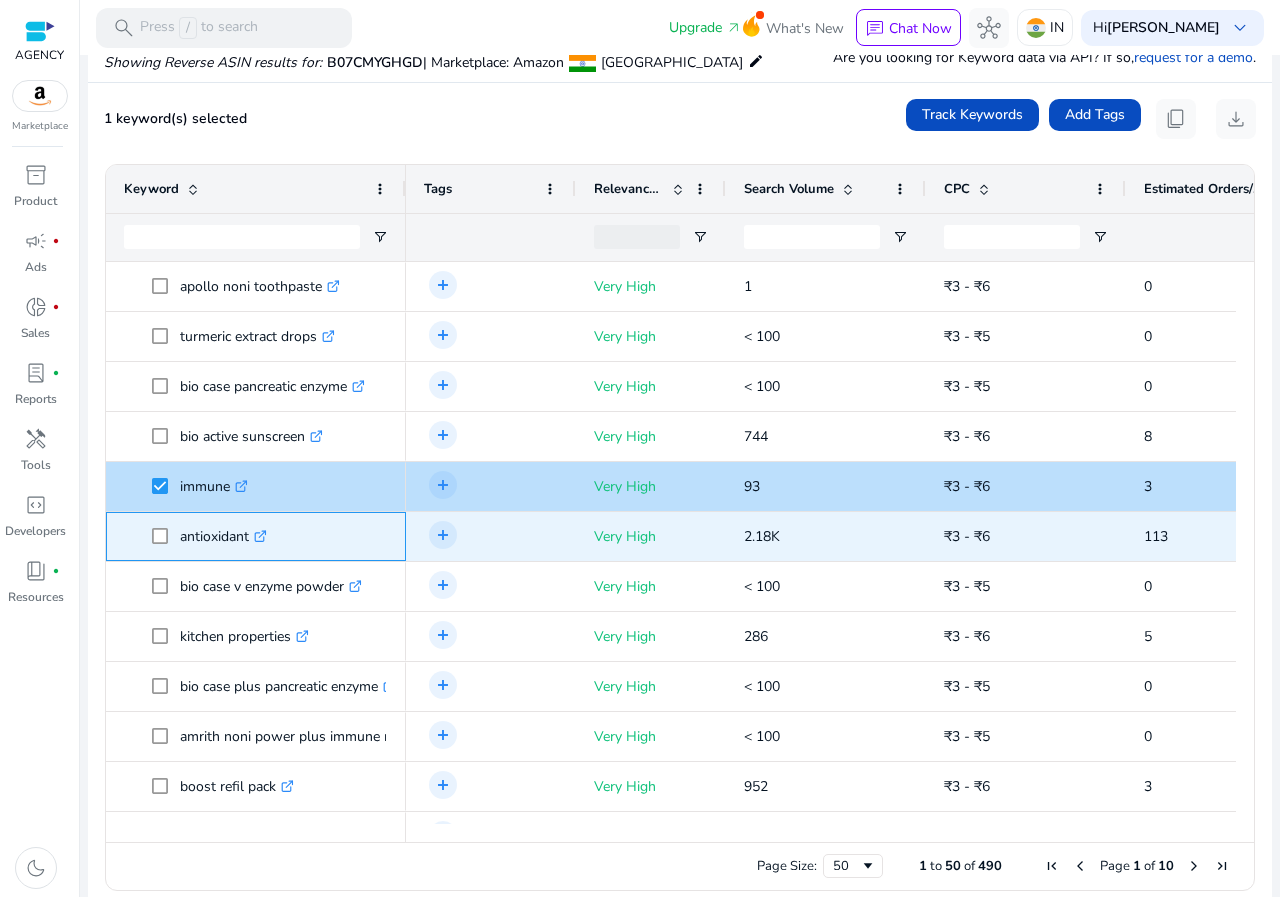 click 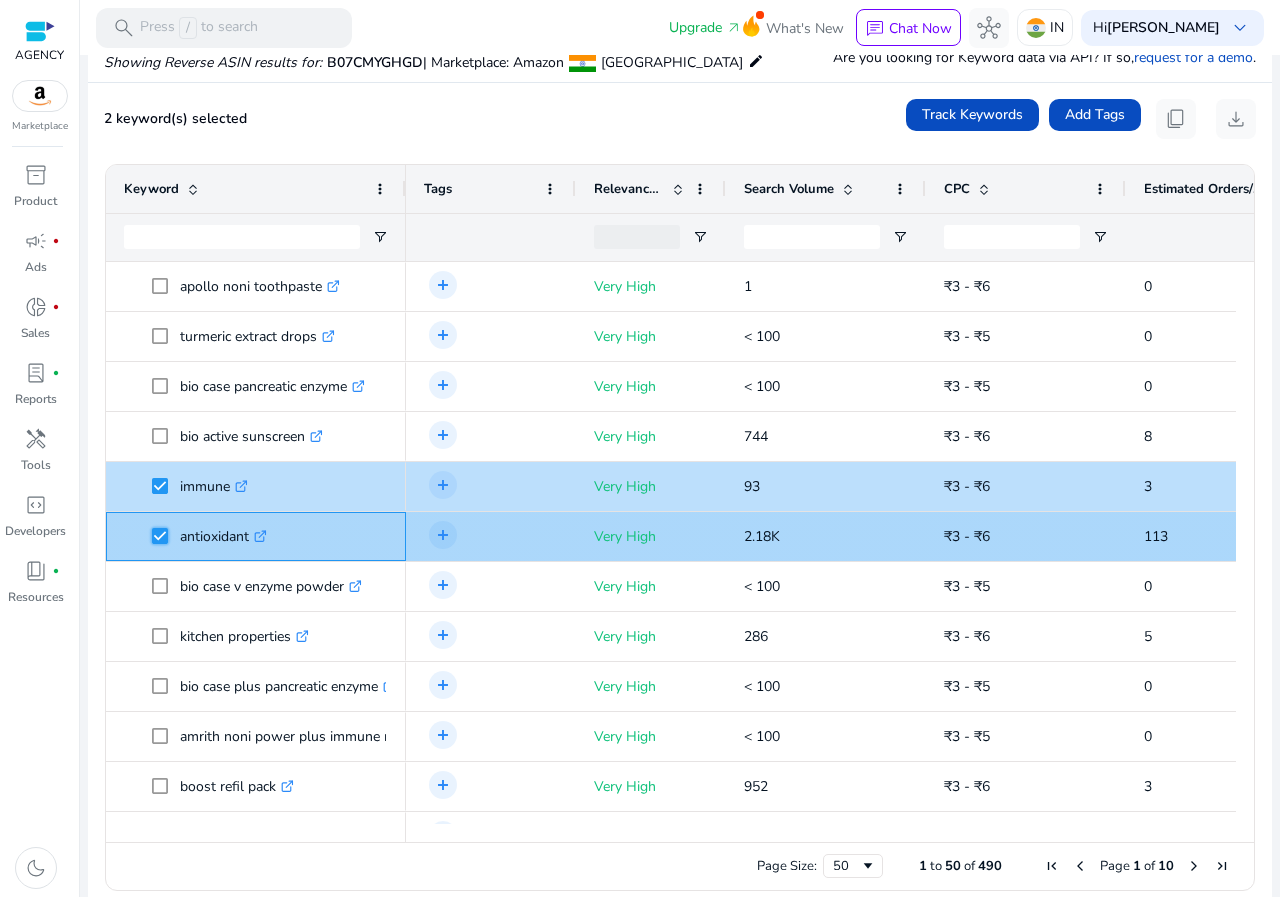 scroll, scrollTop: 100, scrollLeft: 0, axis: vertical 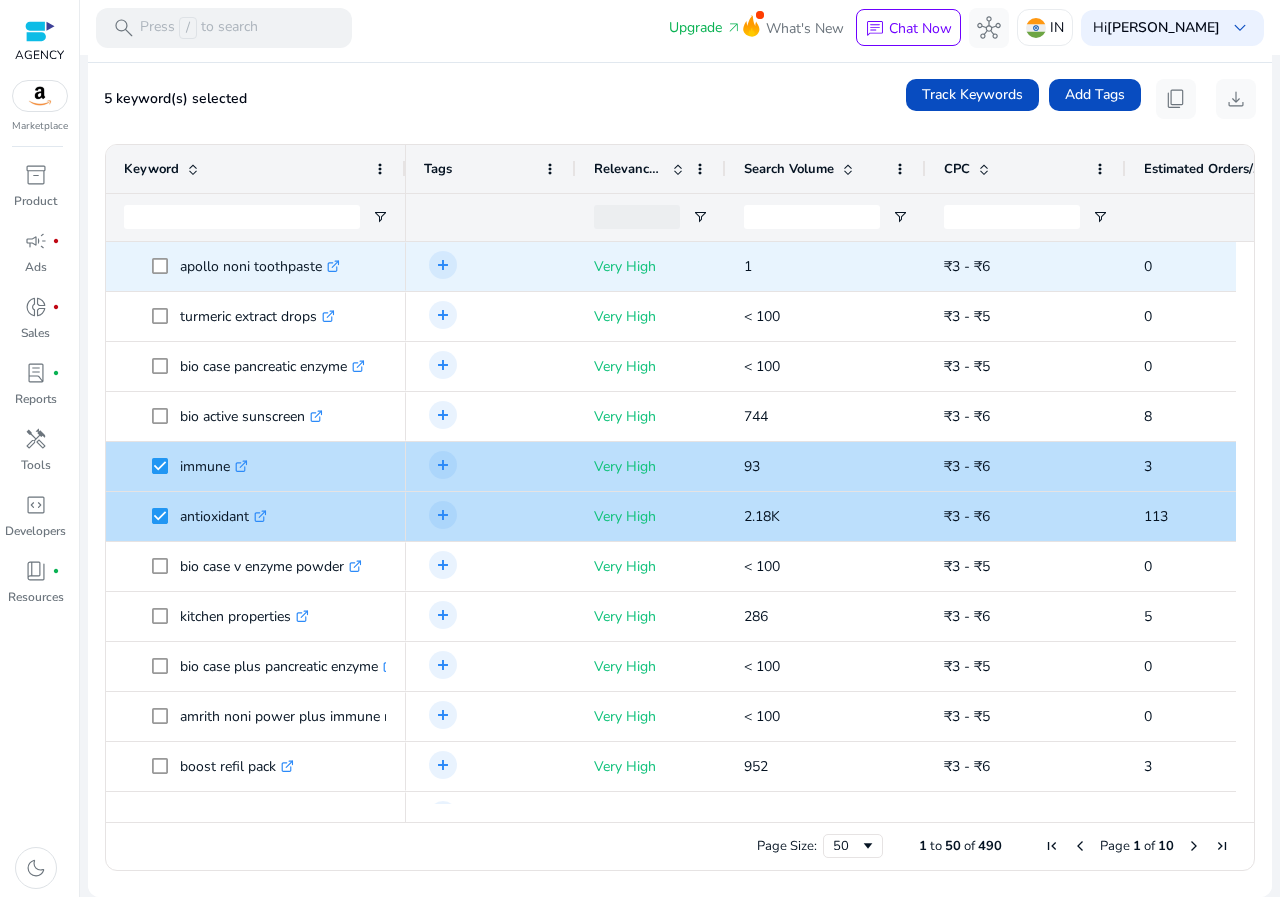 click on "apollo noni toothpaste  .st0{fill:#2c8af8}" 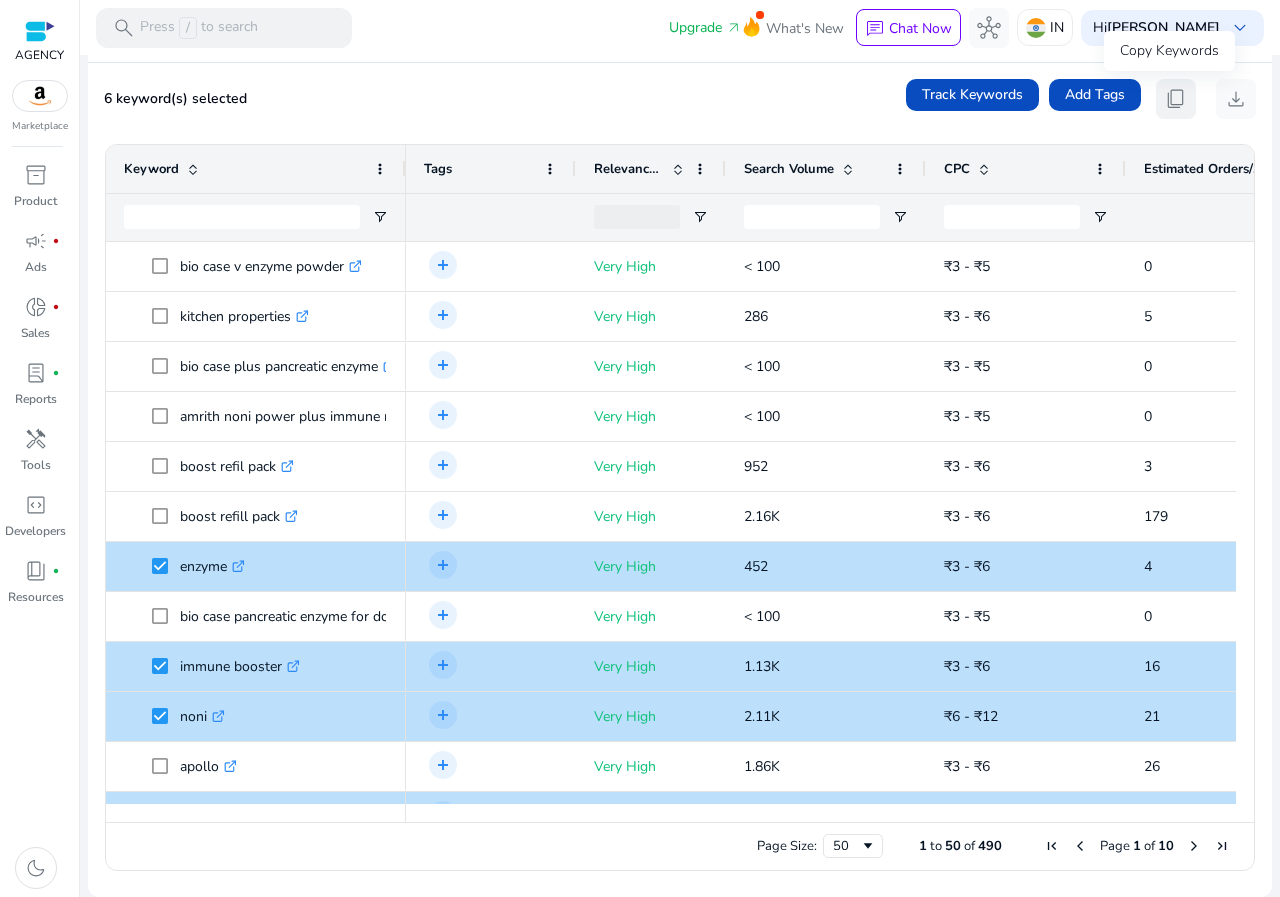 click on "content_copy" 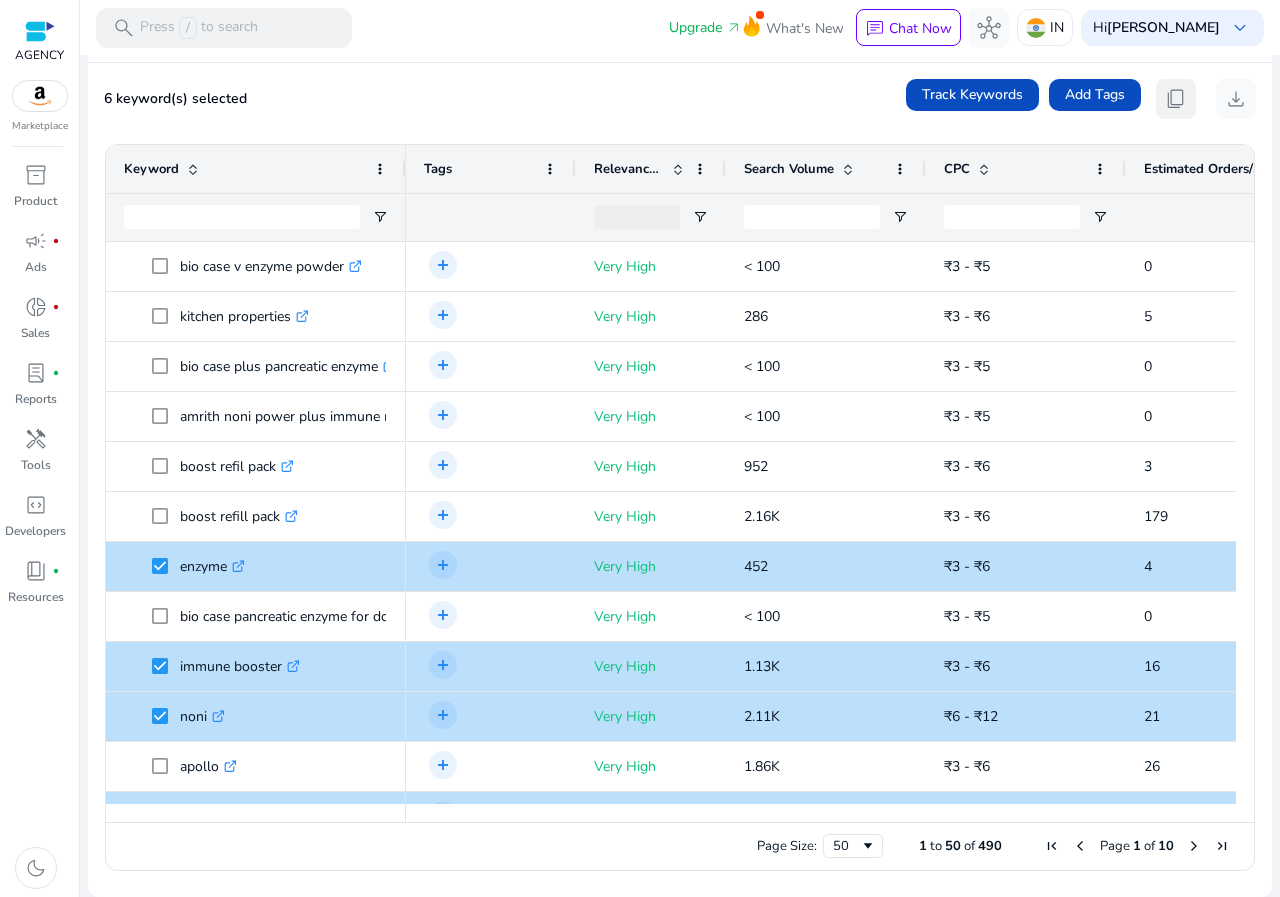 click on "content_copy" 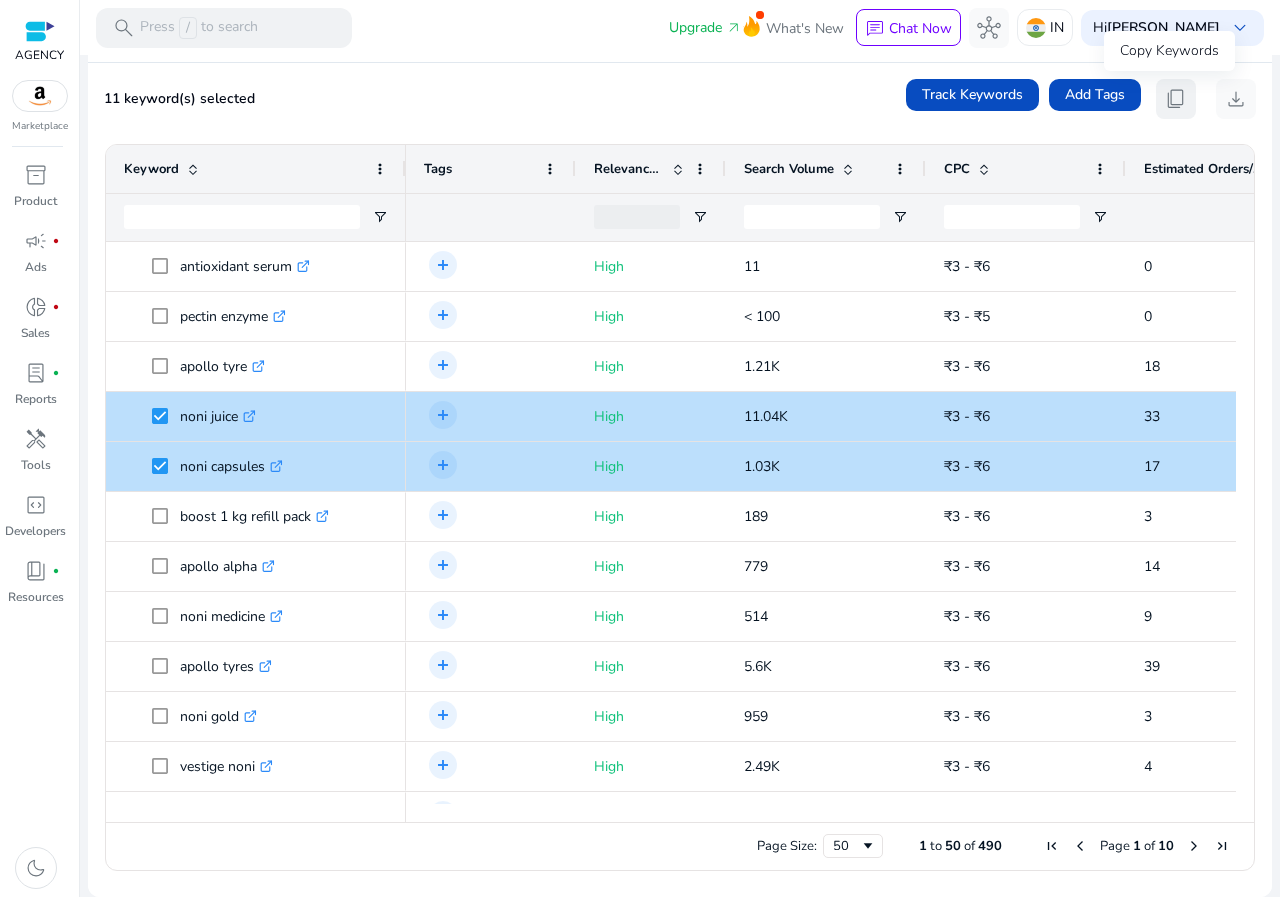 click on "content_copy" 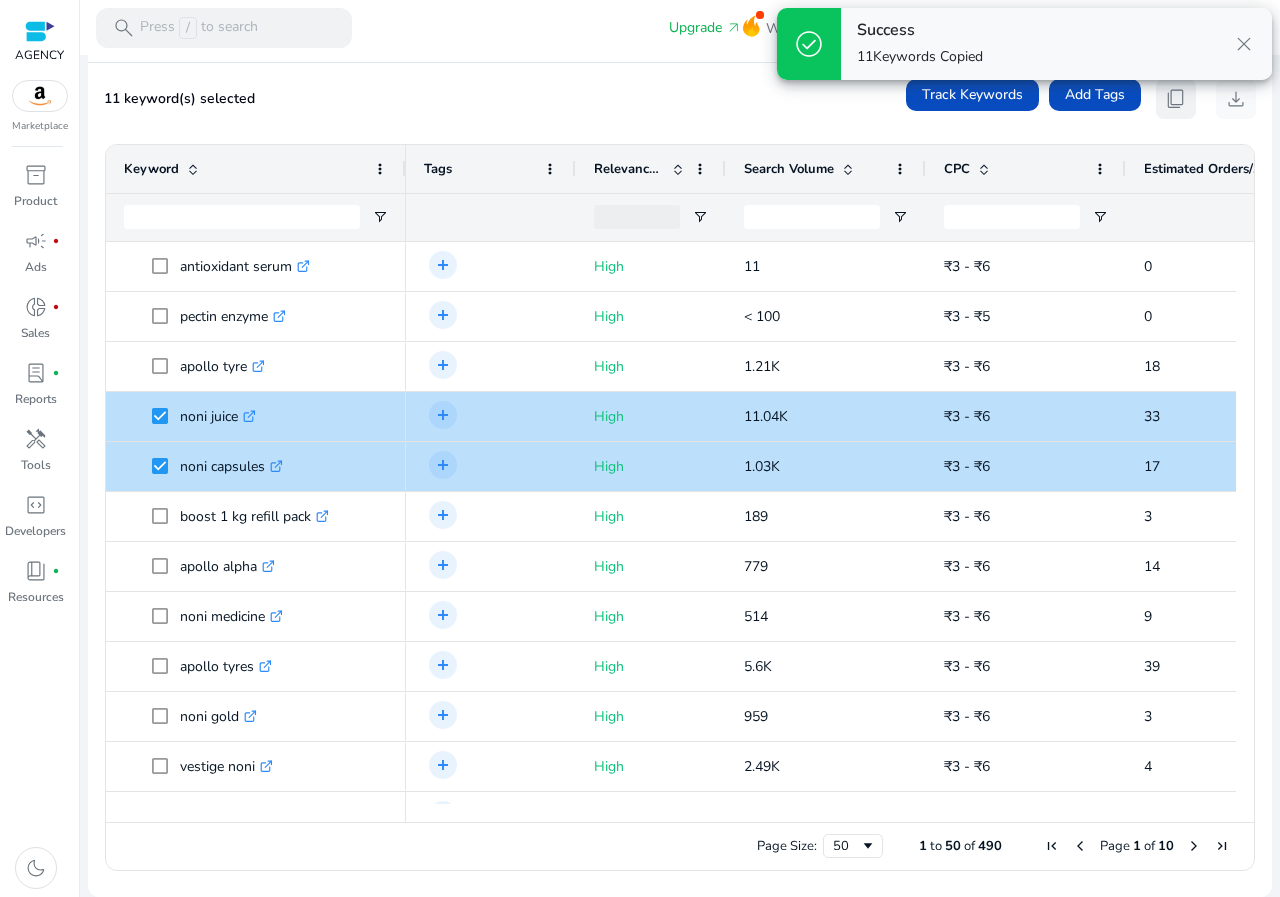 click on "content_copy" 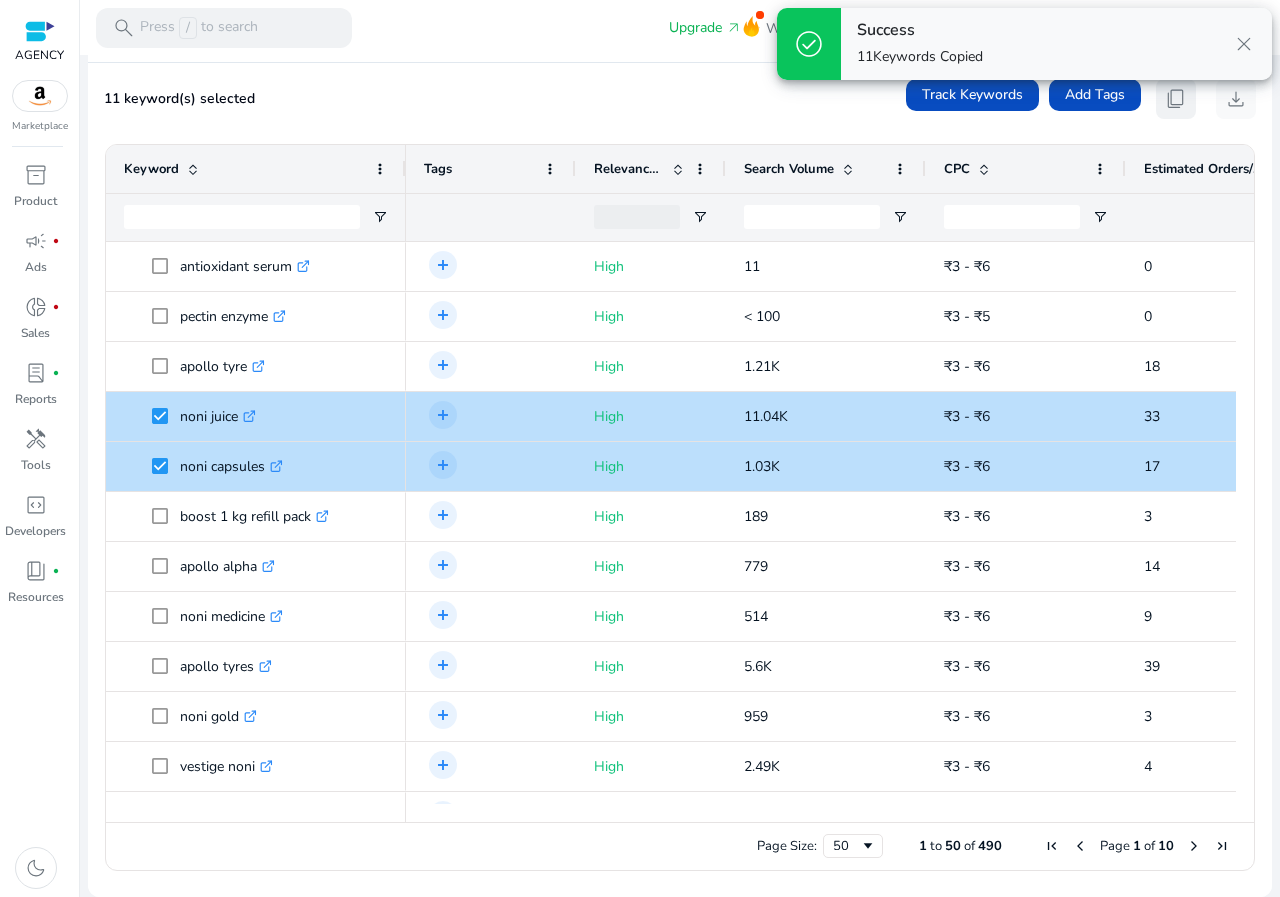click on "content_copy" 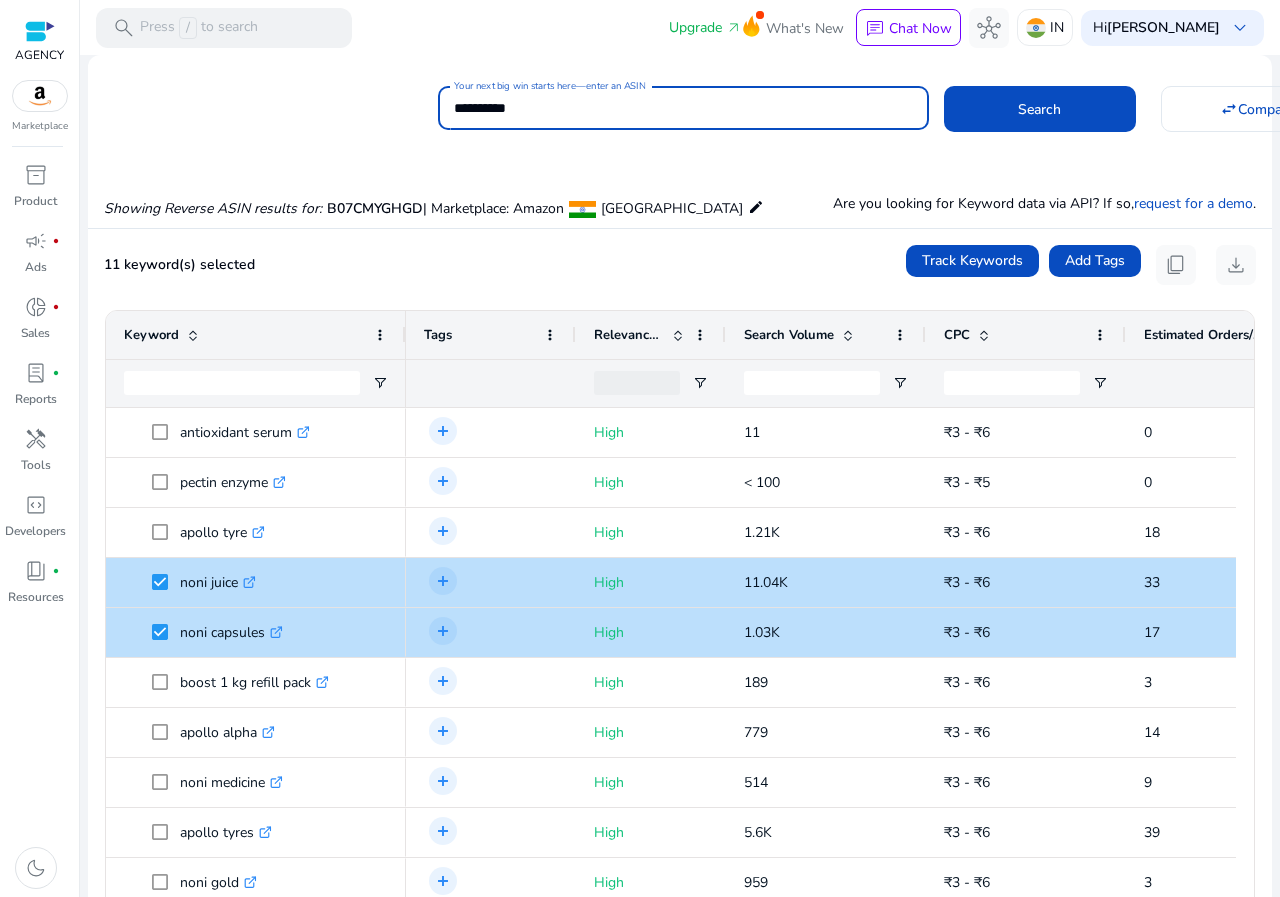 click on "**********" at bounding box center [683, 108] 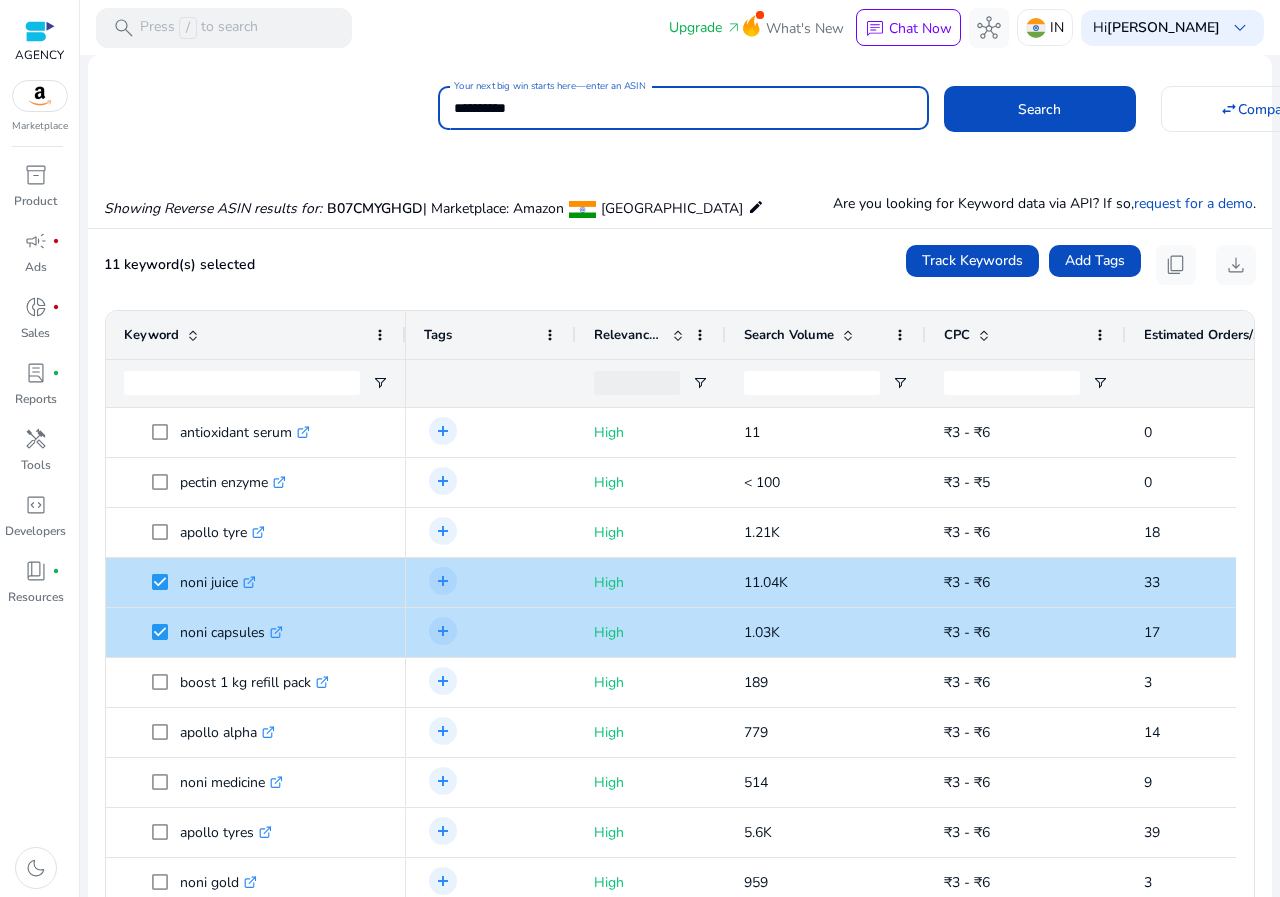 click on "**********" at bounding box center (683, 108) 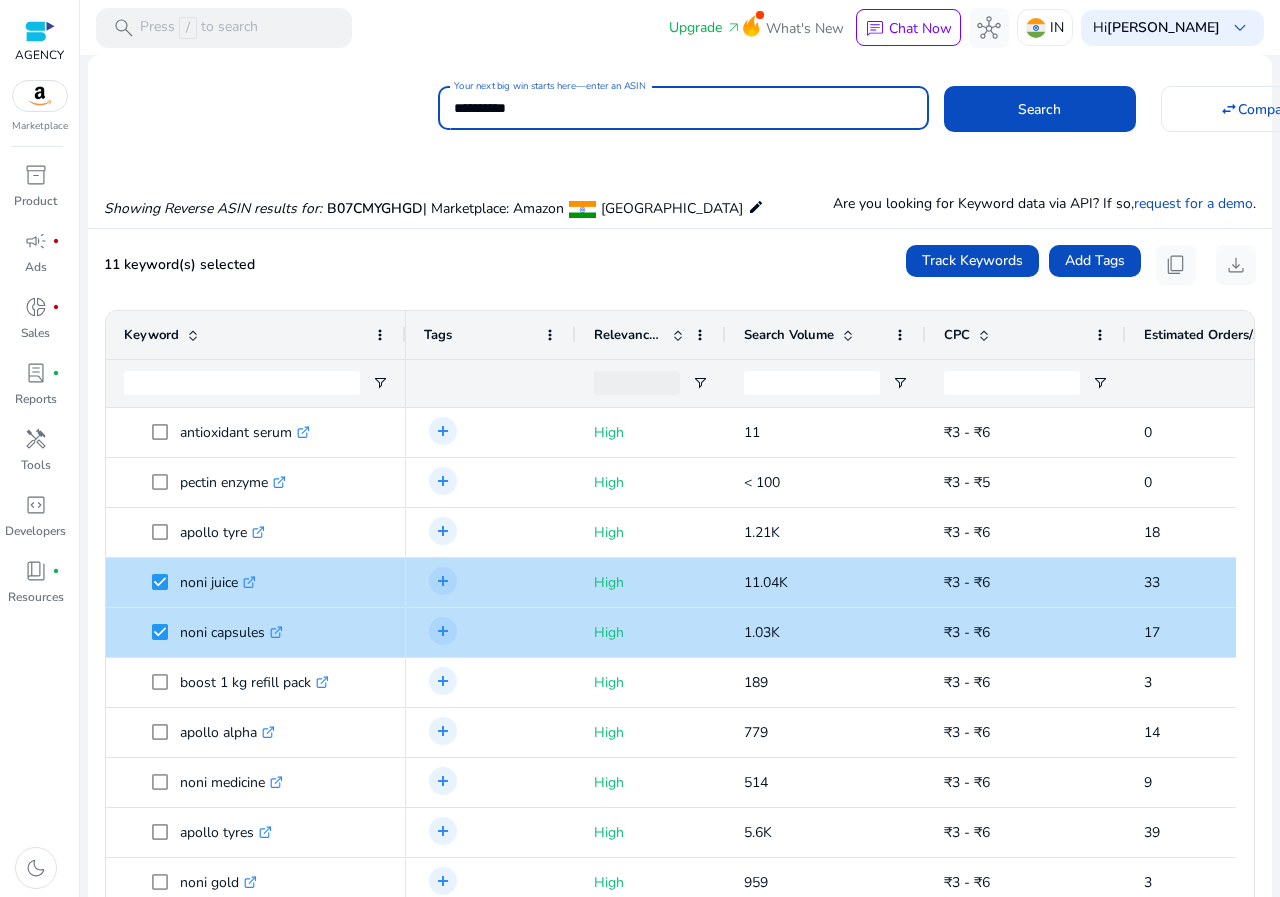 paste 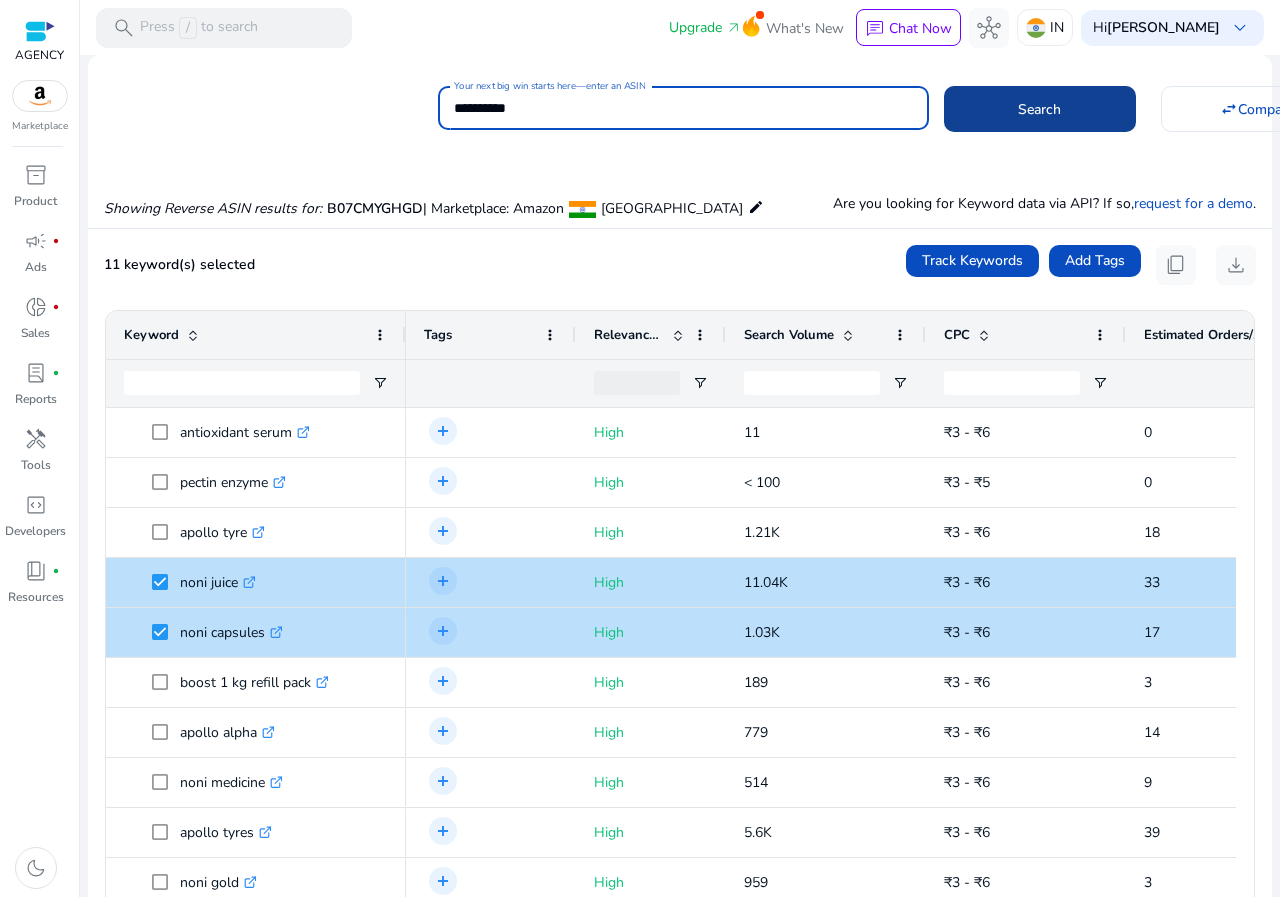 type on "**********" 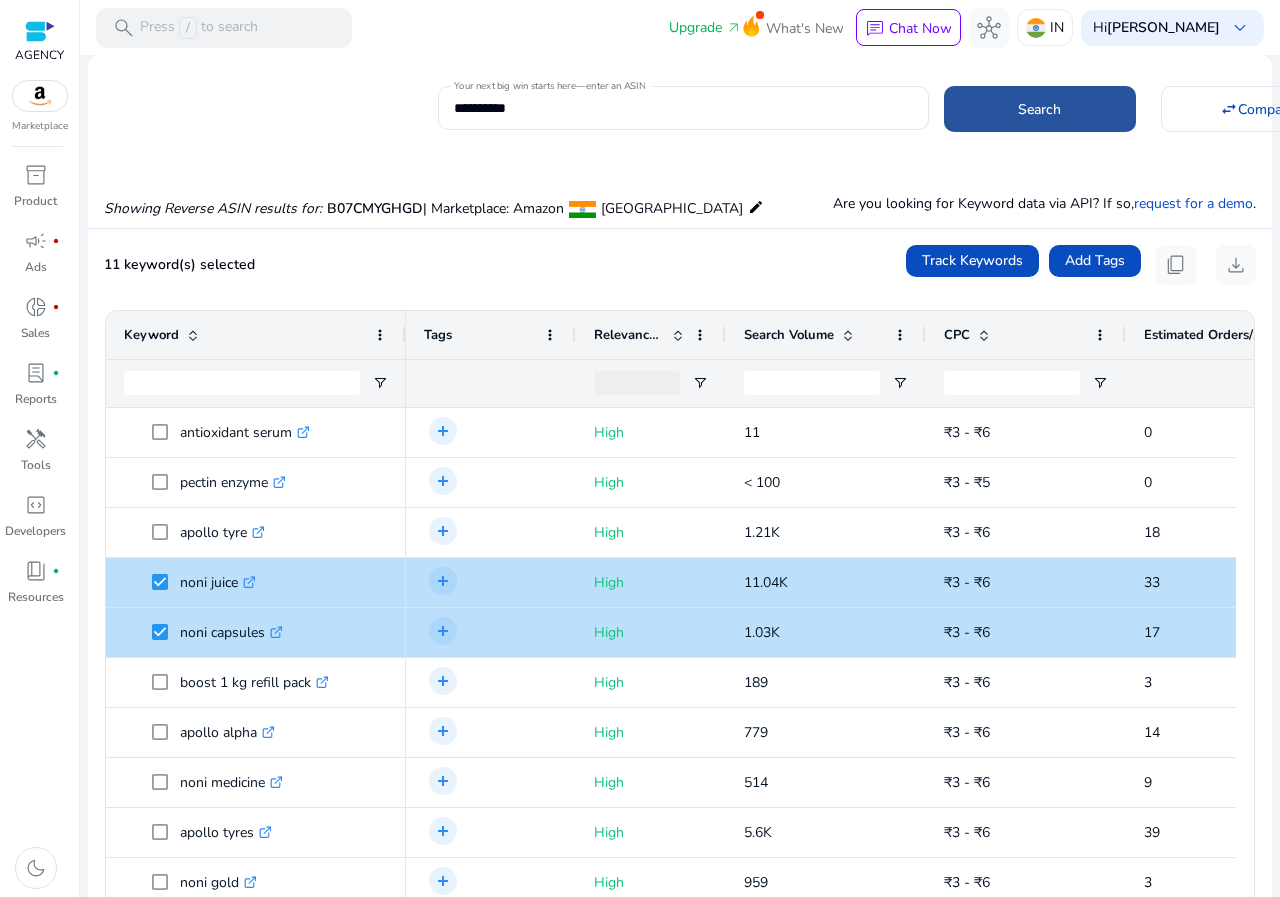 click 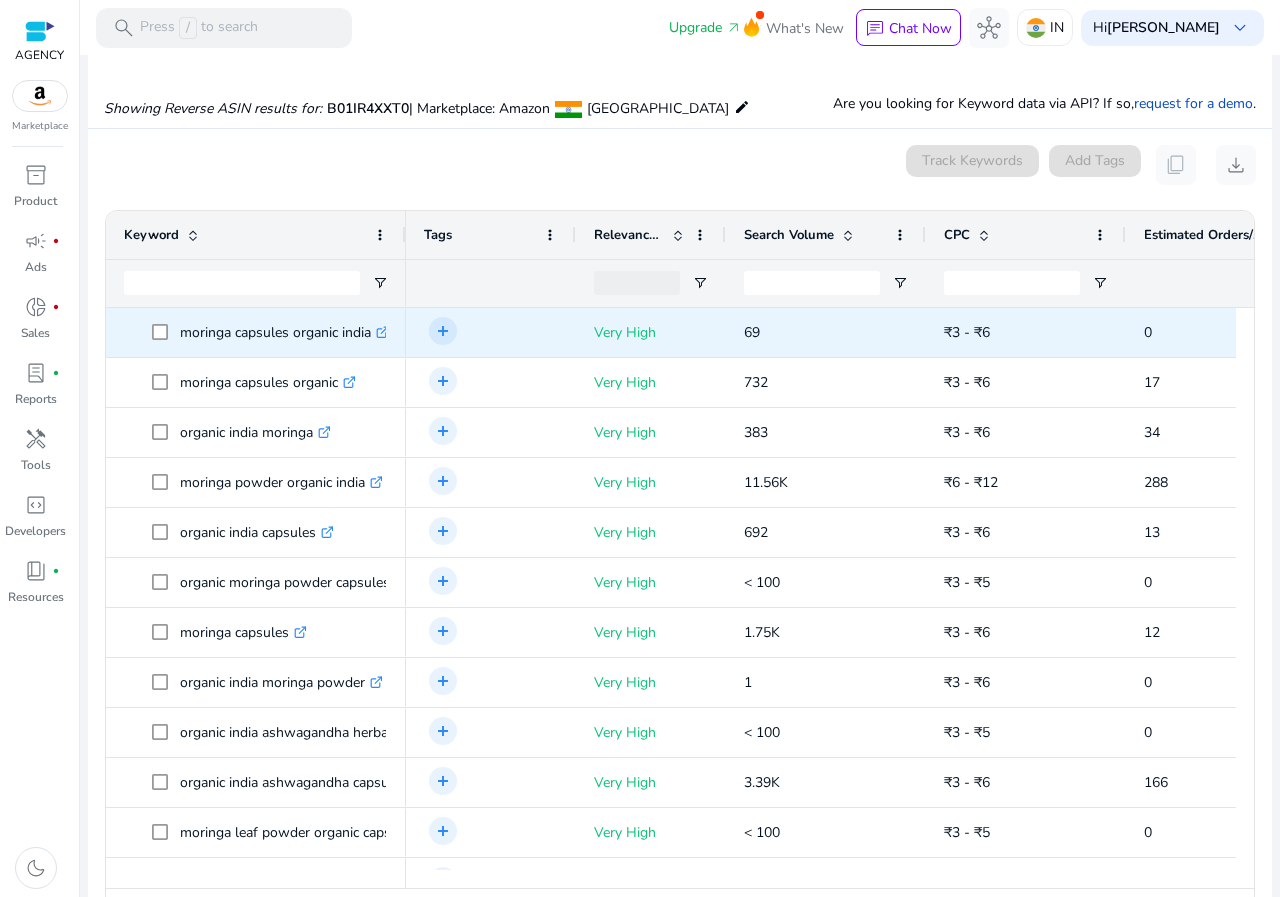 scroll, scrollTop: 146, scrollLeft: 0, axis: vertical 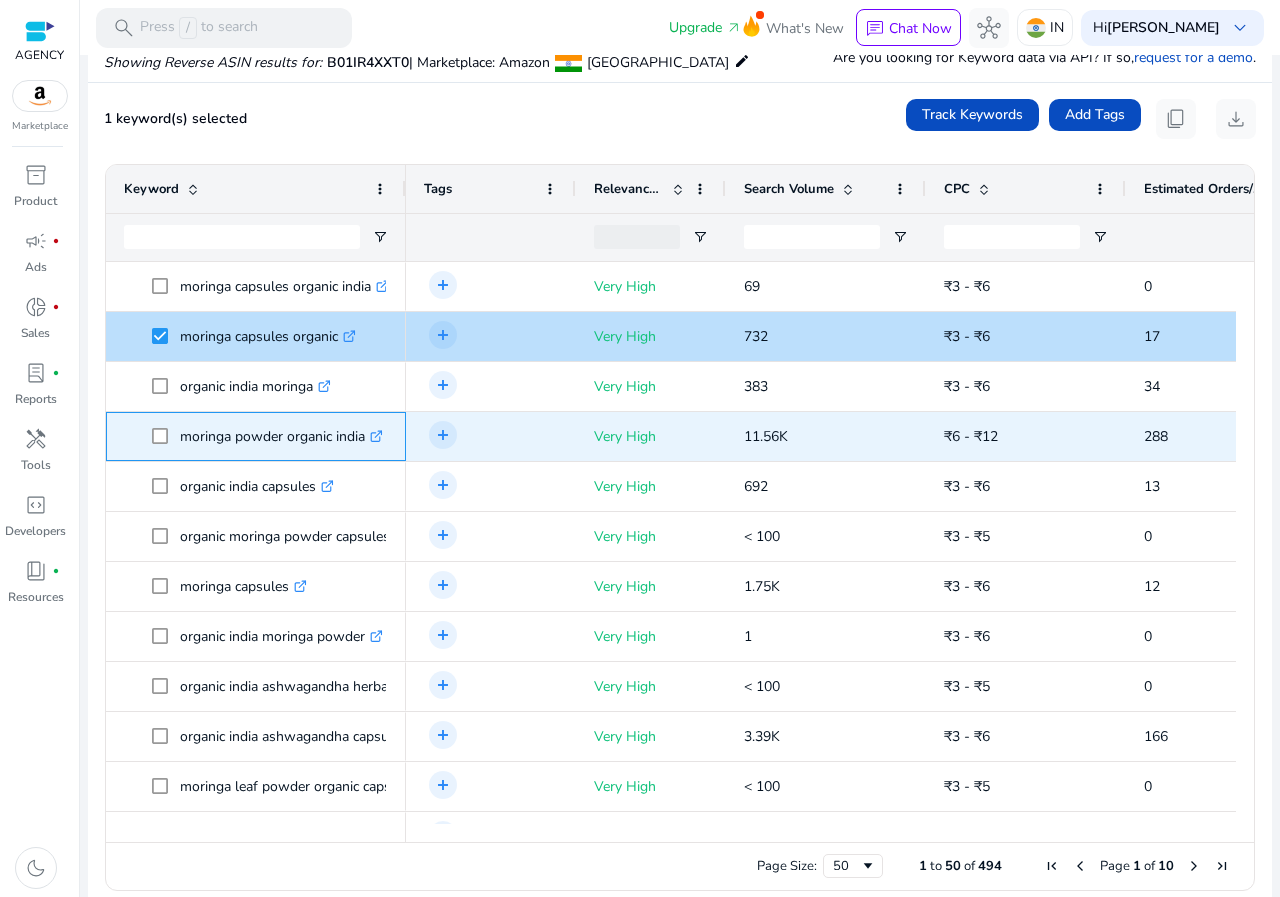click 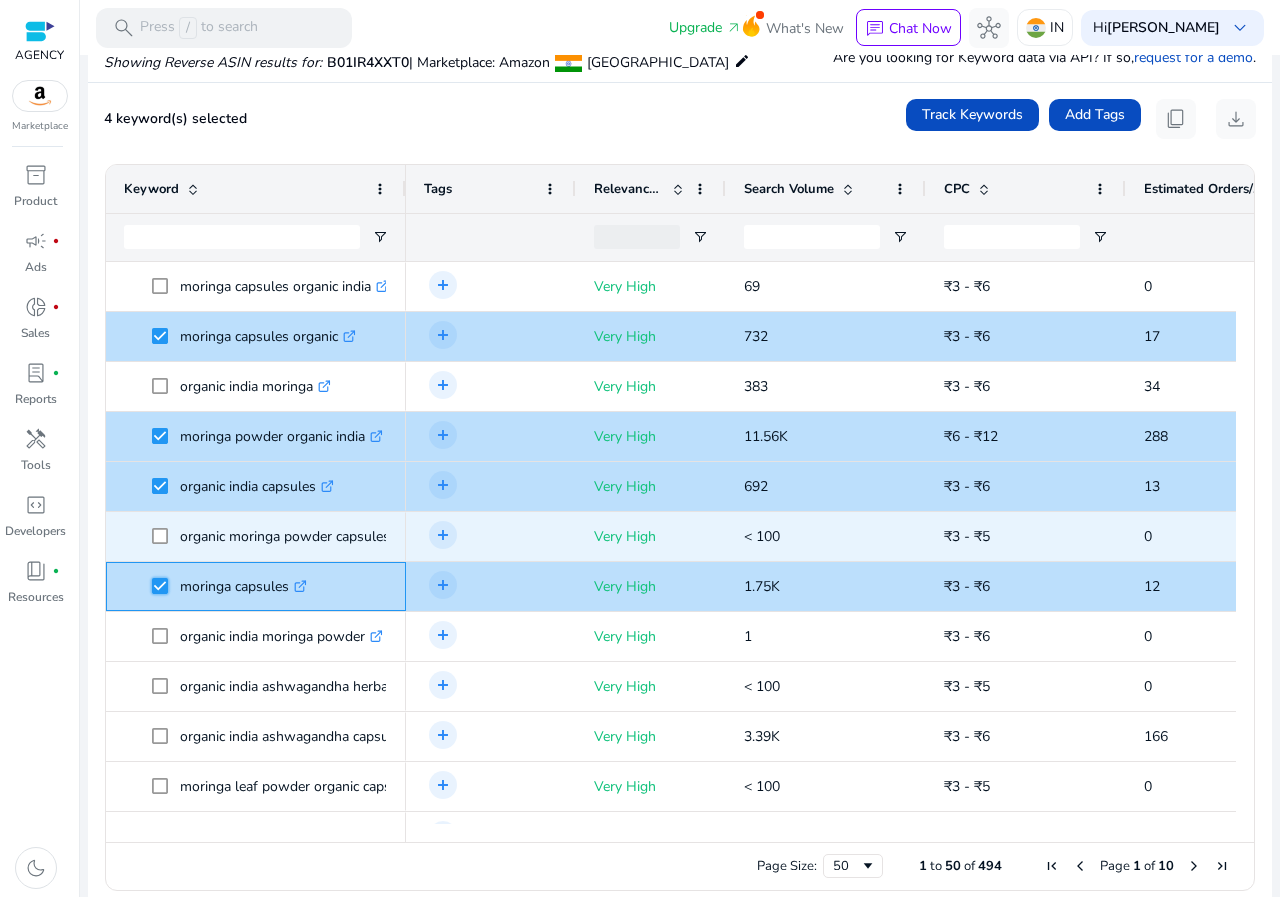 scroll, scrollTop: 87, scrollLeft: 0, axis: vertical 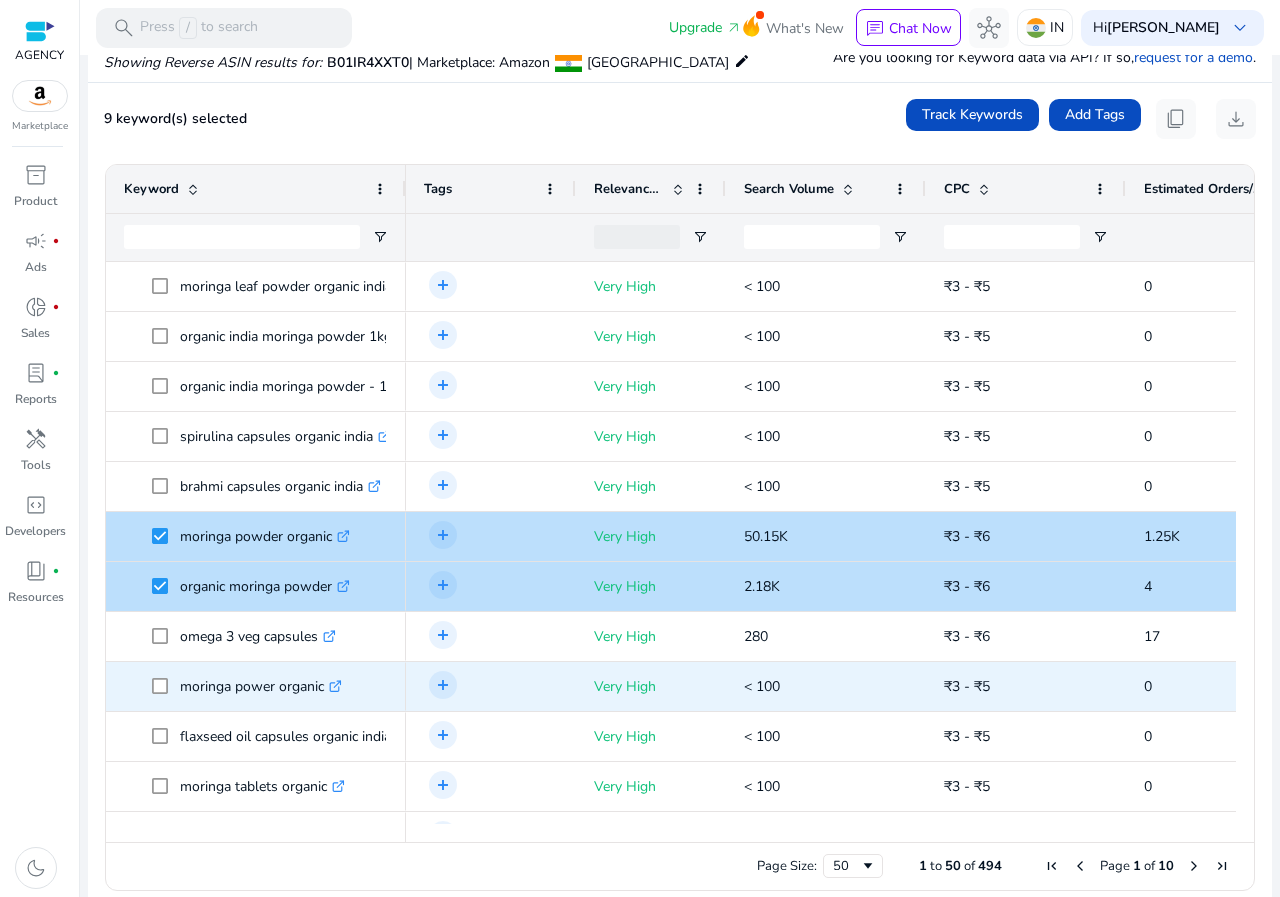 click 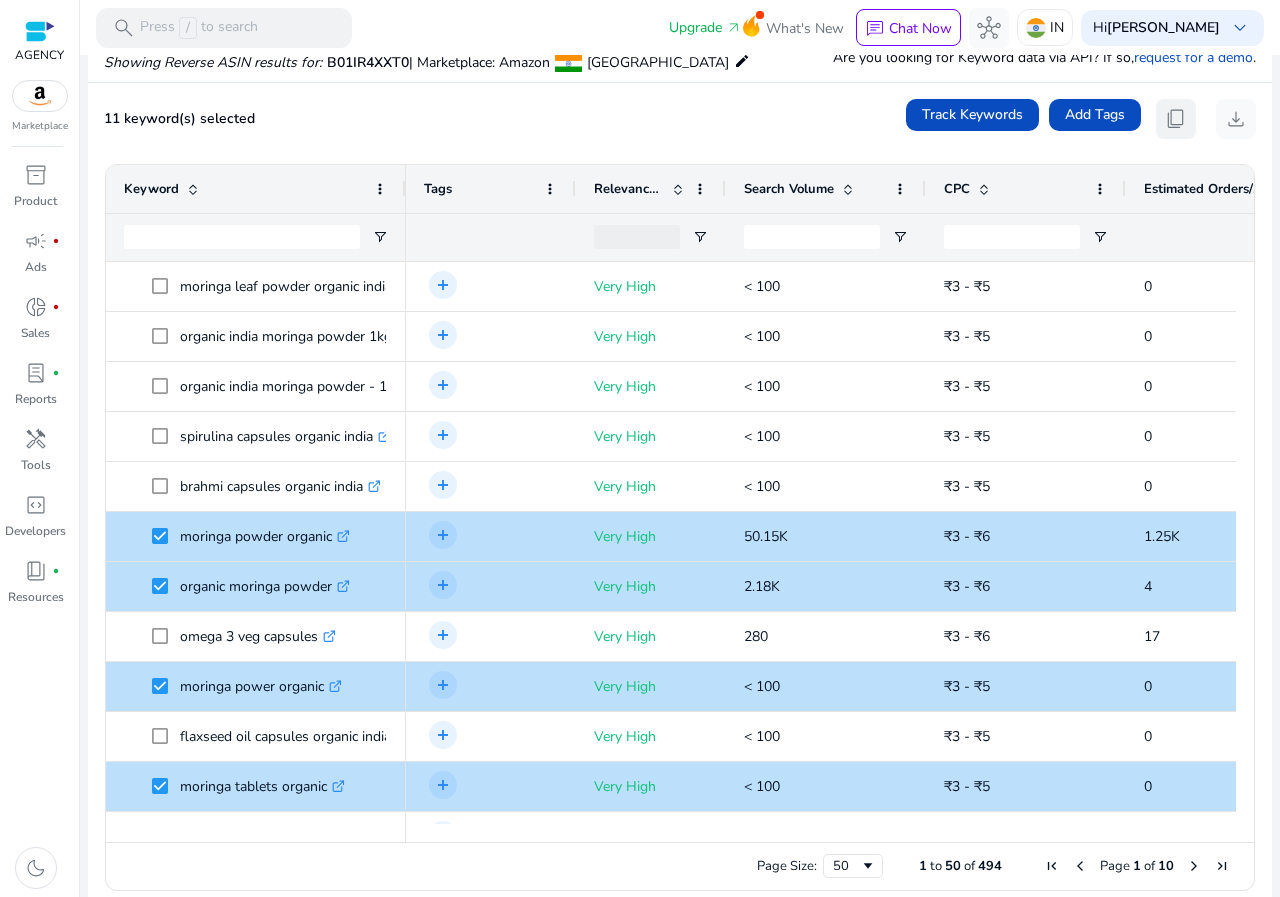 click on "content_copy" 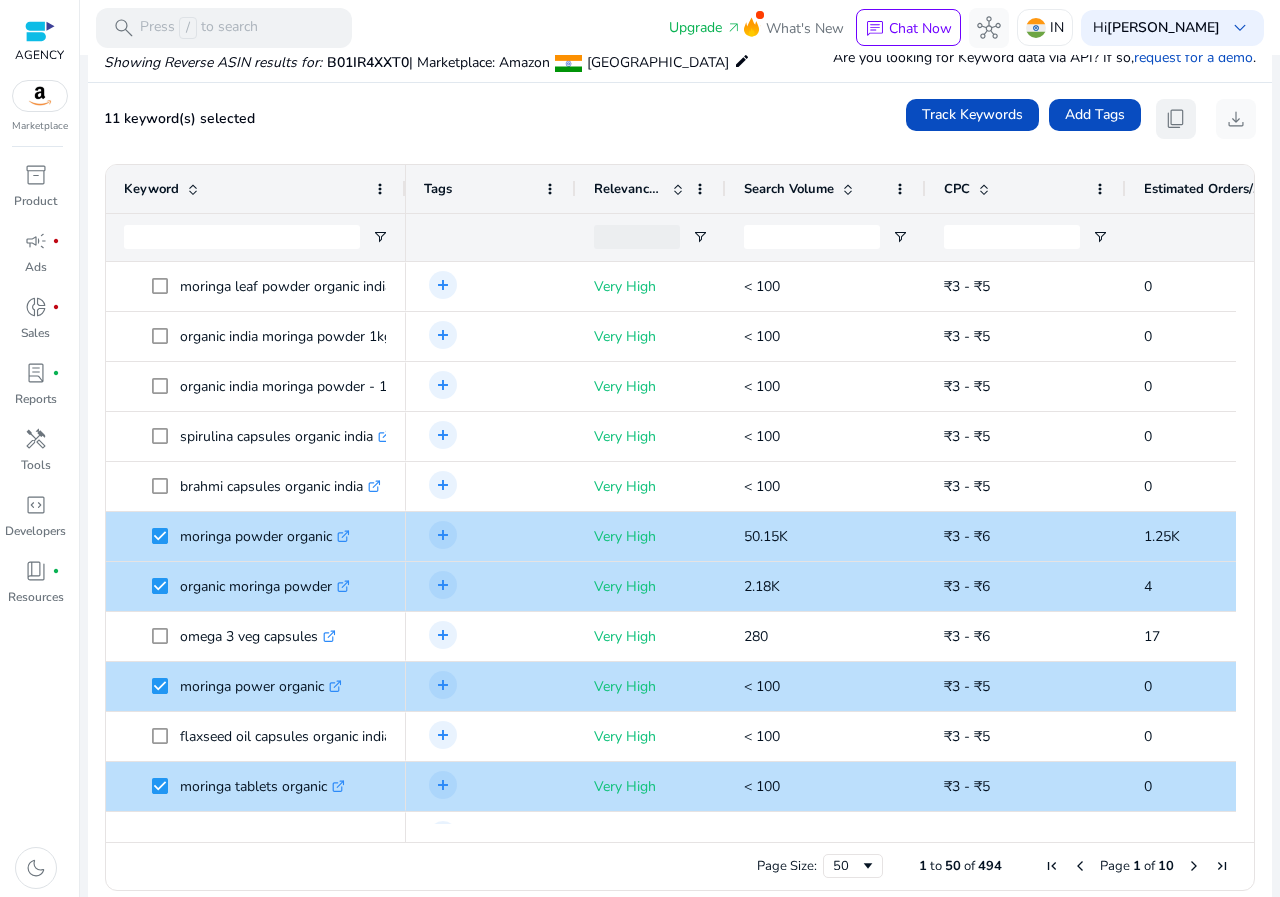 click on "content_copy" 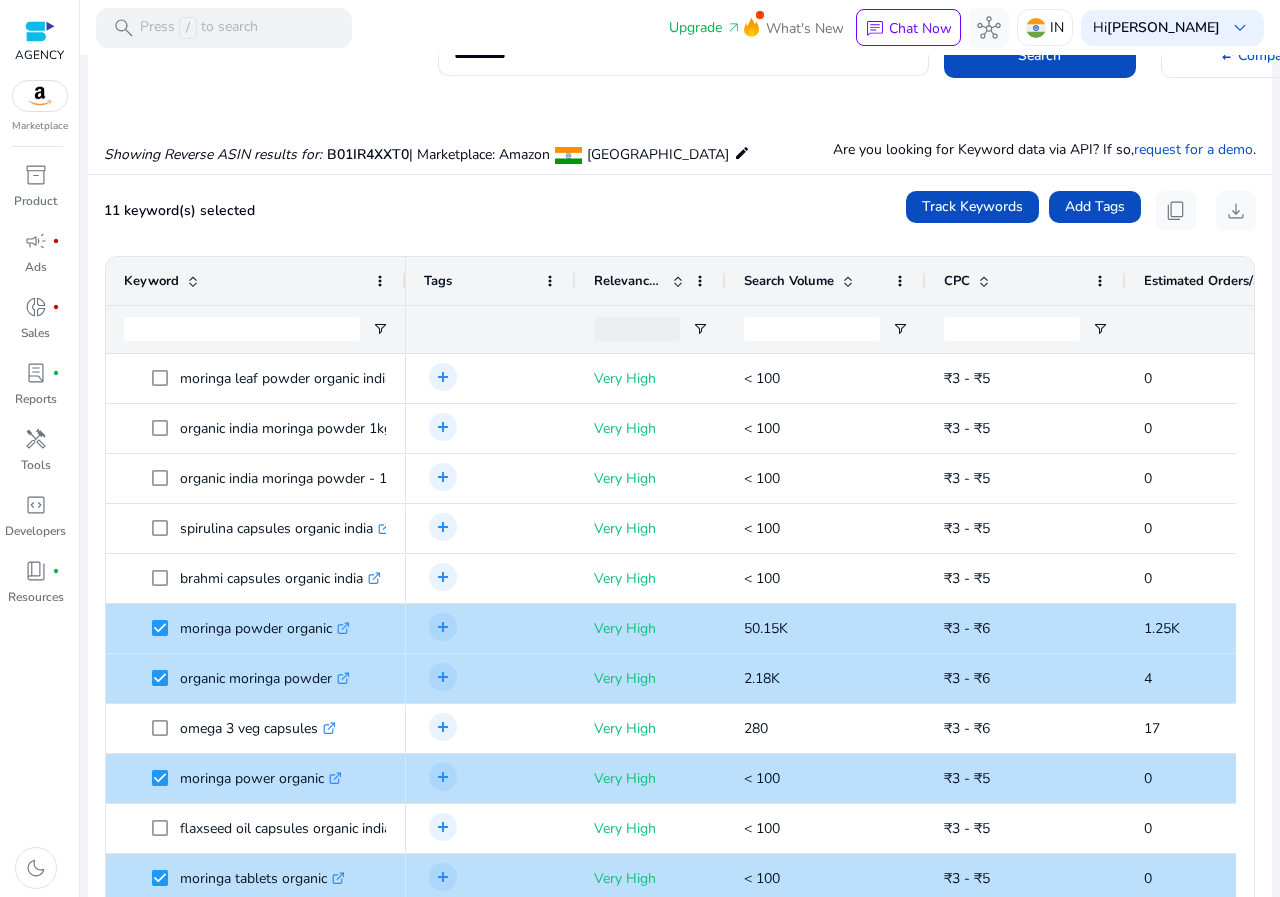 scroll, scrollTop: 0, scrollLeft: 0, axis: both 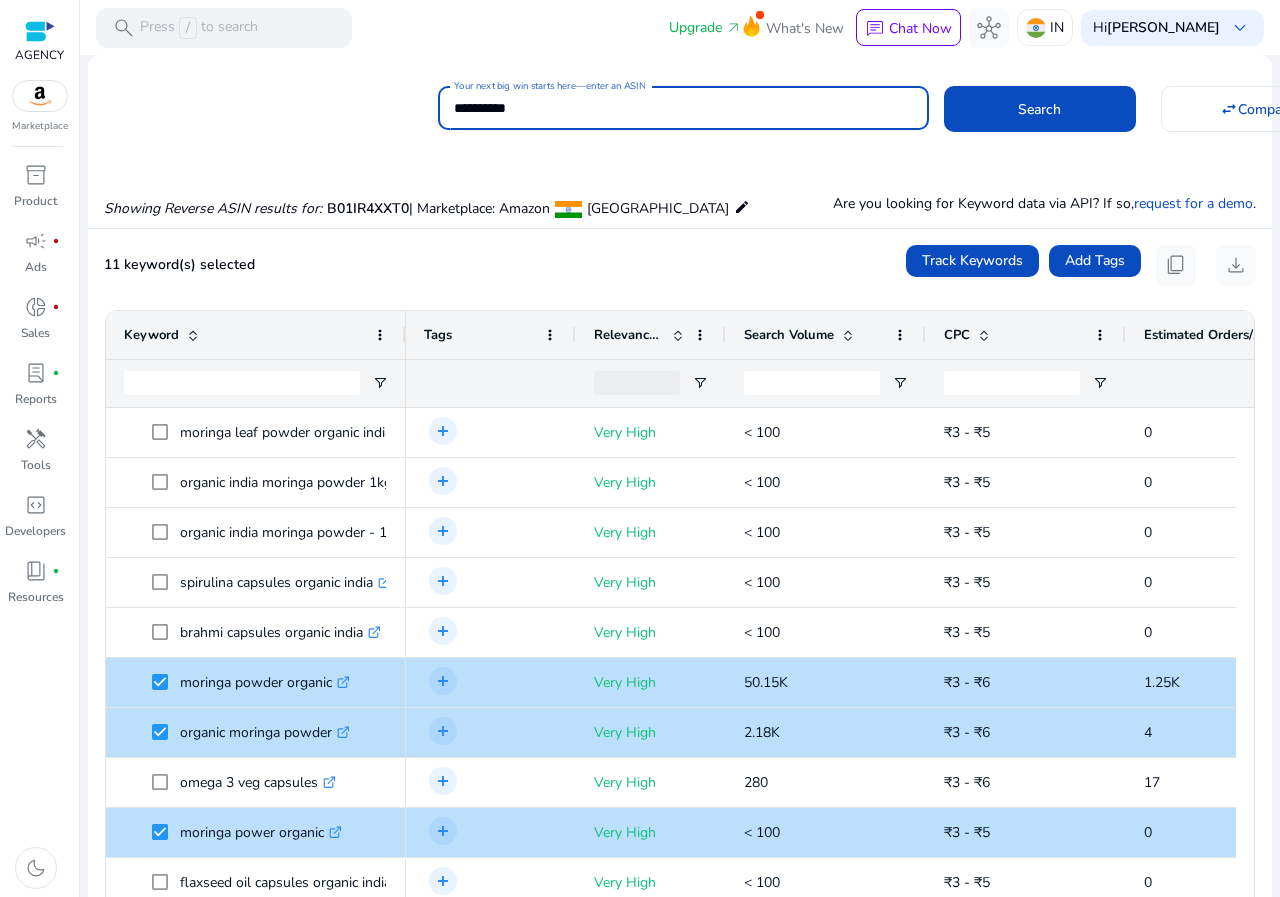 click on "**********" at bounding box center [683, 108] 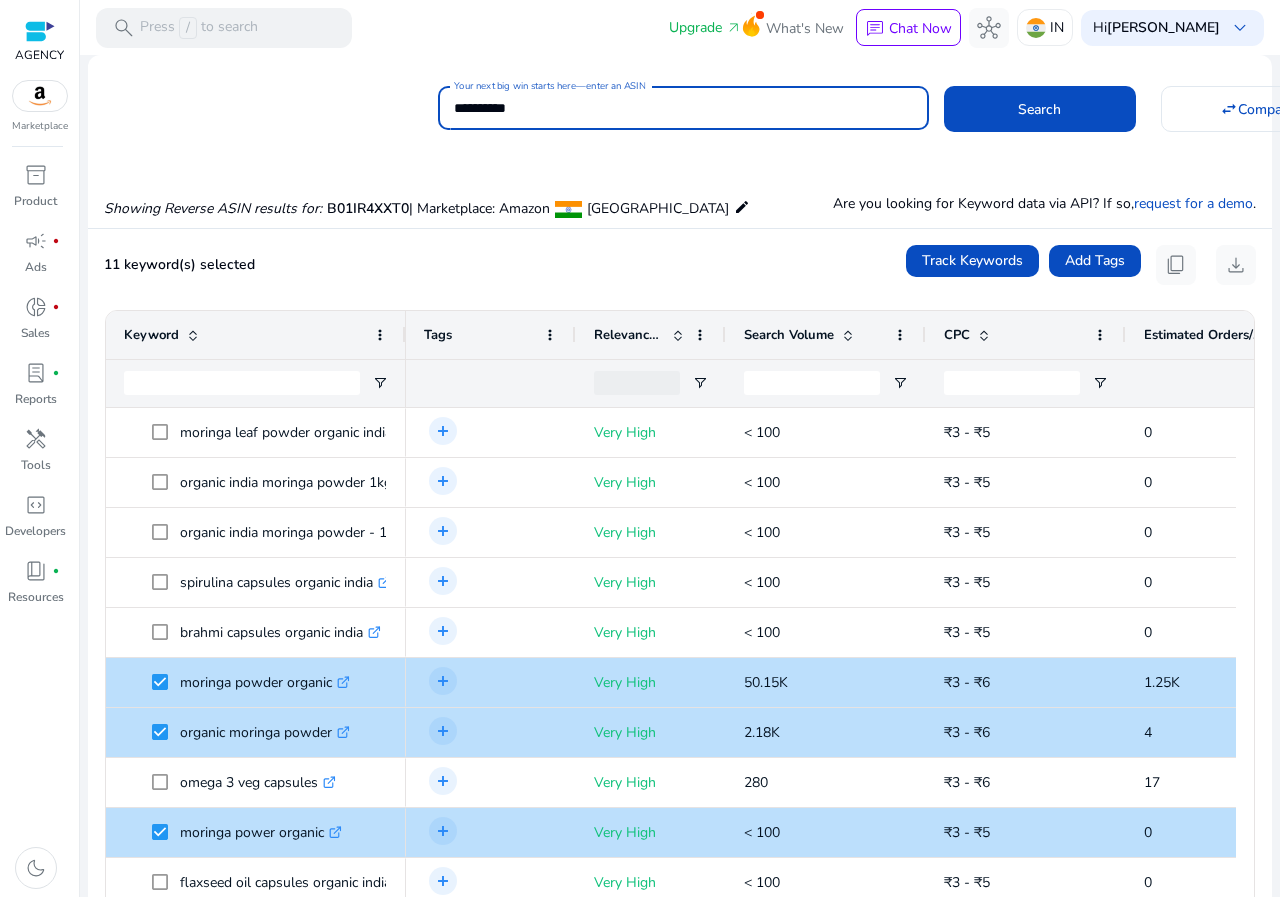 click on "**********" at bounding box center [683, 108] 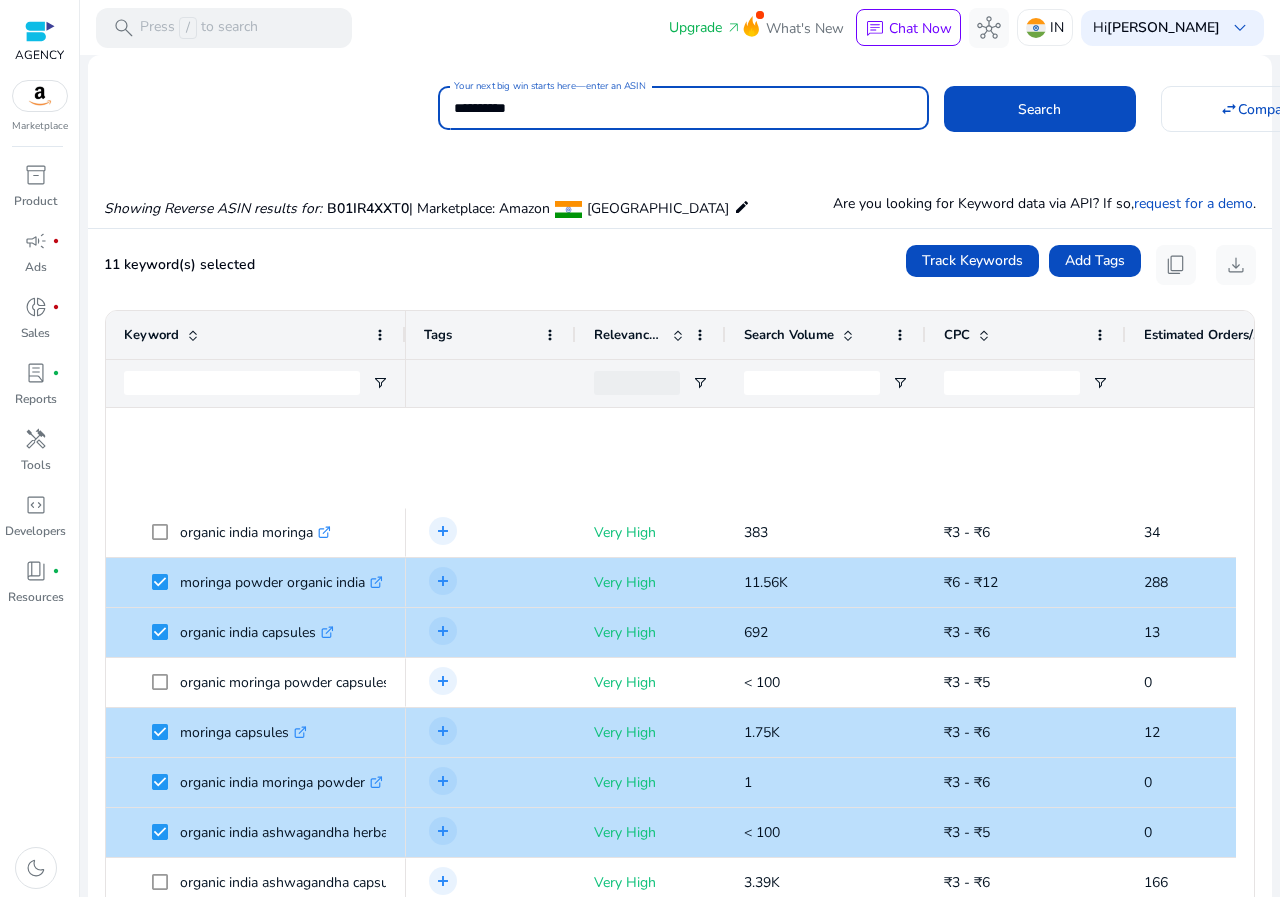 scroll, scrollTop: 0, scrollLeft: 0, axis: both 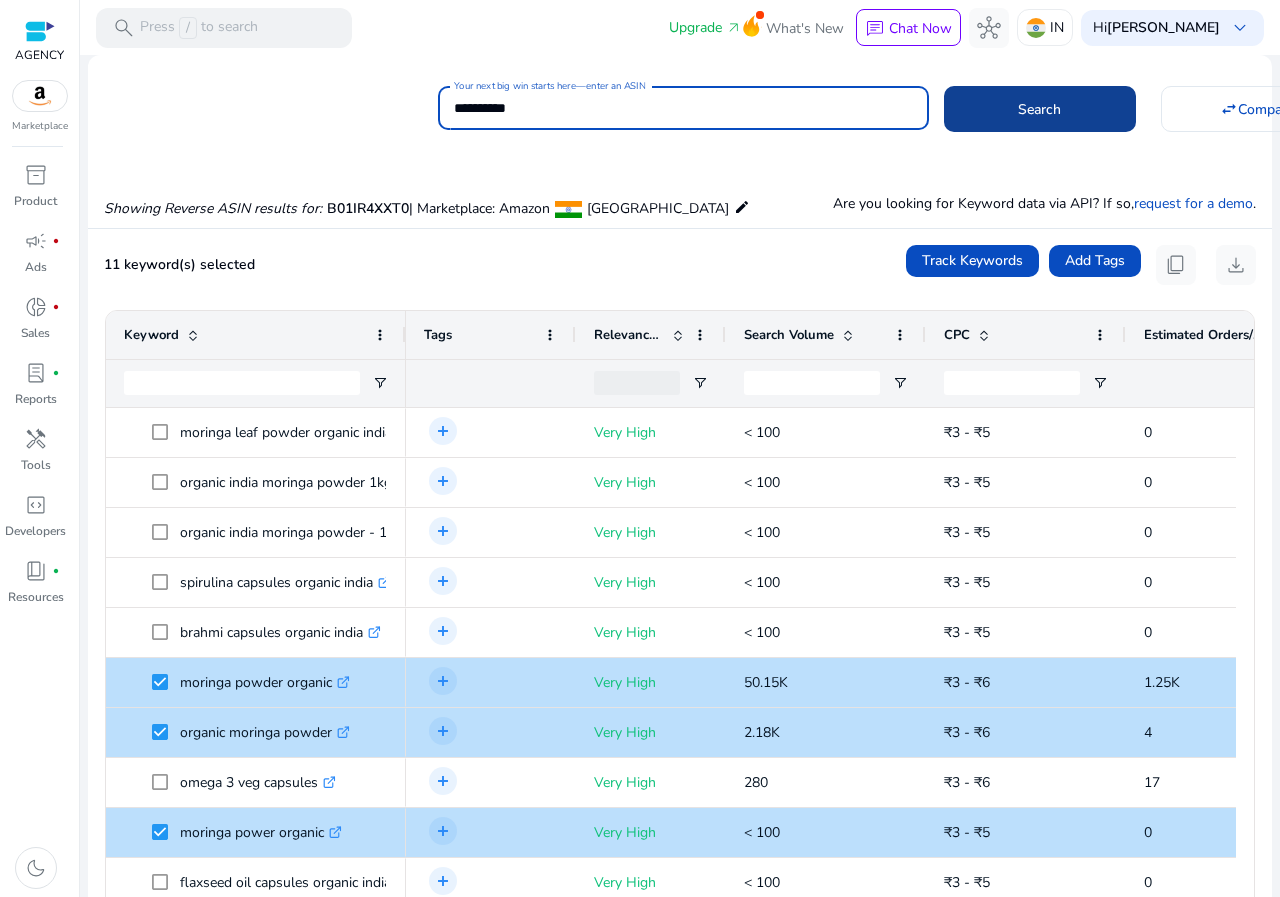 type on "**********" 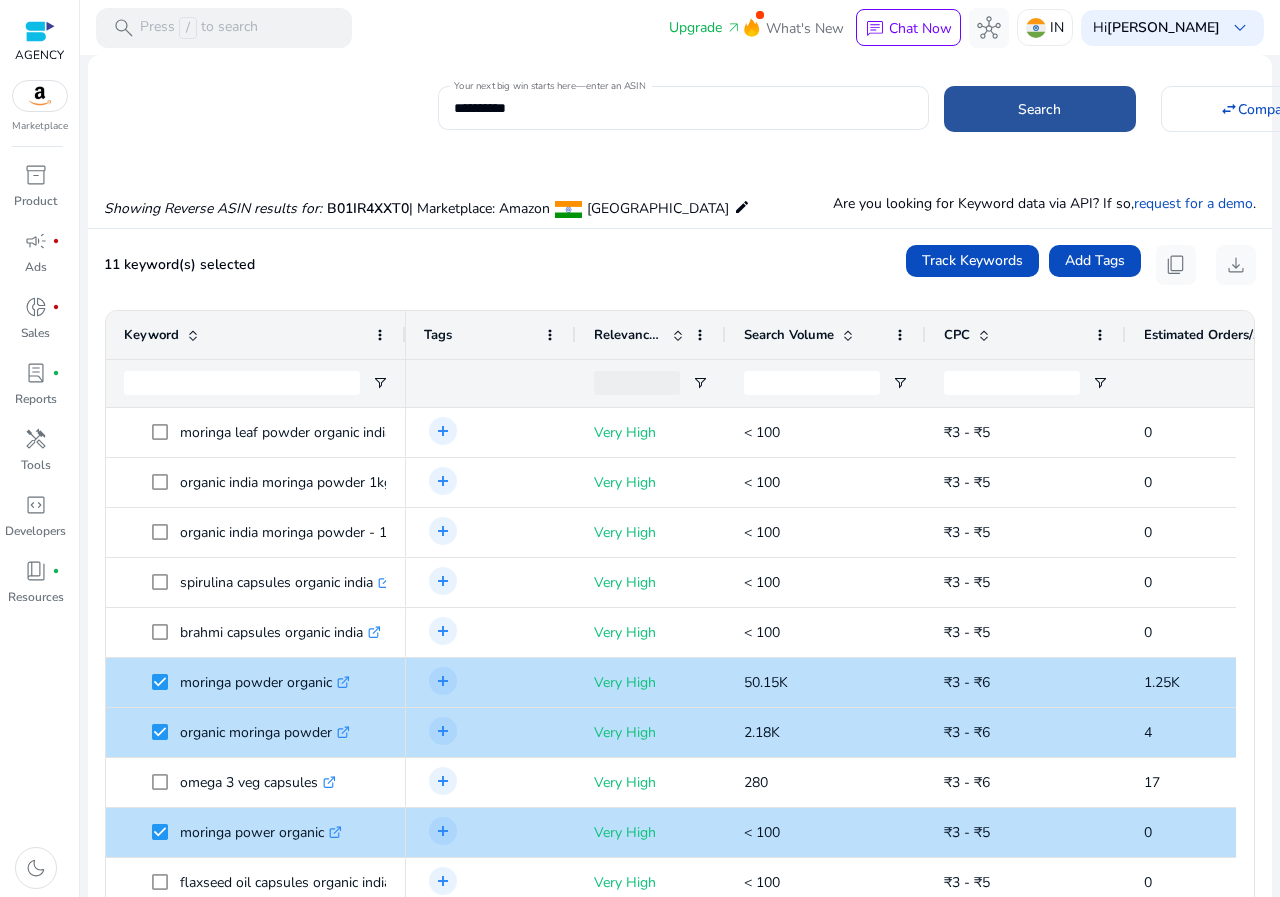 click on "Search" 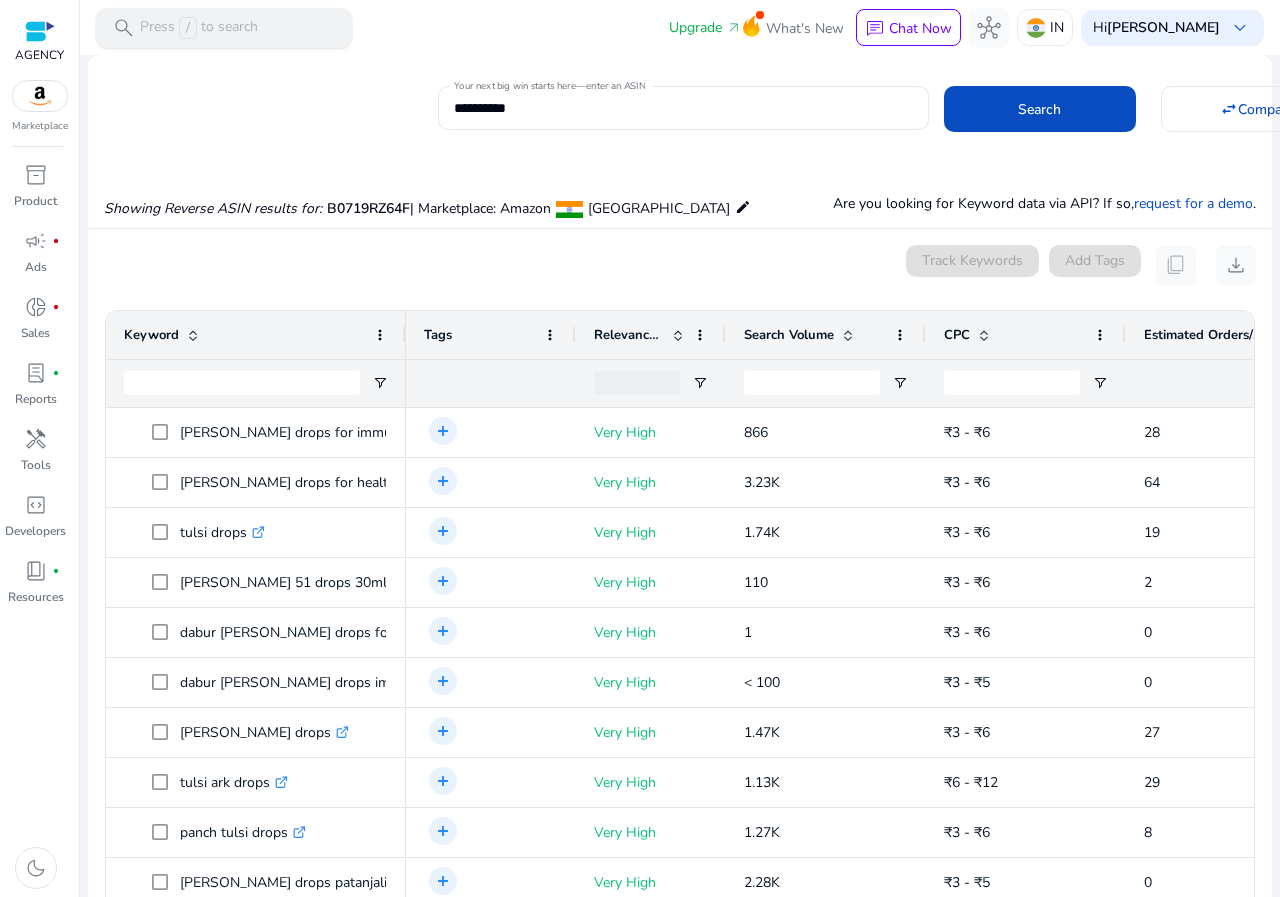 type 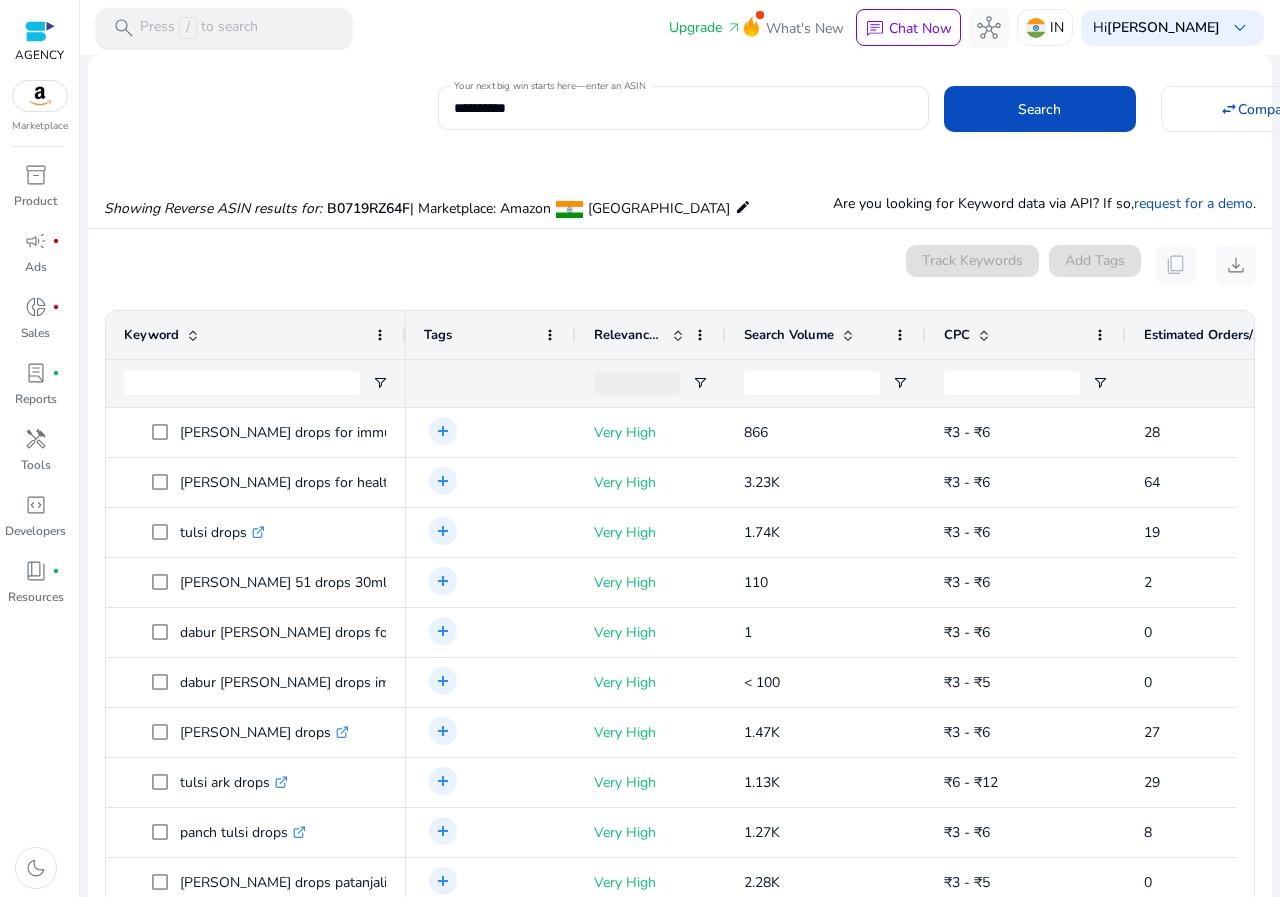 scroll, scrollTop: 146, scrollLeft: 0, axis: vertical 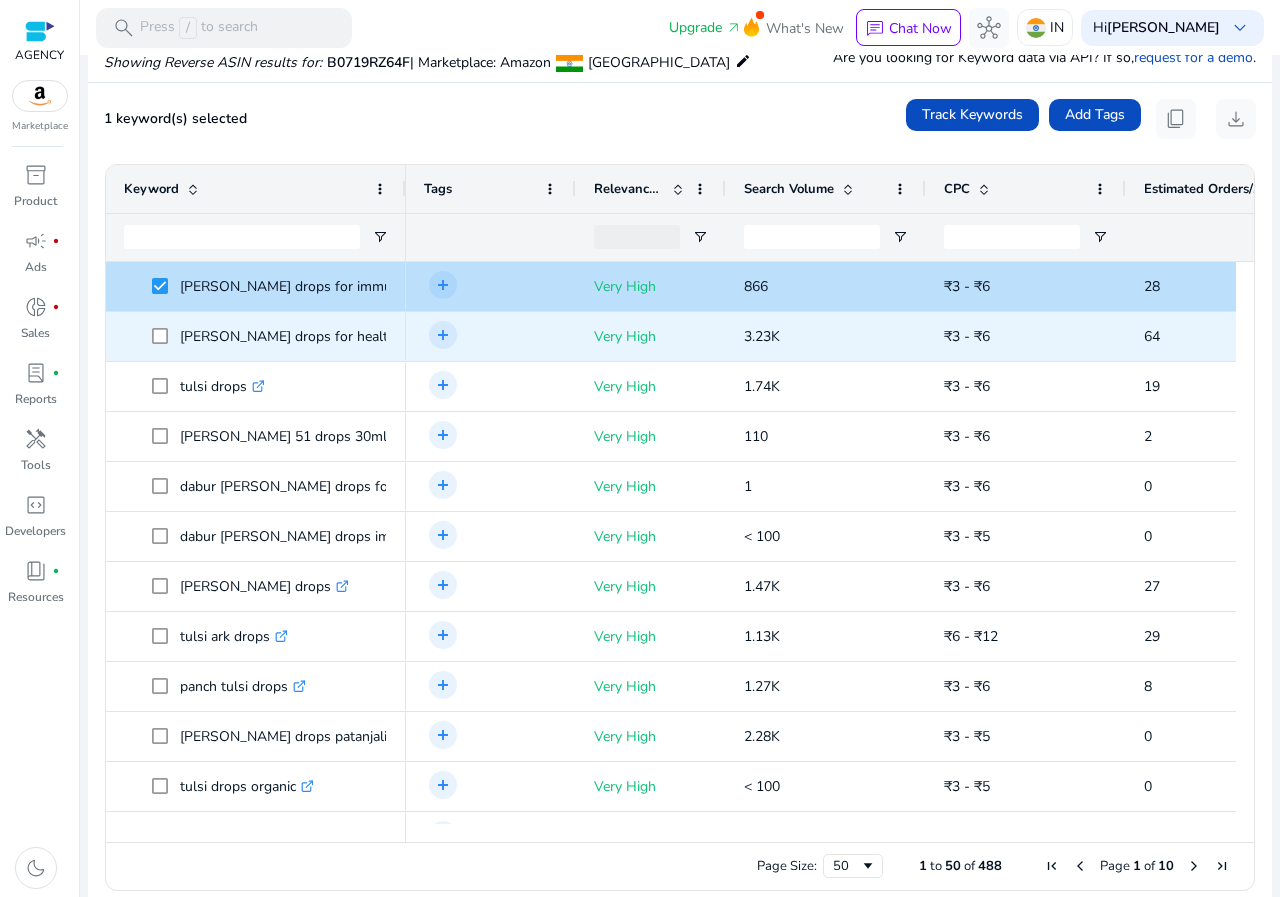 click 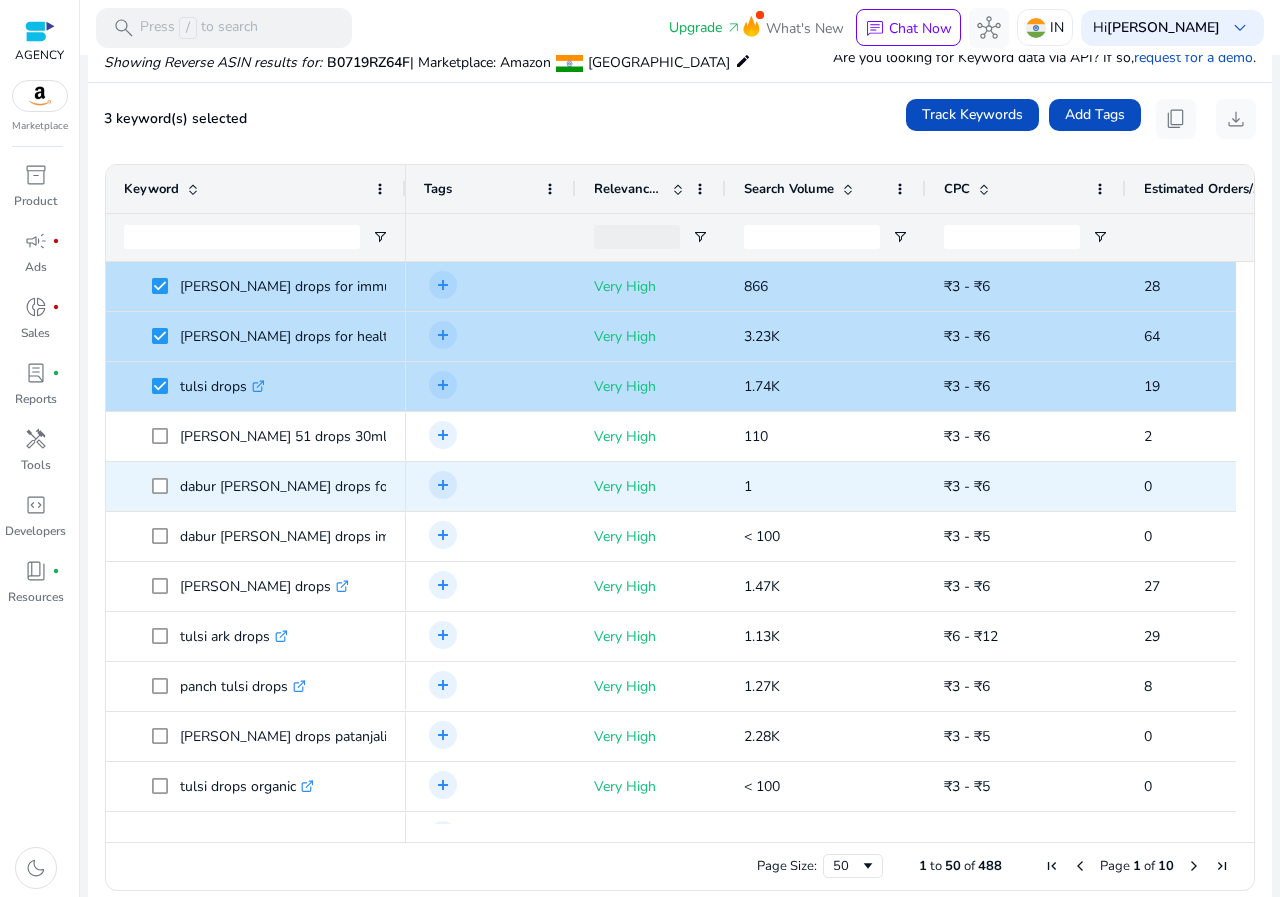 click 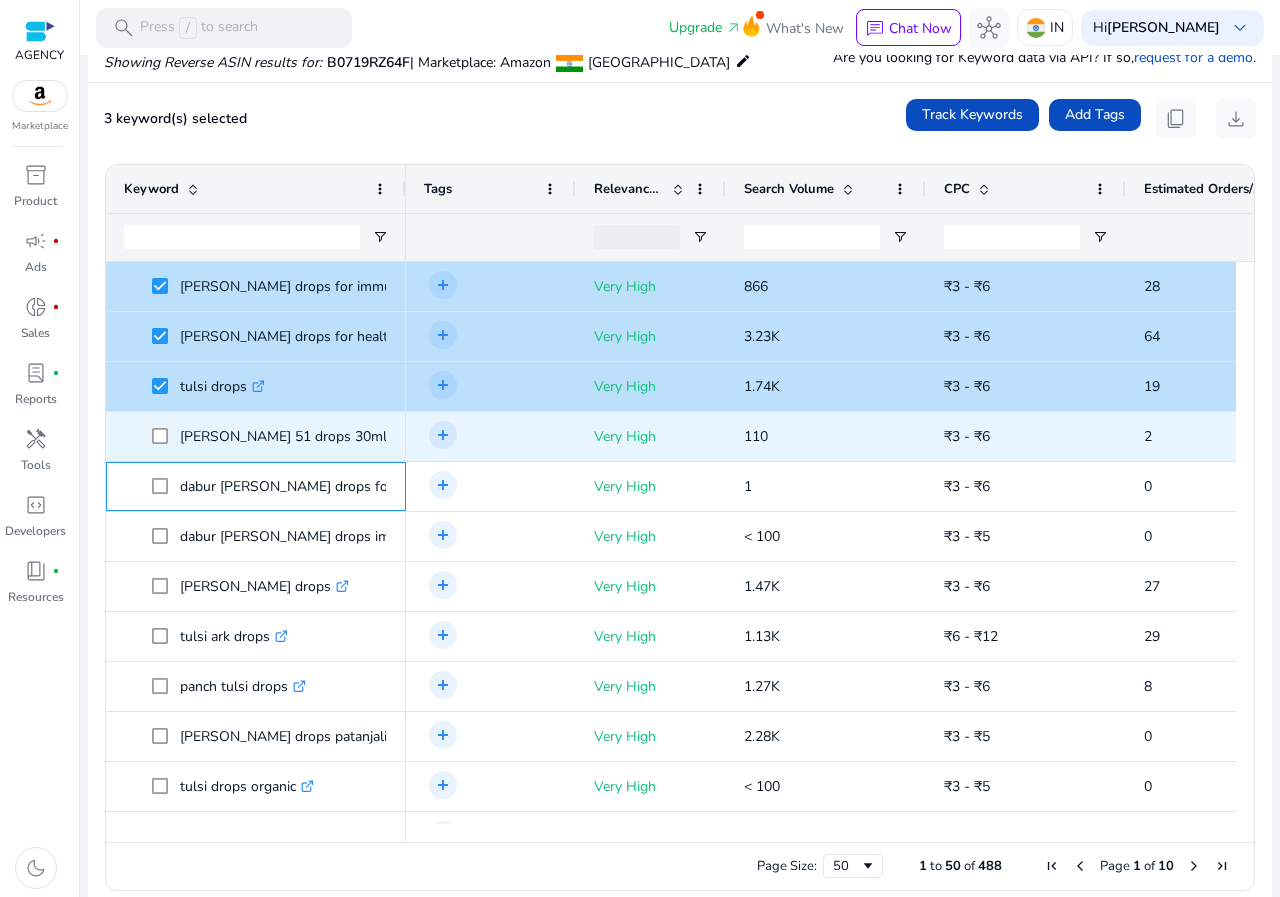 scroll, scrollTop: 200, scrollLeft: 0, axis: vertical 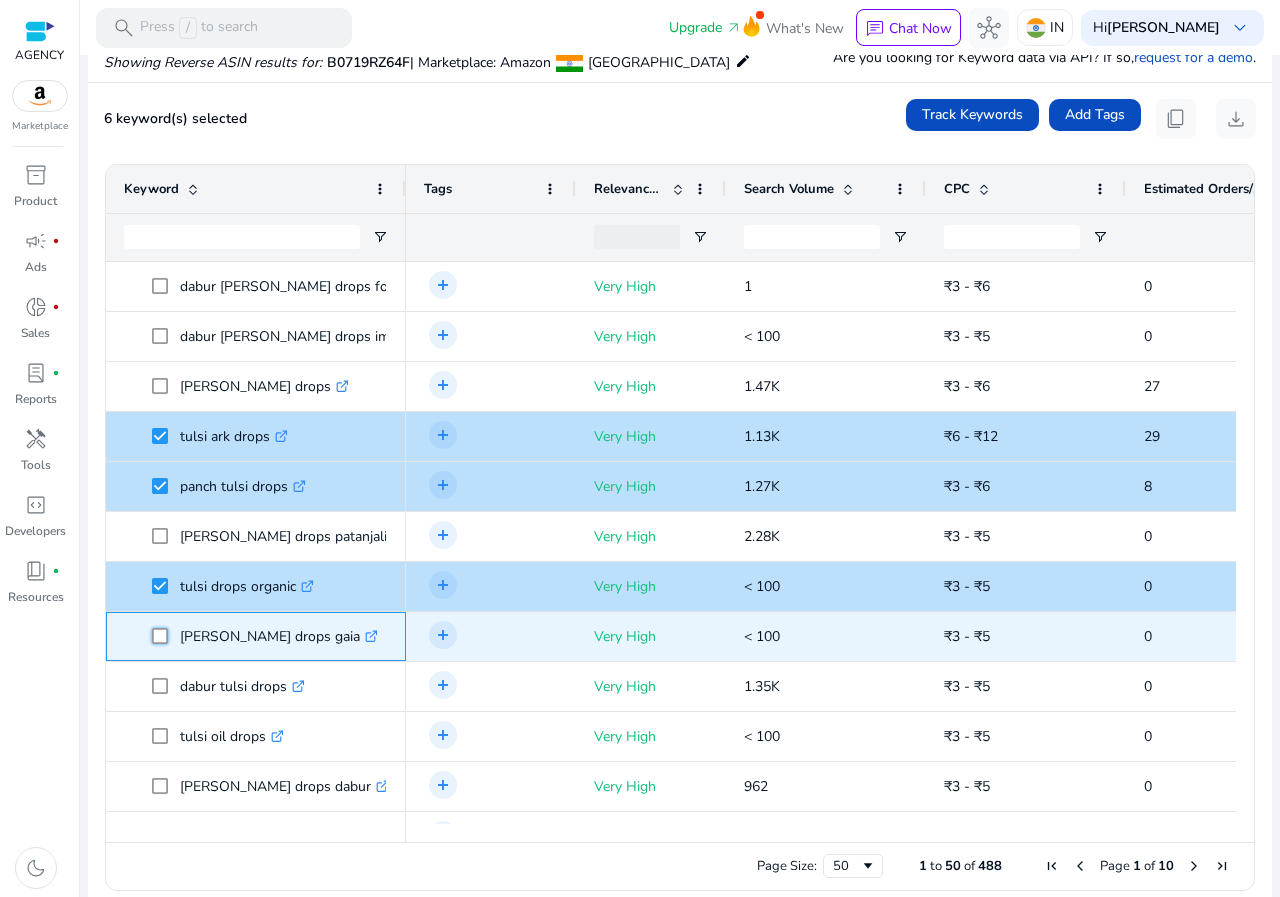 click on "tulsi drops for immunity  .st0{fill:#2c8af8}
tulsi drops for health  .st0{fill:#2c8af8}
tulsi drops  .st0{fill:#2c8af8}
jolly tulsi 51 drops 30ml  .st0{fill:#2c8af8}" 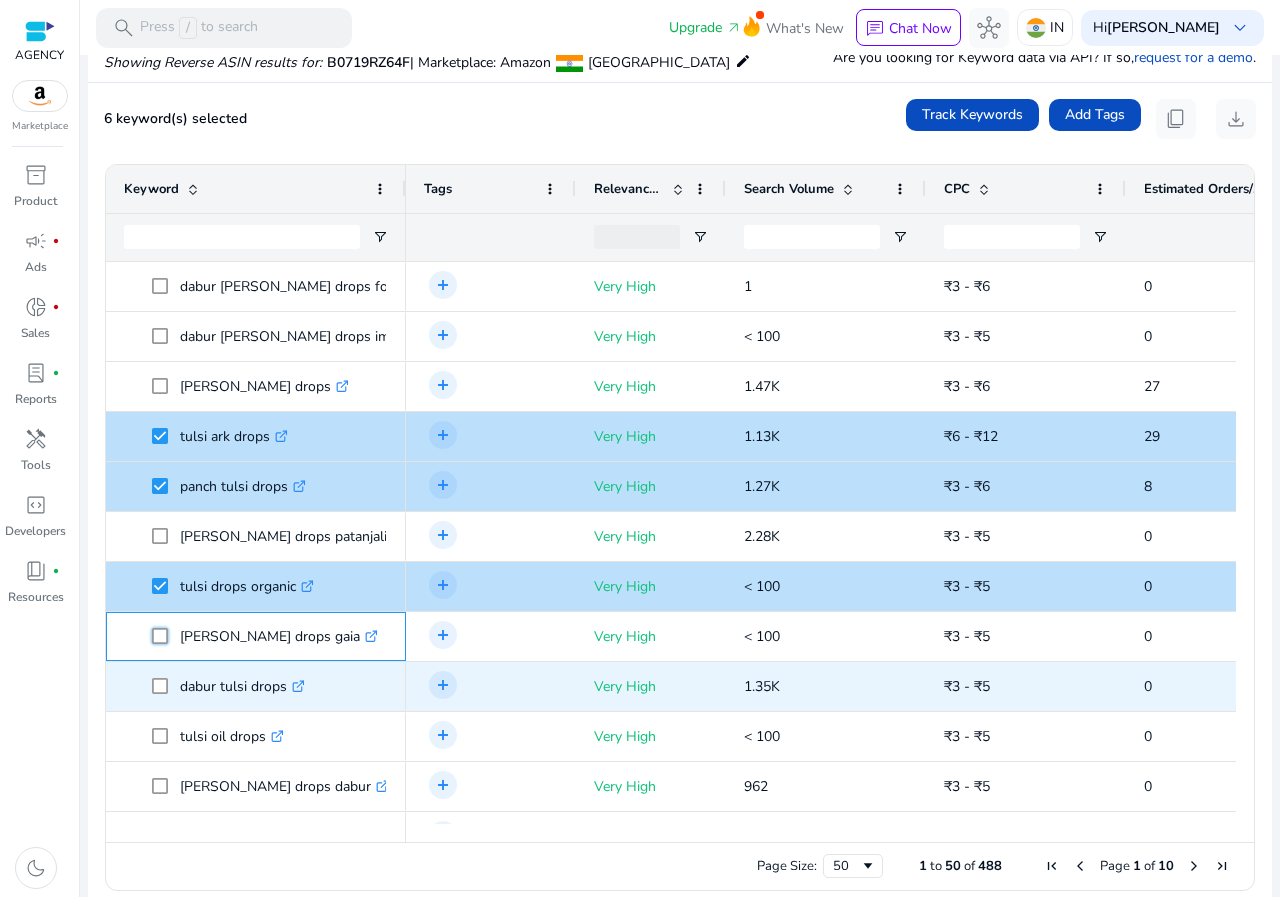scroll, scrollTop: 279, scrollLeft: 0, axis: vertical 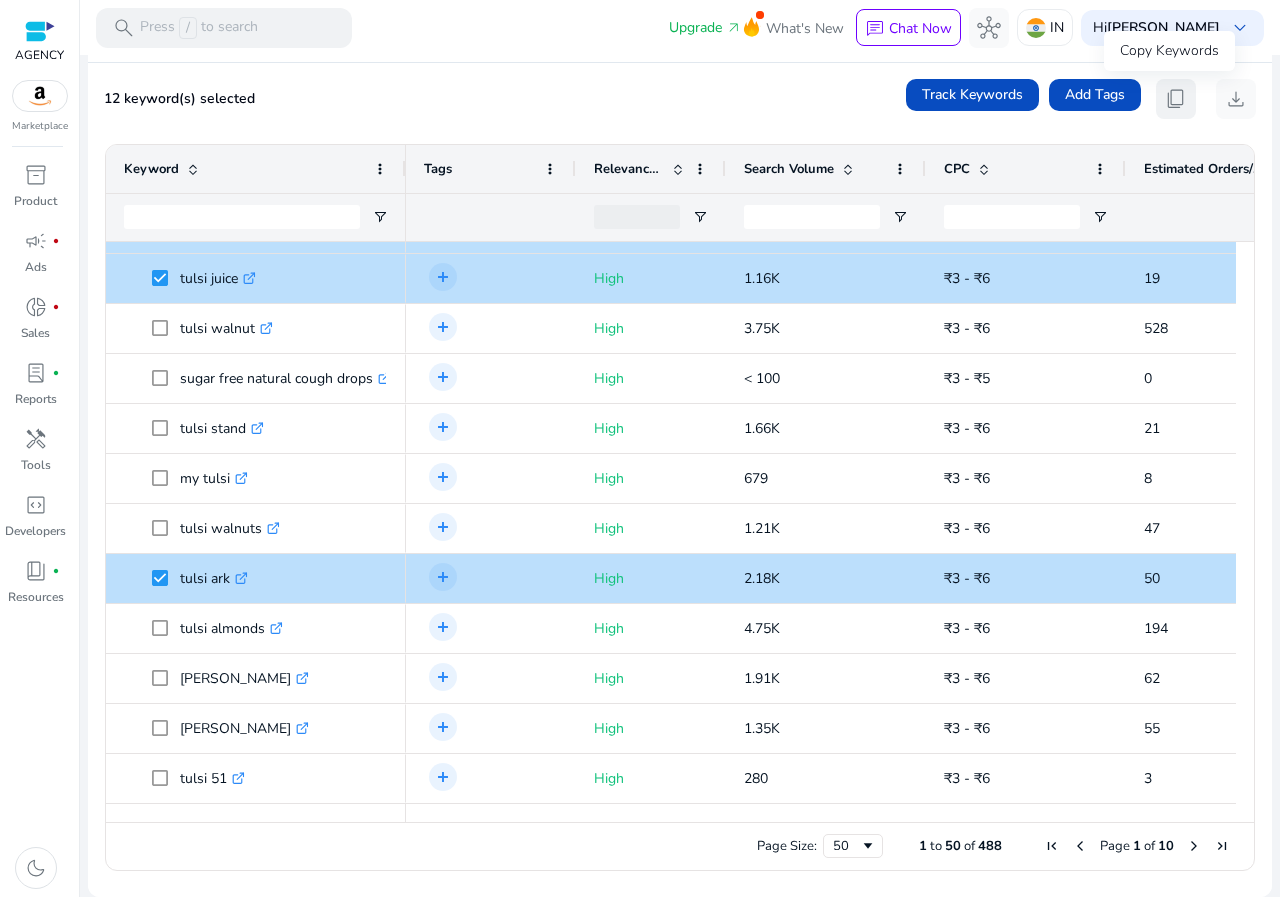 click on "content_copy" 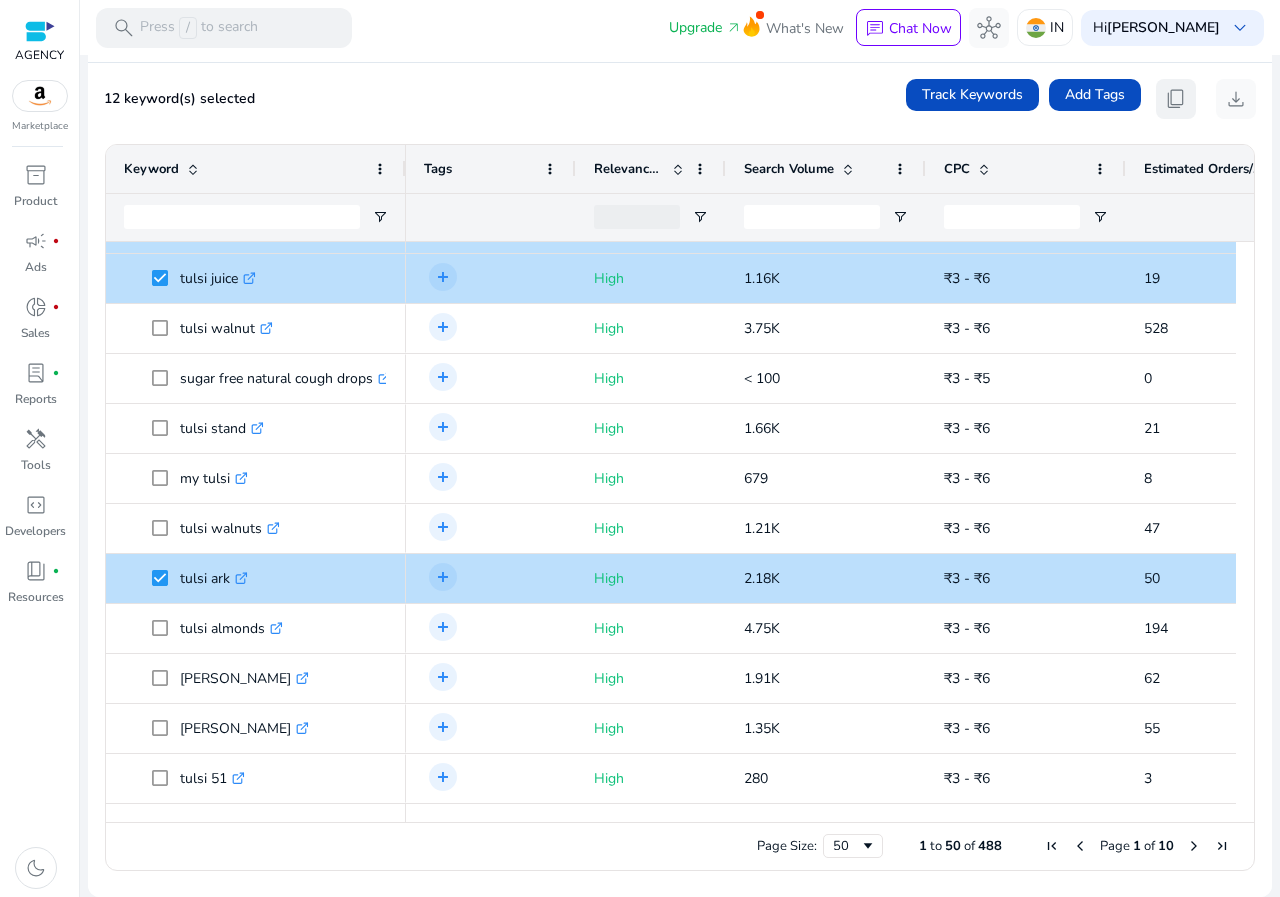 click on "content_copy" 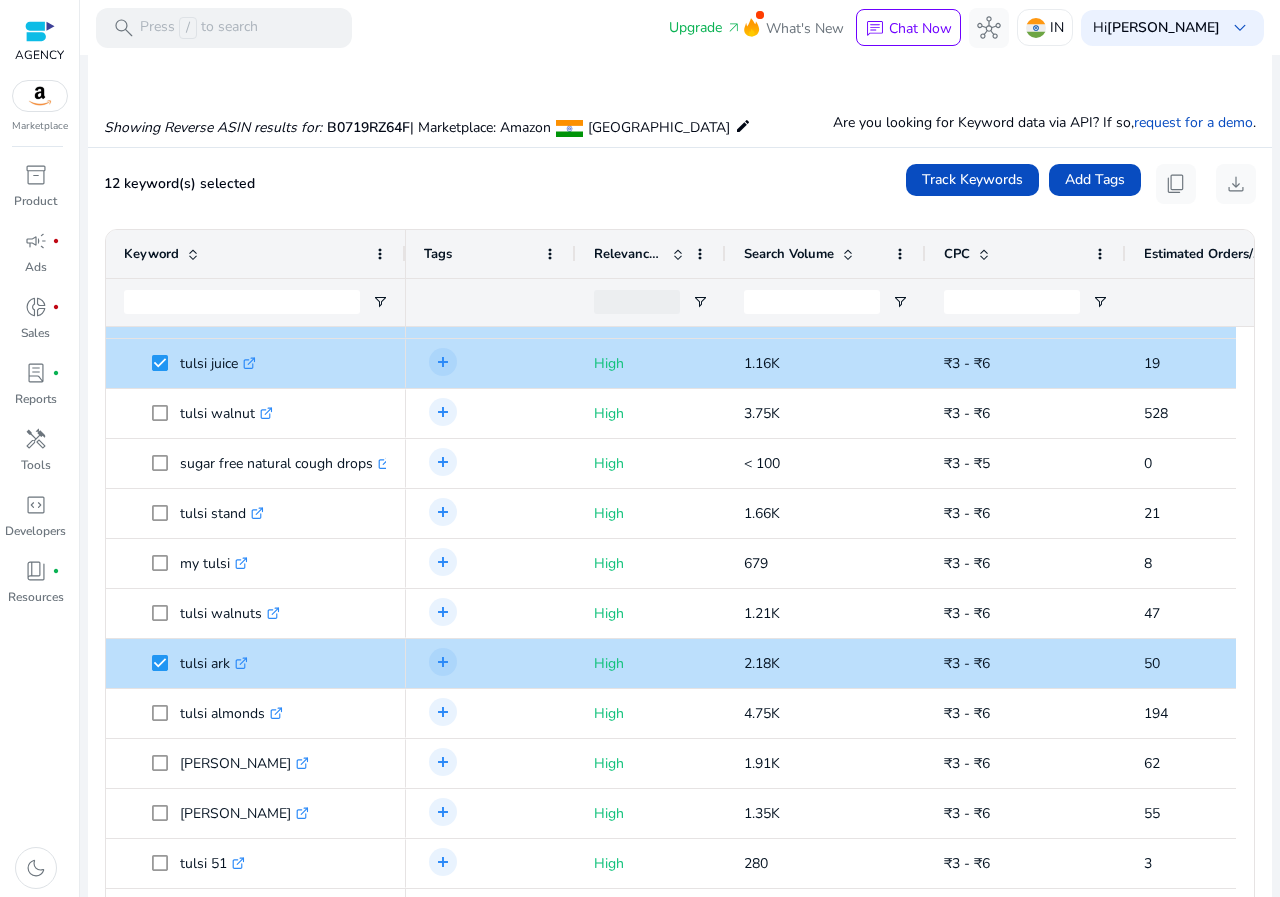 scroll, scrollTop: 0, scrollLeft: 0, axis: both 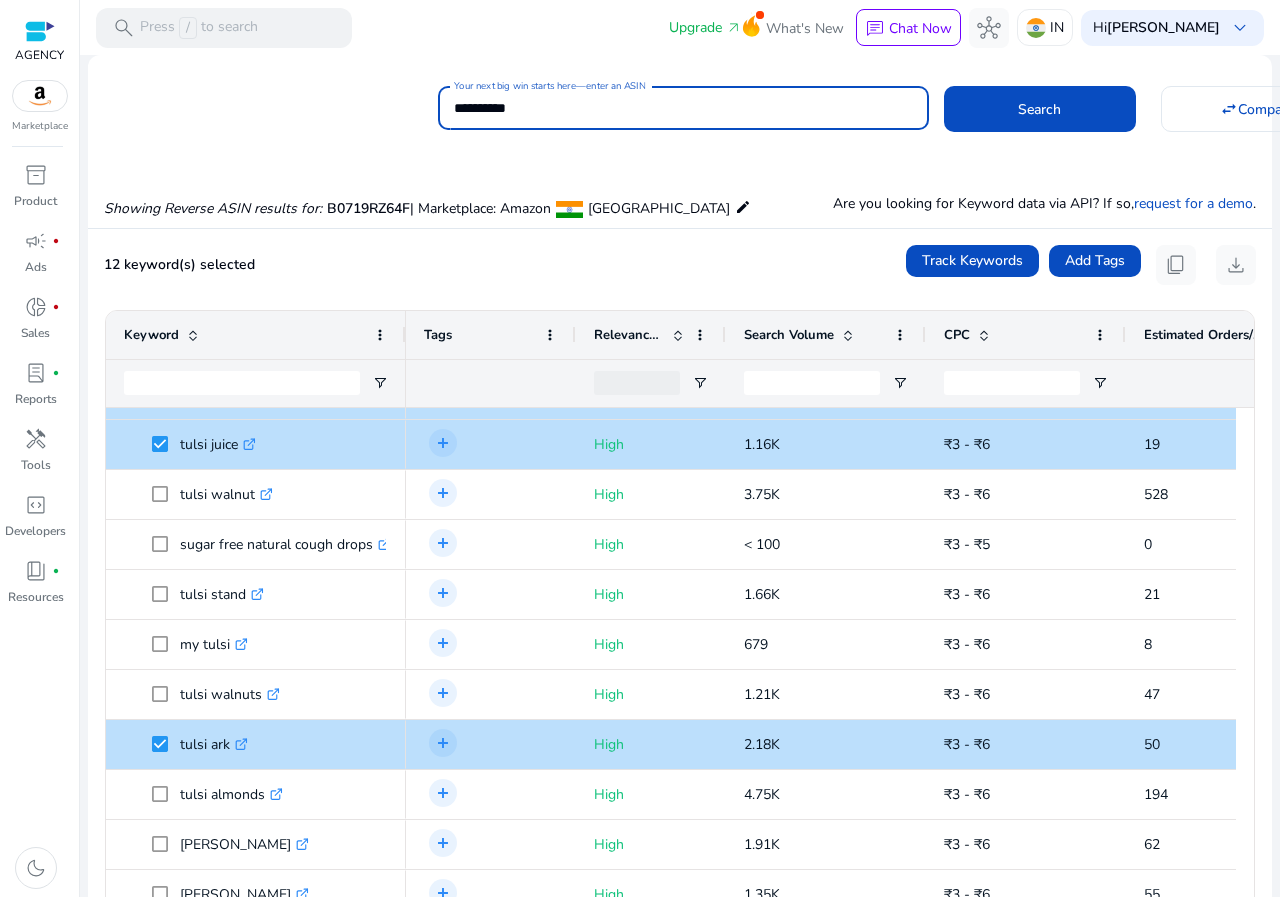 click on "**********" at bounding box center [683, 108] 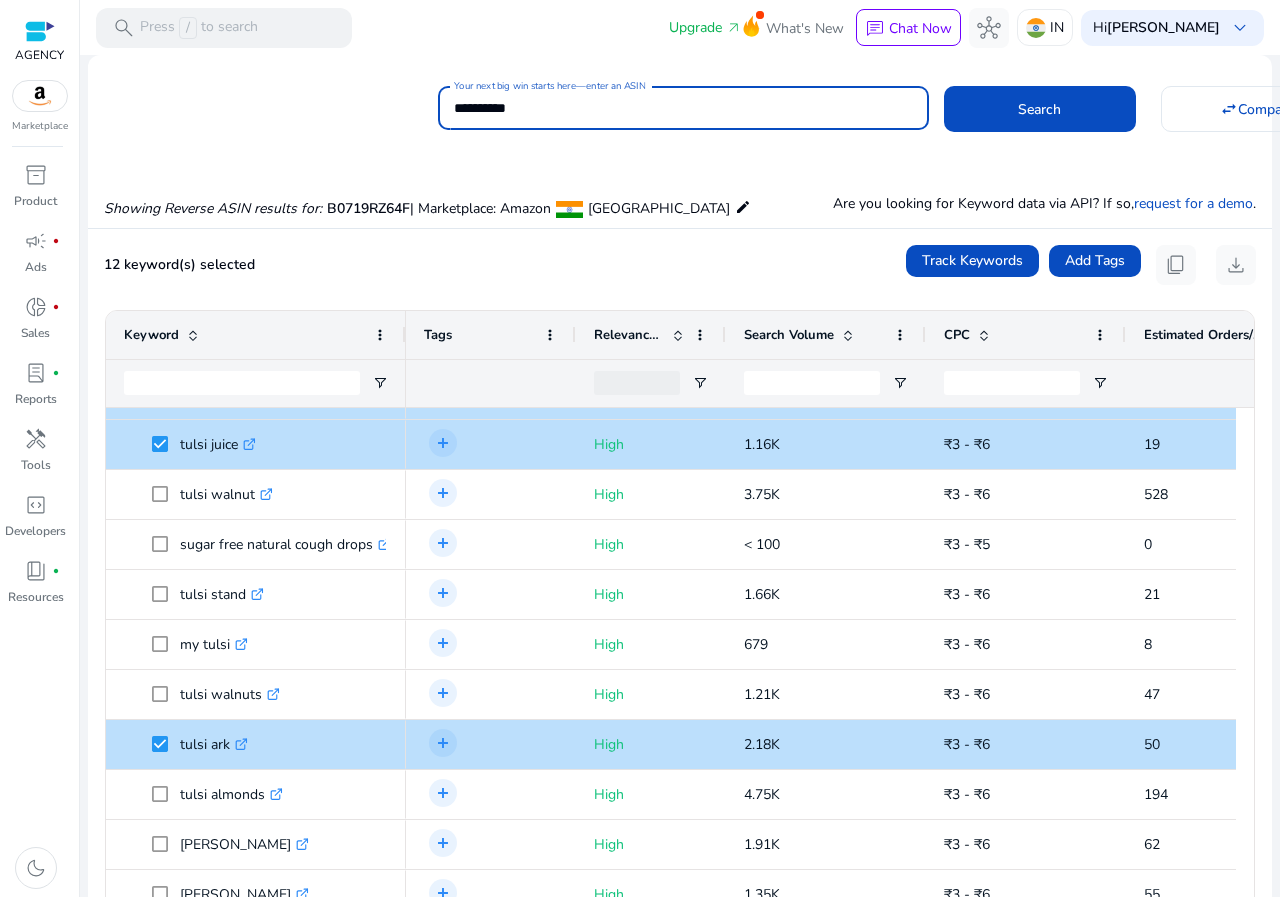 click on "**********" at bounding box center (683, 108) 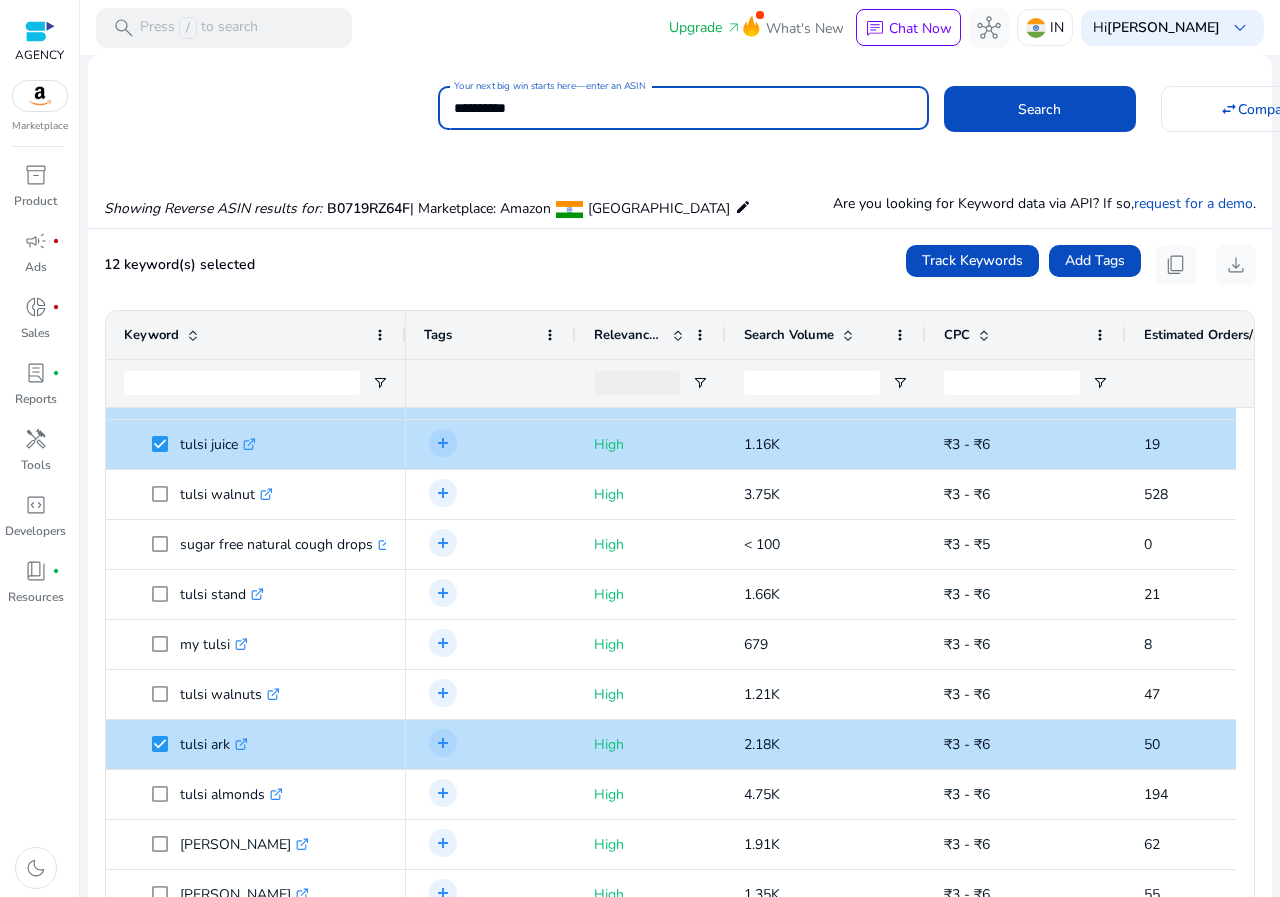 type on "**********" 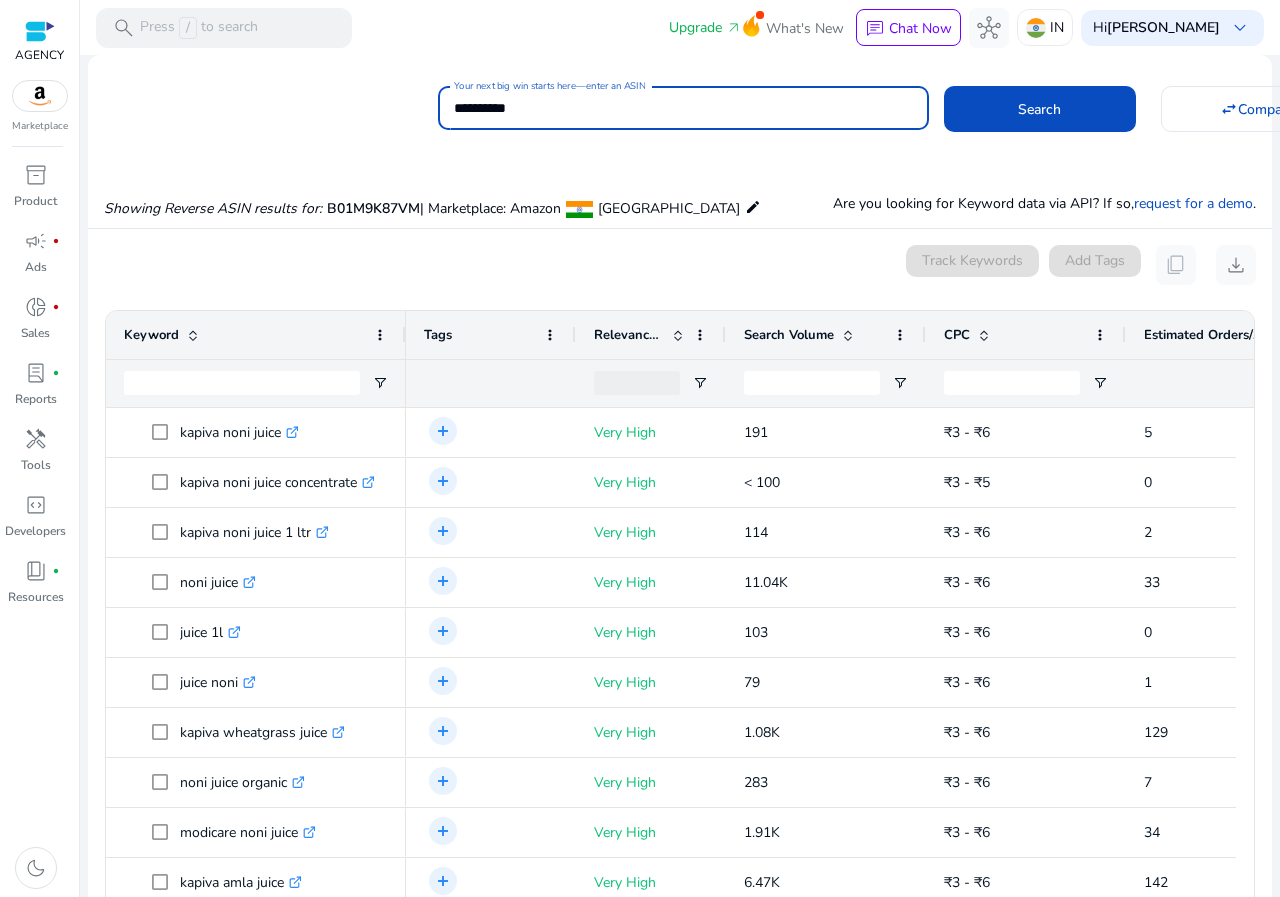 scroll, scrollTop: 146, scrollLeft: 0, axis: vertical 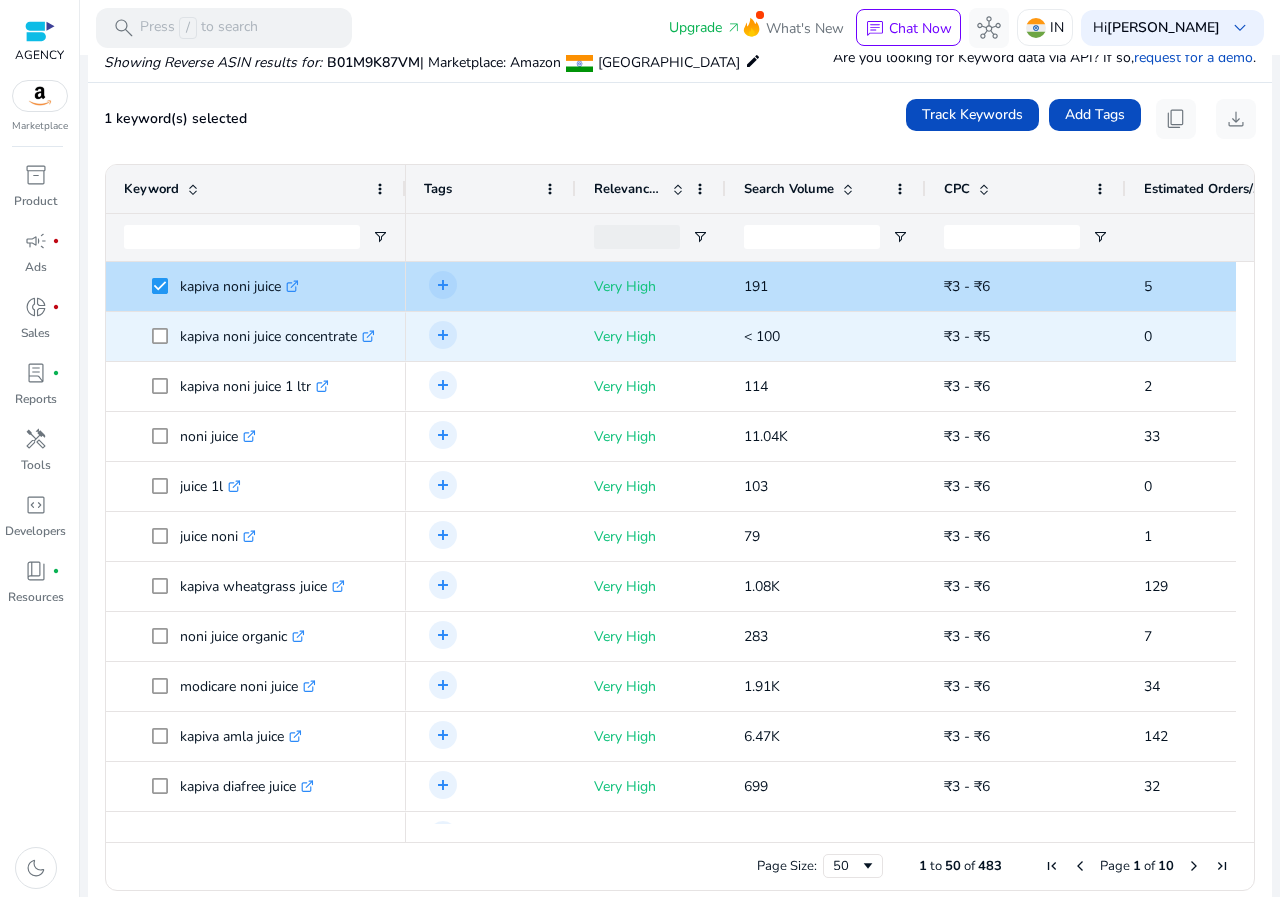 click 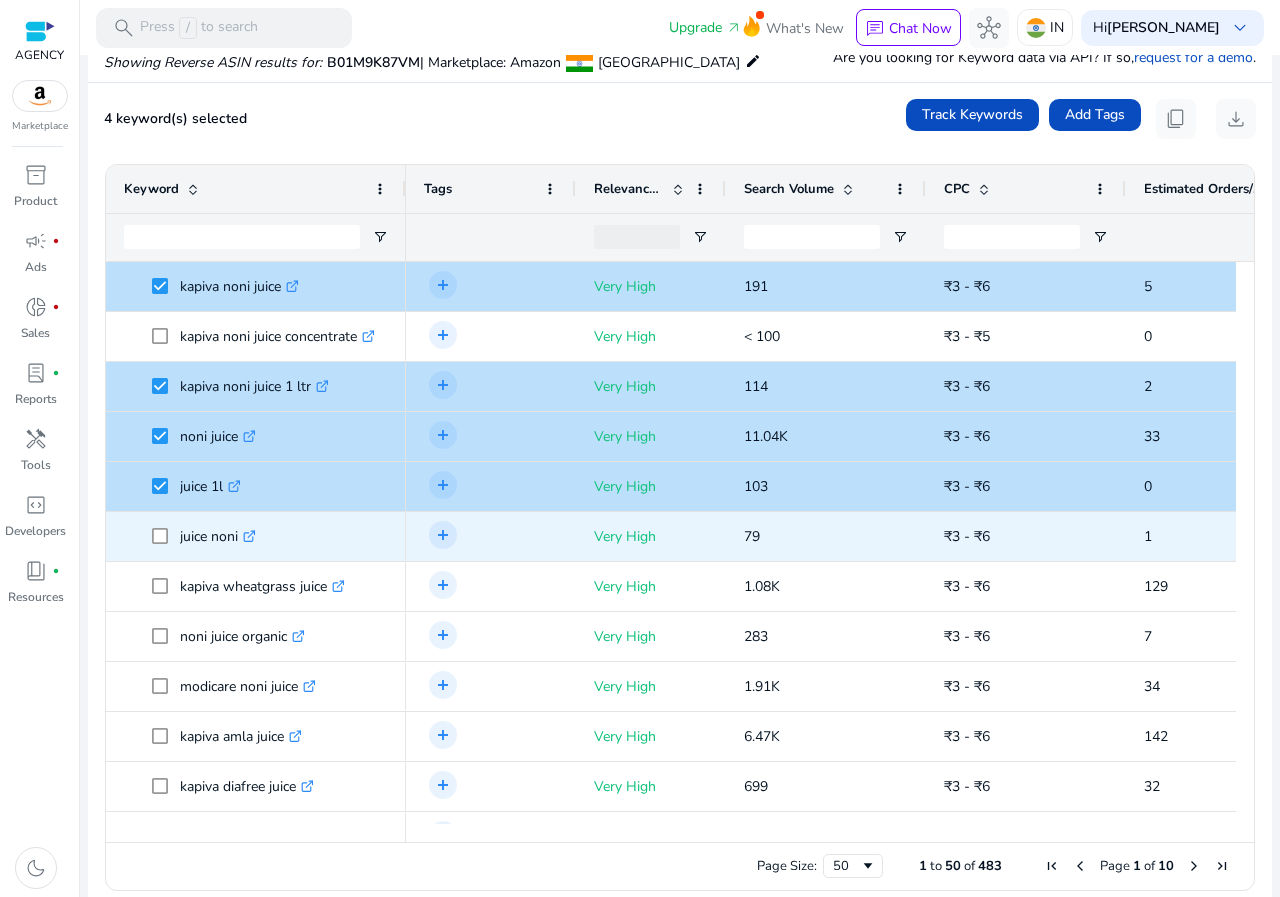 click 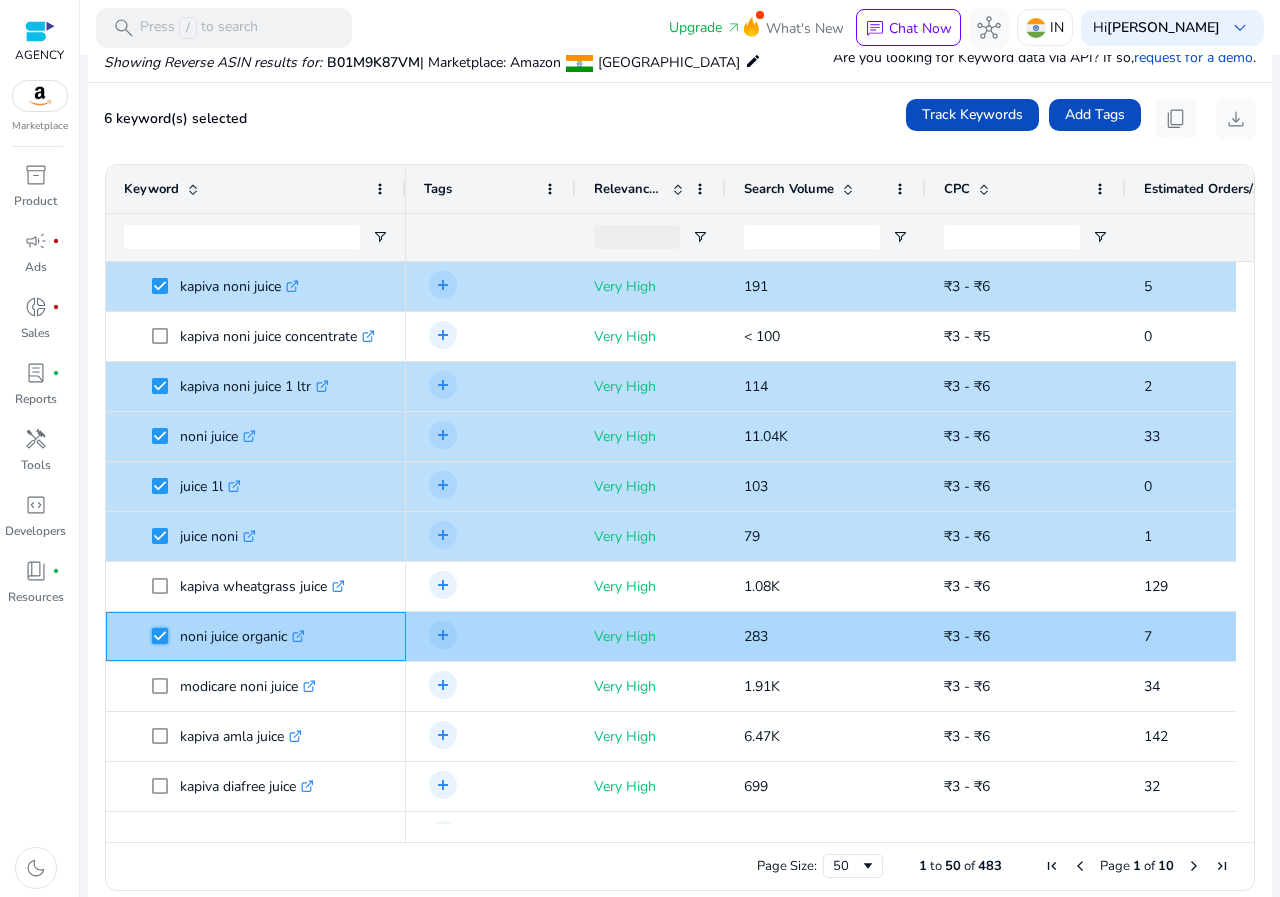 scroll, scrollTop: 93, scrollLeft: 0, axis: vertical 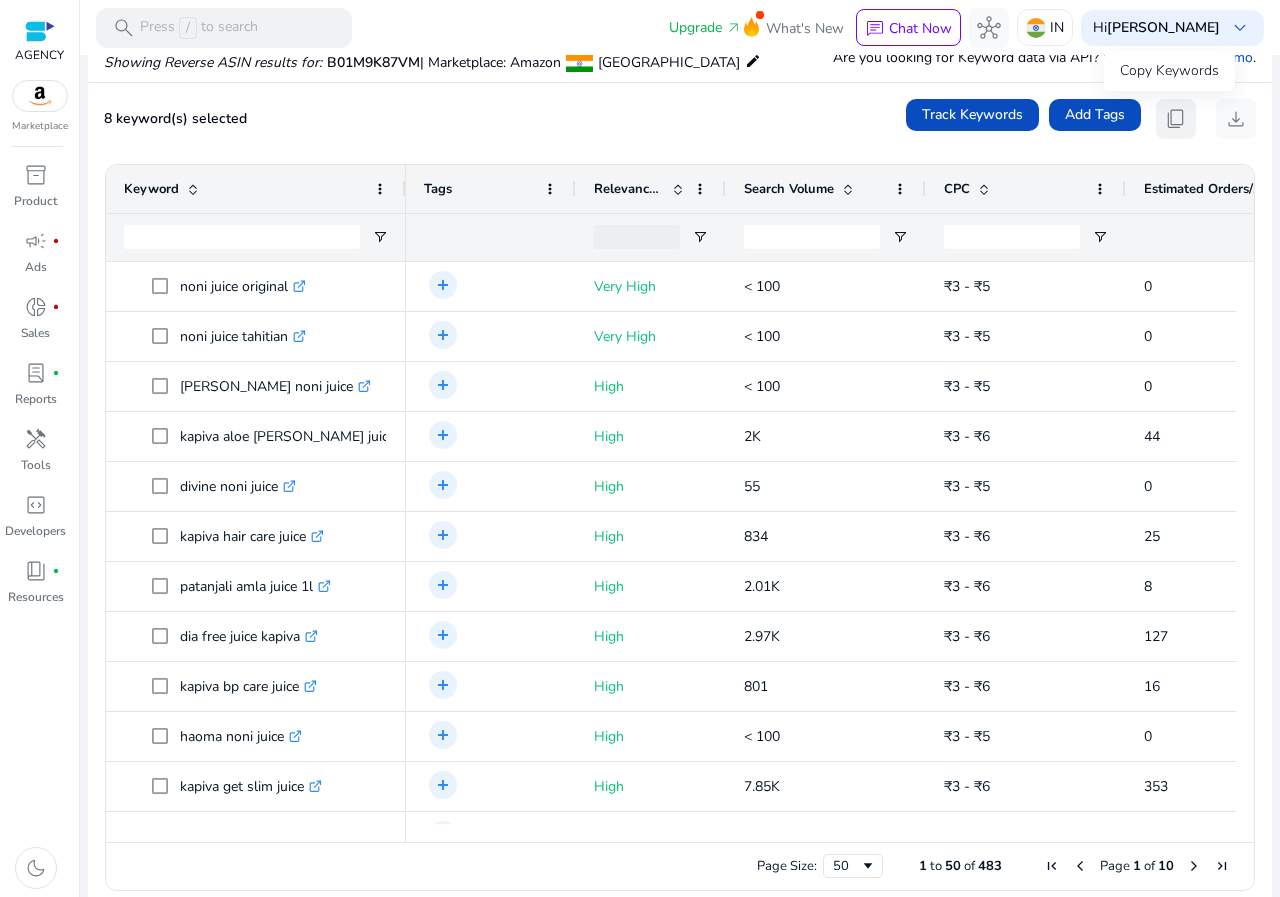 click on "content_copy" 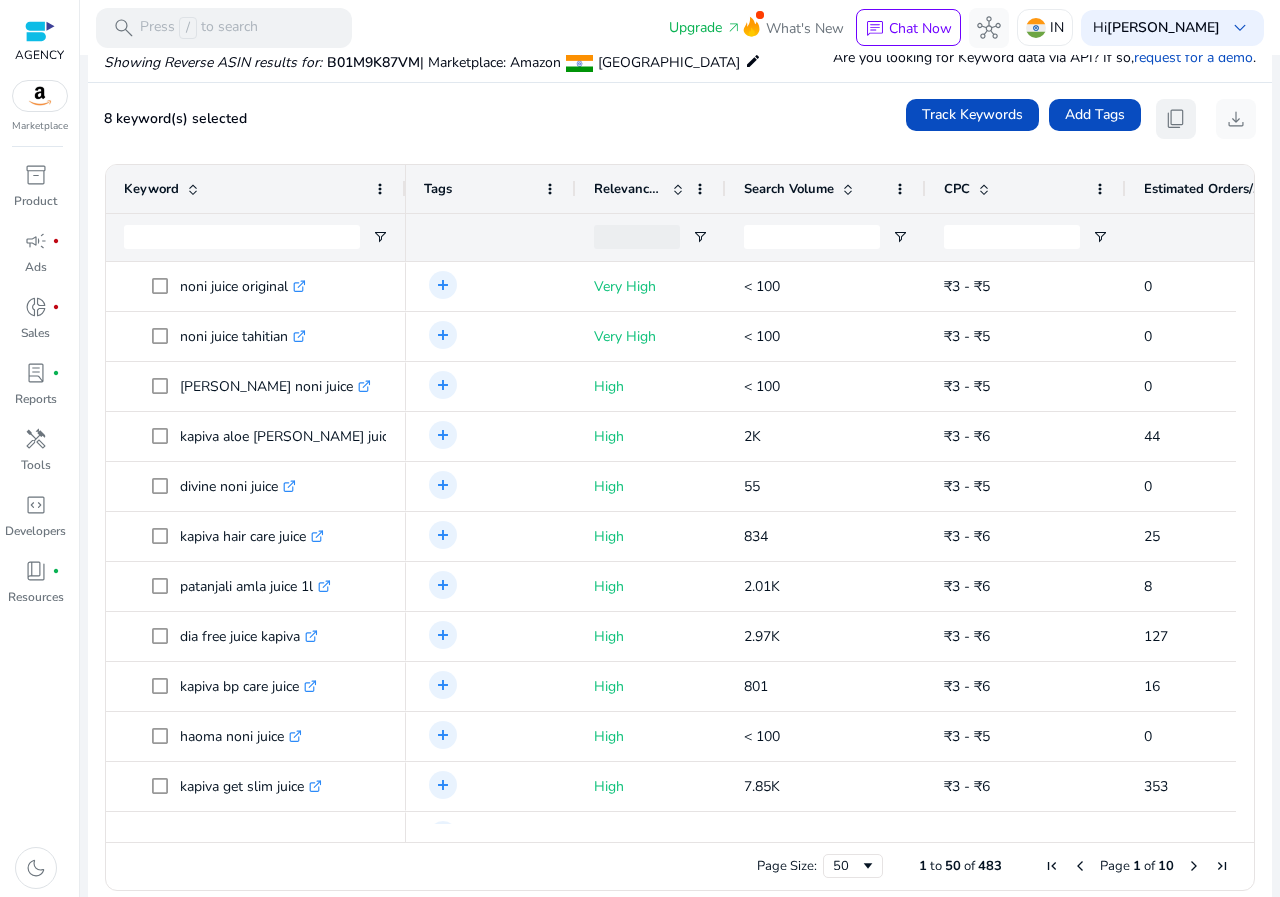 click on "content_copy" 